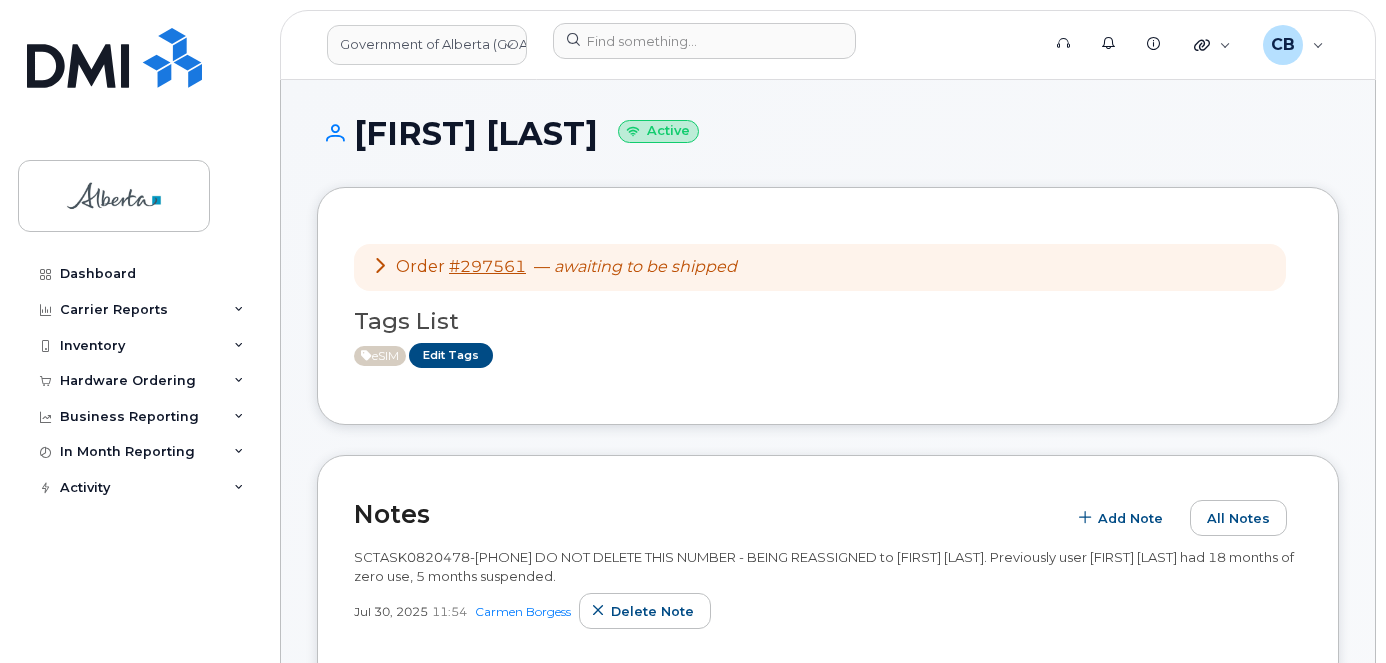 scroll, scrollTop: 0, scrollLeft: 0, axis: both 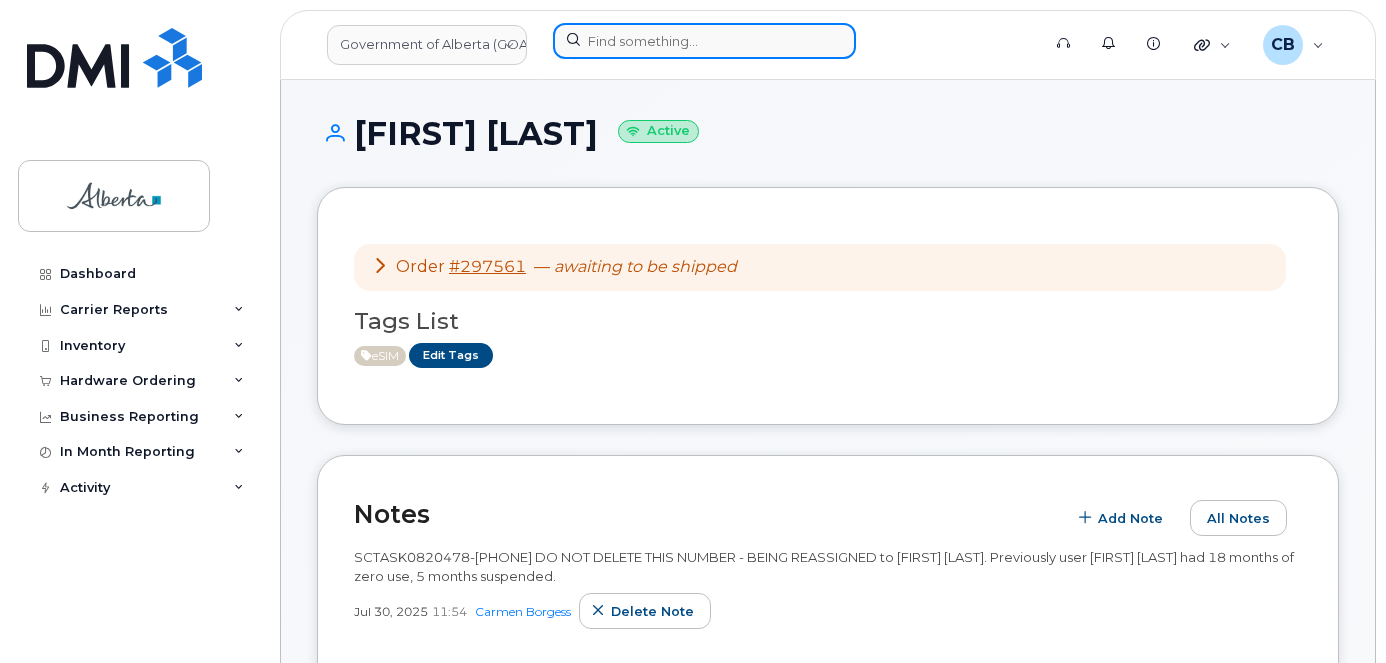 click at bounding box center [704, 41] 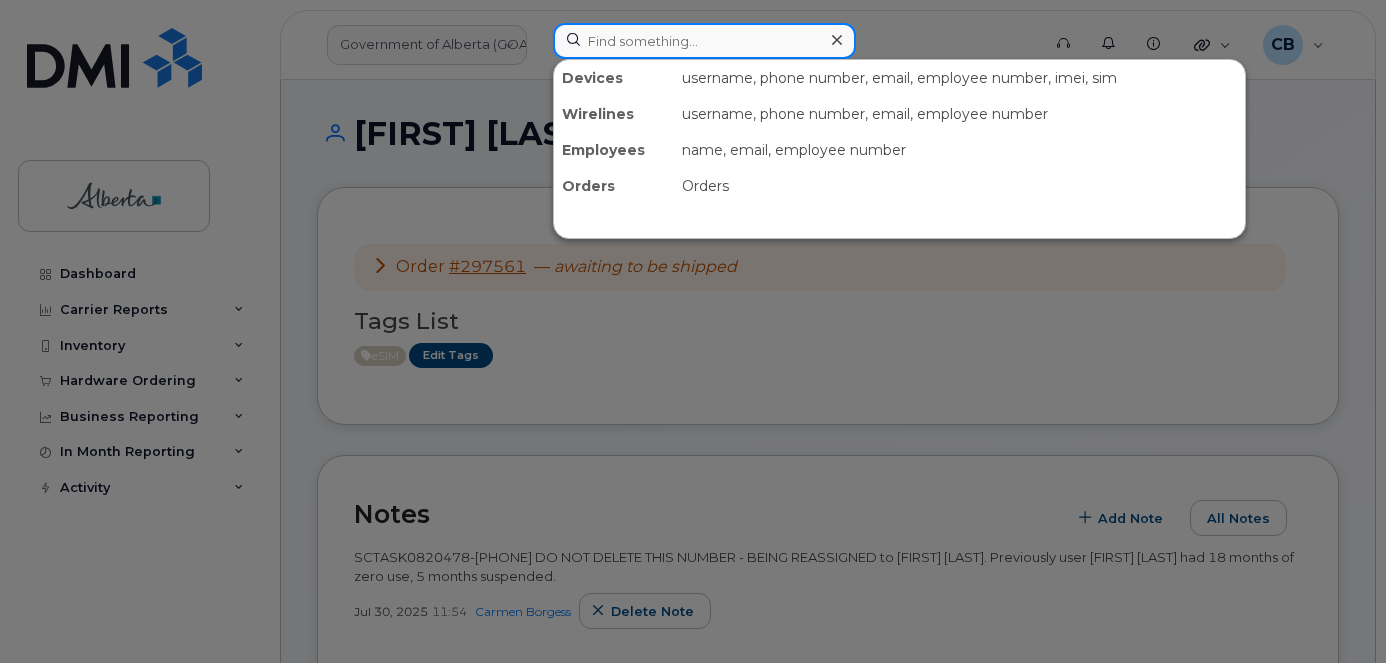 paste on "7802385487" 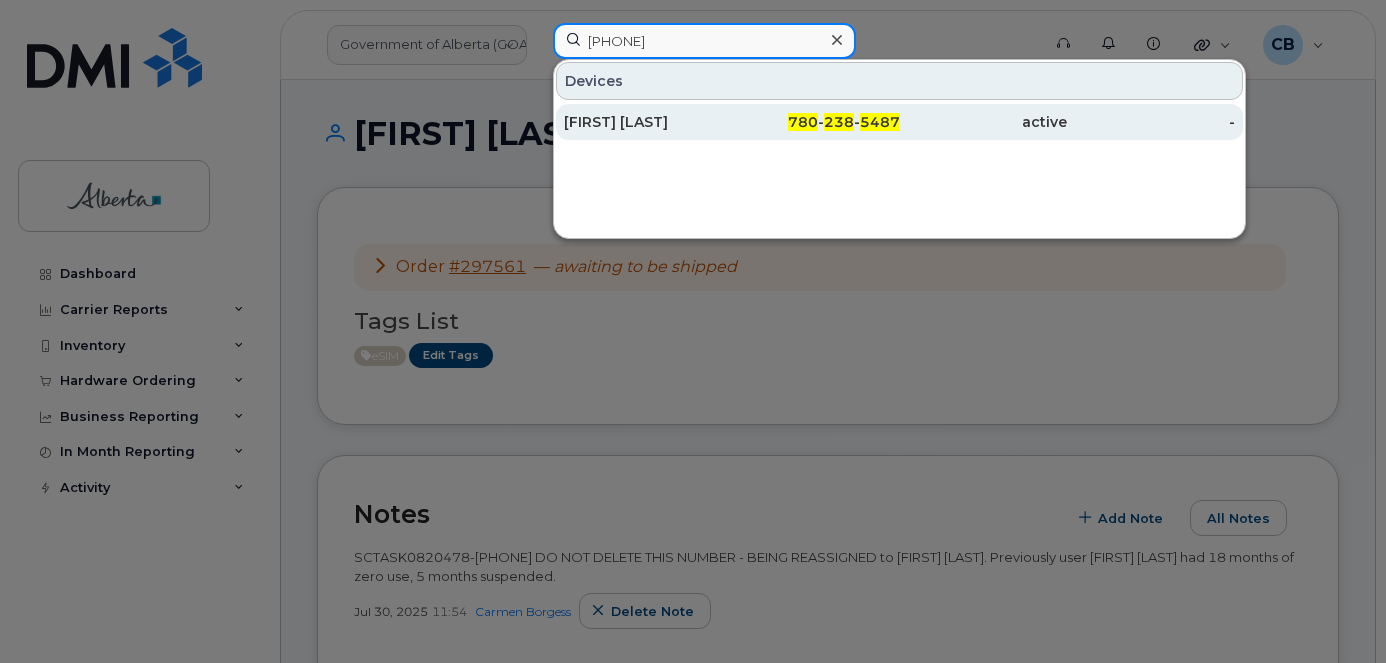 type on "7802385487" 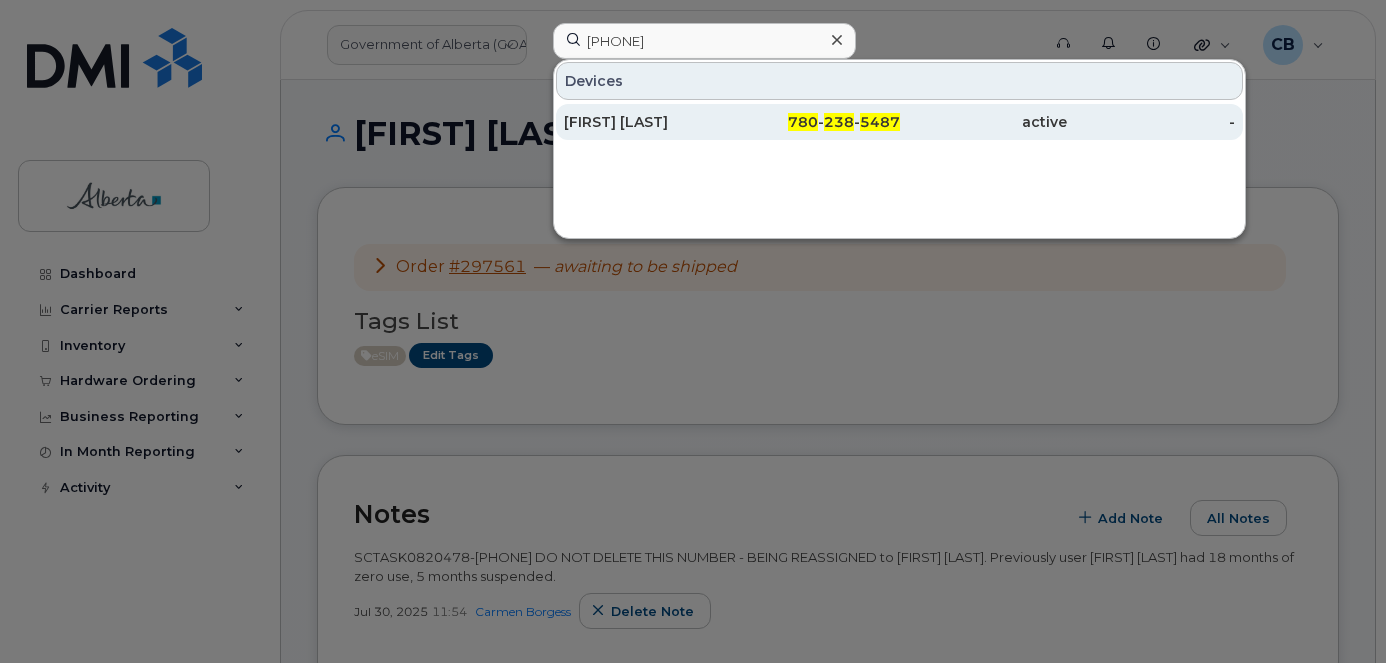 click on "[FIRST] [LAST]" at bounding box center [648, 122] 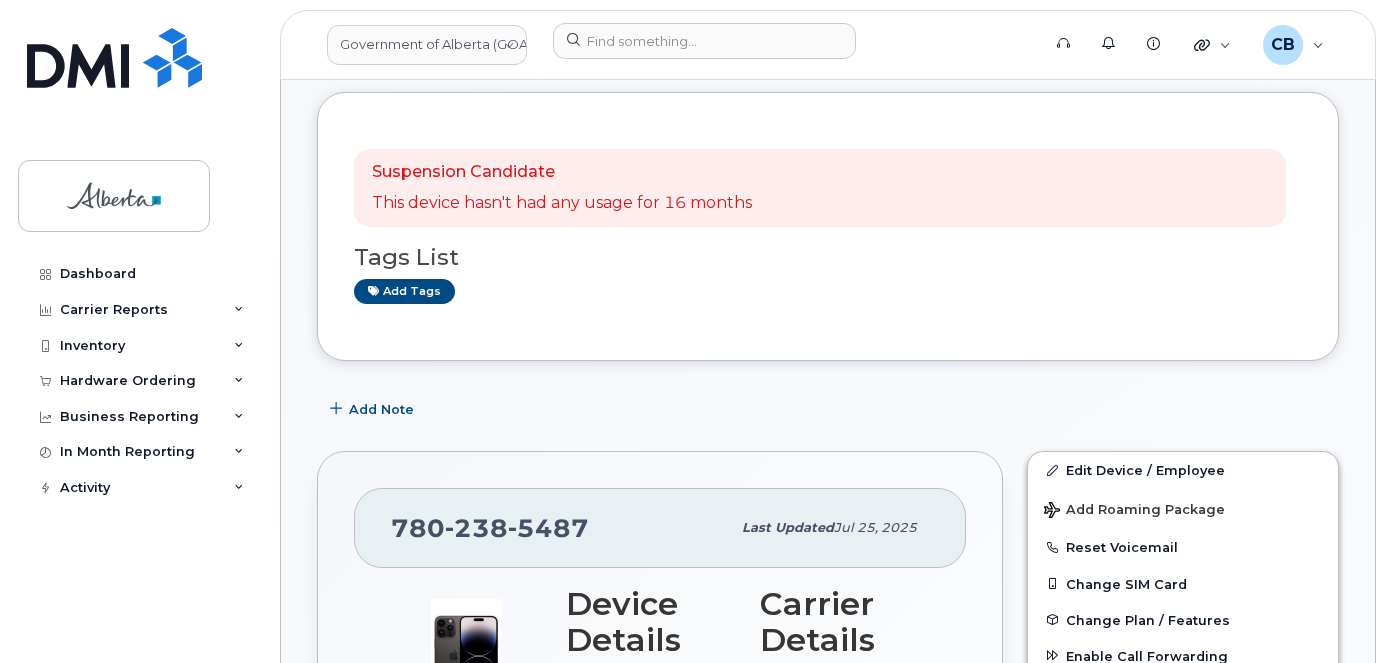 scroll, scrollTop: 300, scrollLeft: 0, axis: vertical 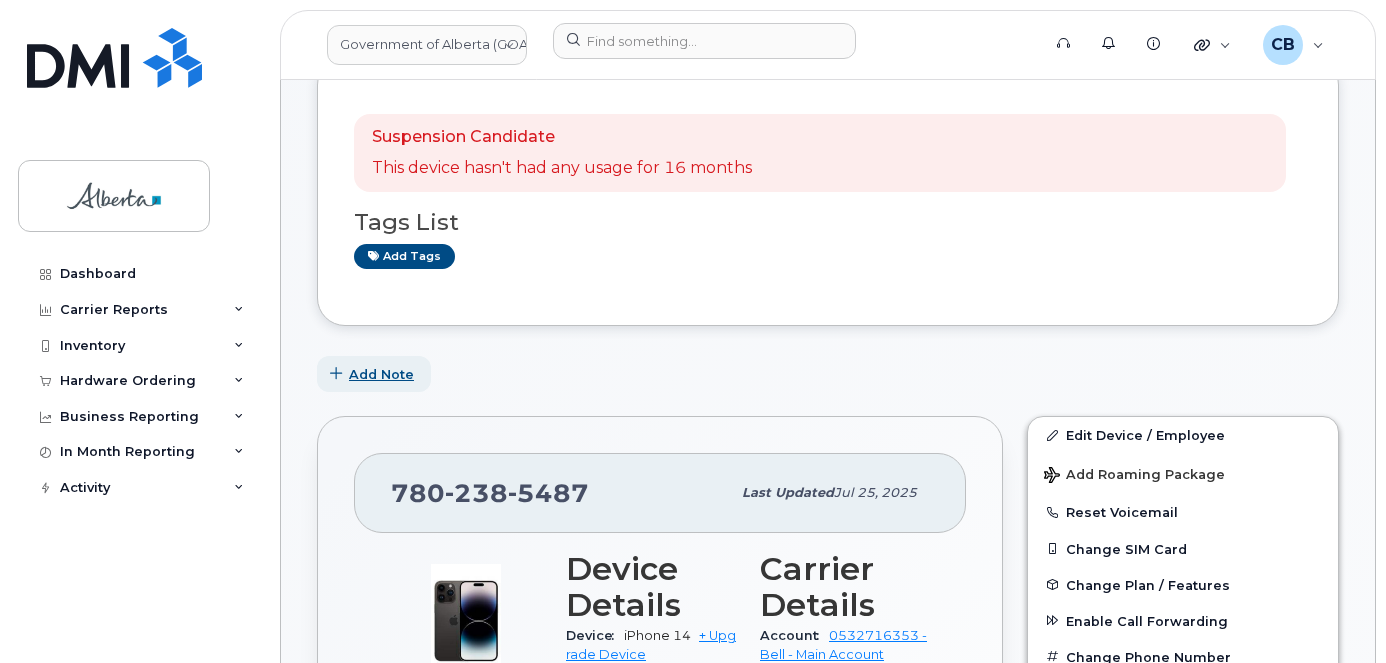click on "Add Note" at bounding box center (381, 374) 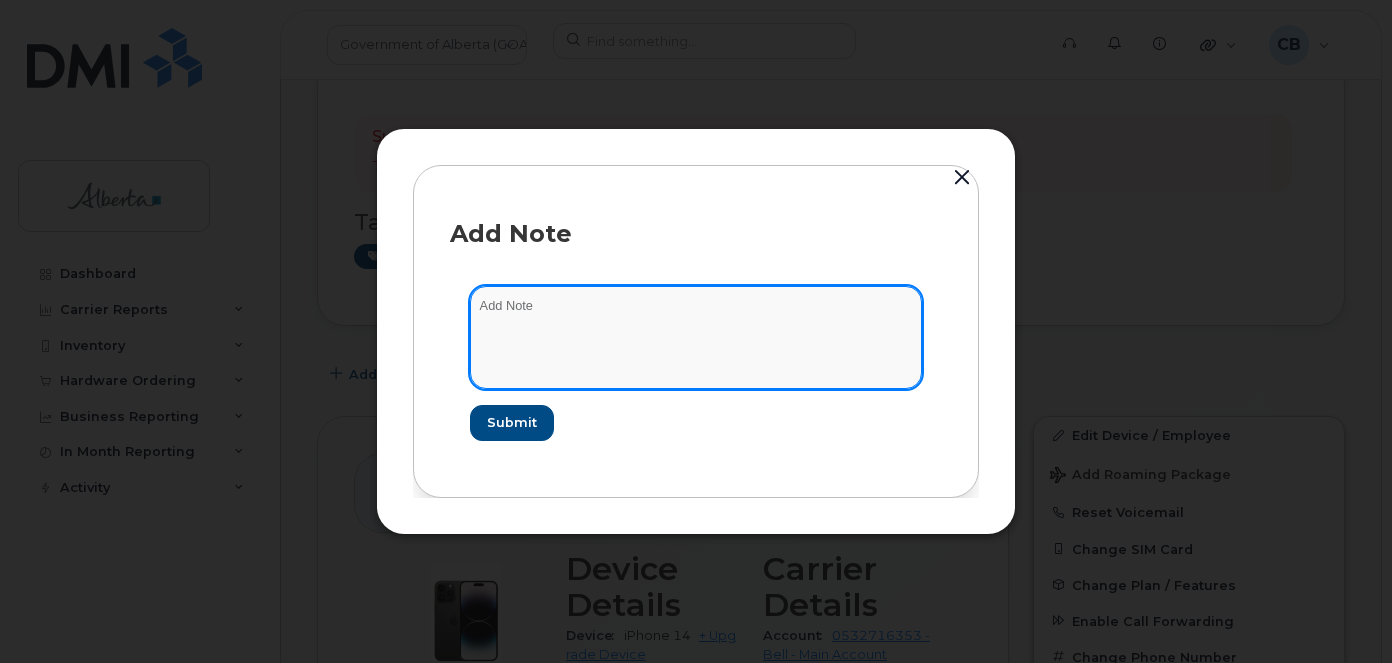 click at bounding box center [696, 337] 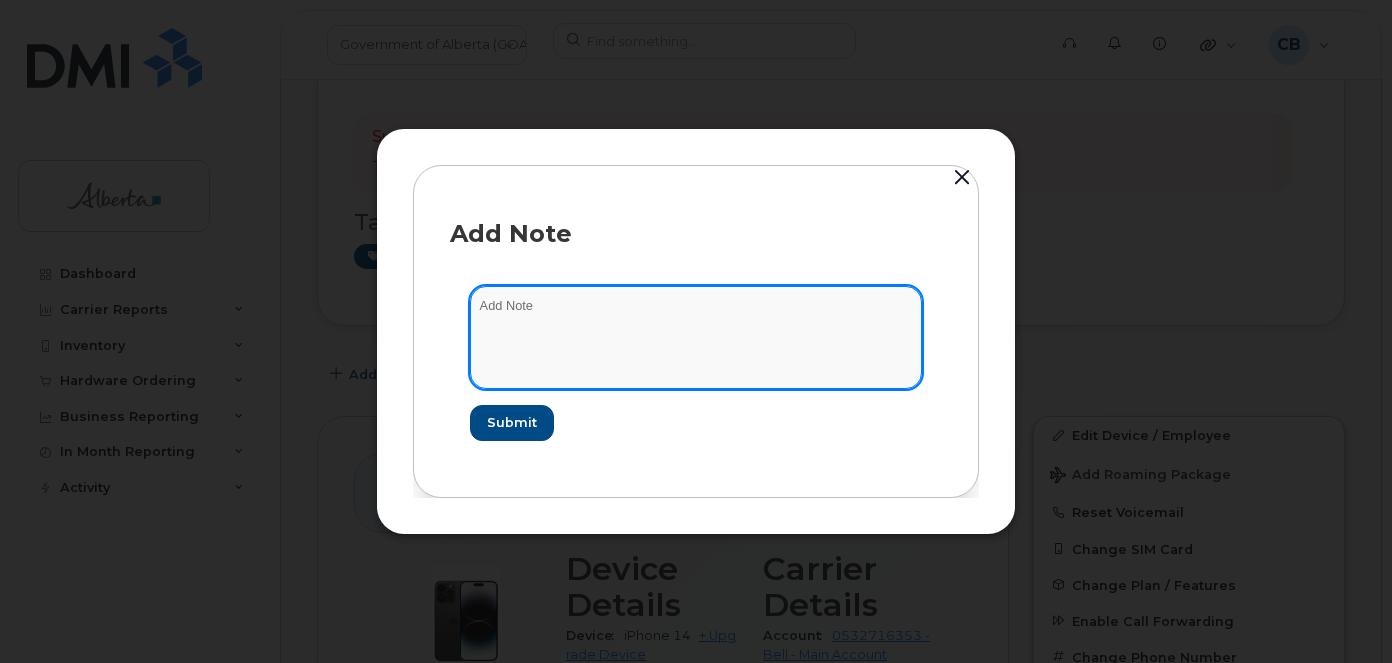 paste on "SCTASK Number Phone Number DO NOT DELETE THIS NUMBER - BEING REASSIGNED to [Enter New User Name].  Previously user [Enter Previous User’s Name] had ** months of zero use ** months suspended." 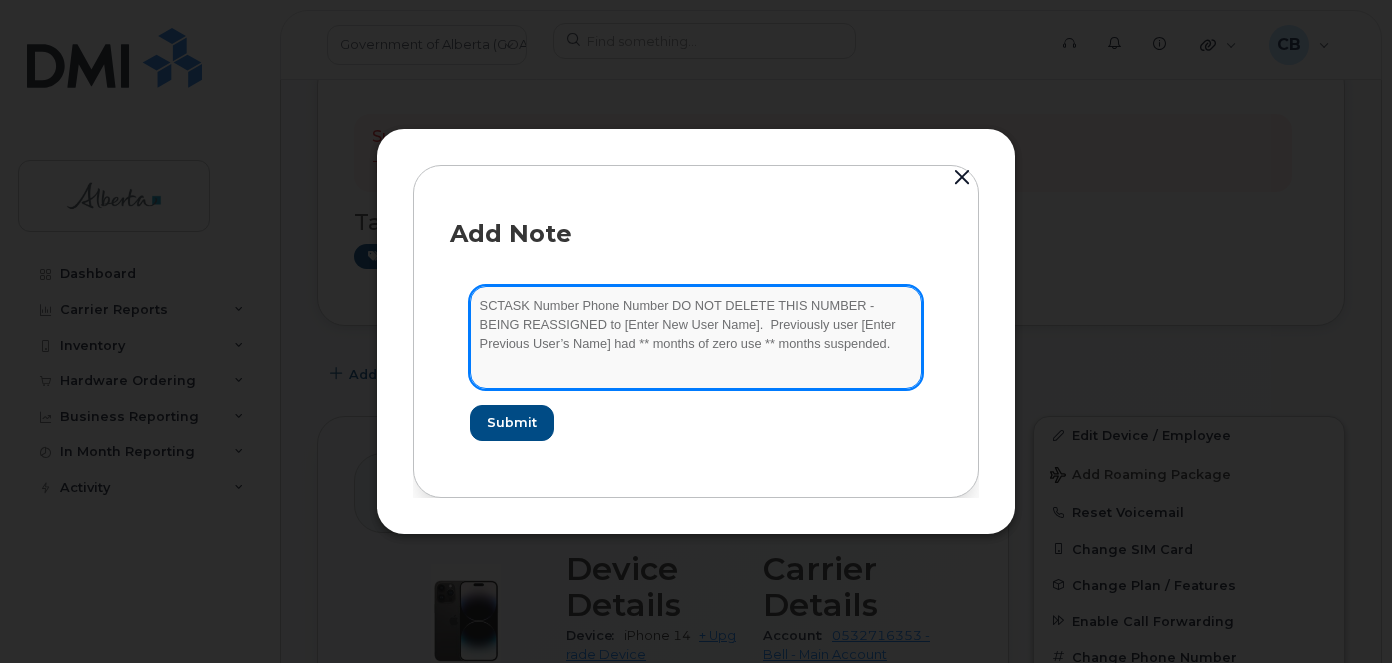 click on "SCTASK Number Phone Number DO NOT DELETE THIS NUMBER - BEING REASSIGNED to [Enter New User Name].  Previously user [Enter Previous User’s Name] had ** months of zero use ** months suspended." at bounding box center [696, 337] 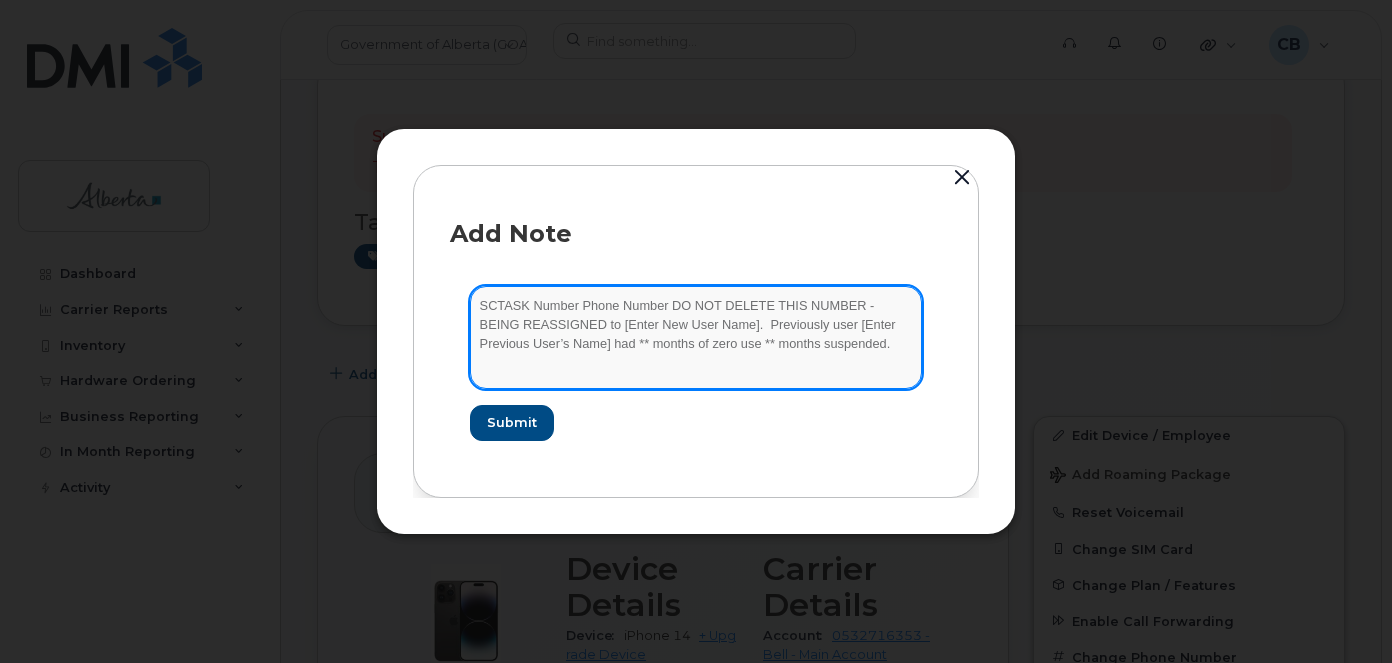click on "SCTASK0824619-Number Phone Number DO NOT DELETE THIS NUMBER - BEING REASSIGNED to [Enter New User Name].  Previously user [Enter Previous User’s Name] had ** months of zero use ** months suspended." at bounding box center [696, 337] 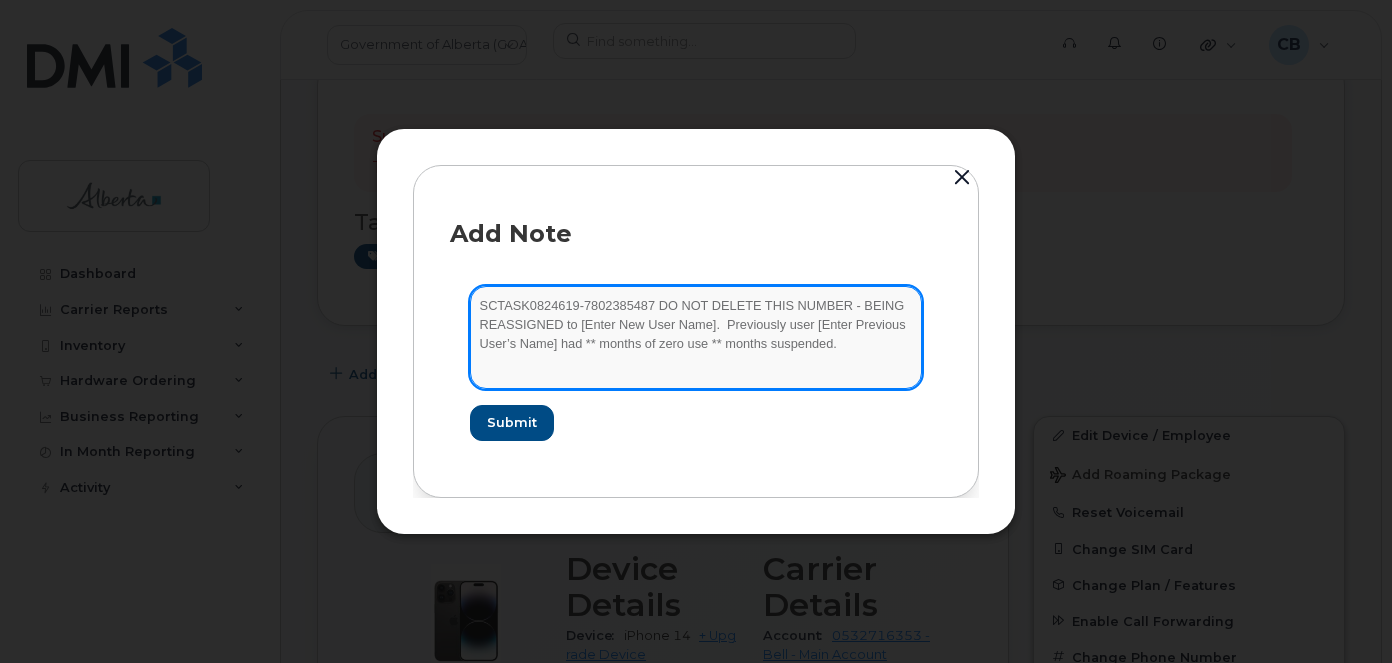 click on "SCTASK0824619-7802385487 DO NOT DELETE THIS NUMBER - BEING REASSIGNED to [Enter New User Name].  Previously user [Enter Previous User’s Name] had ** months of zero use ** months suspended." at bounding box center [696, 337] 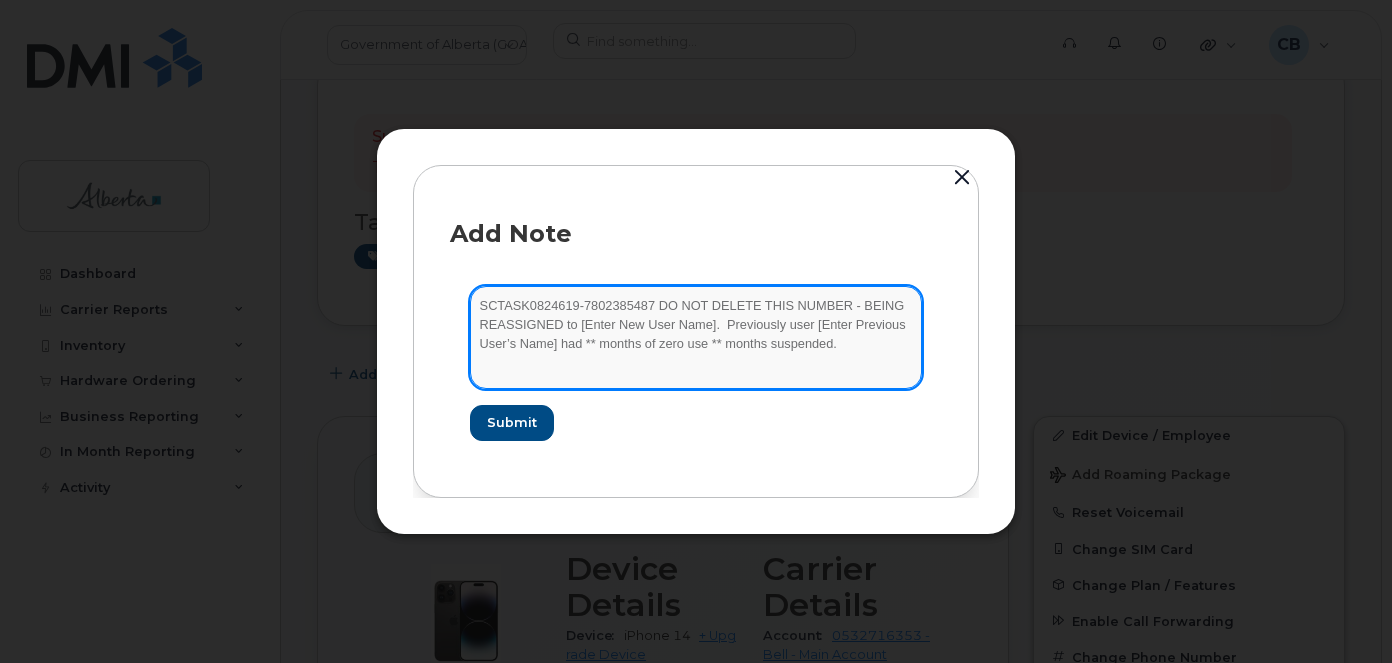 click on "SCTASK0824619-7802385487 DO NOT DELETE THIS NUMBER - BEING REASSIGNED to [Enter New User Name].  Previously user [Enter Previous User’s Name] had ** months of zero use ** months suspended." at bounding box center [696, 337] 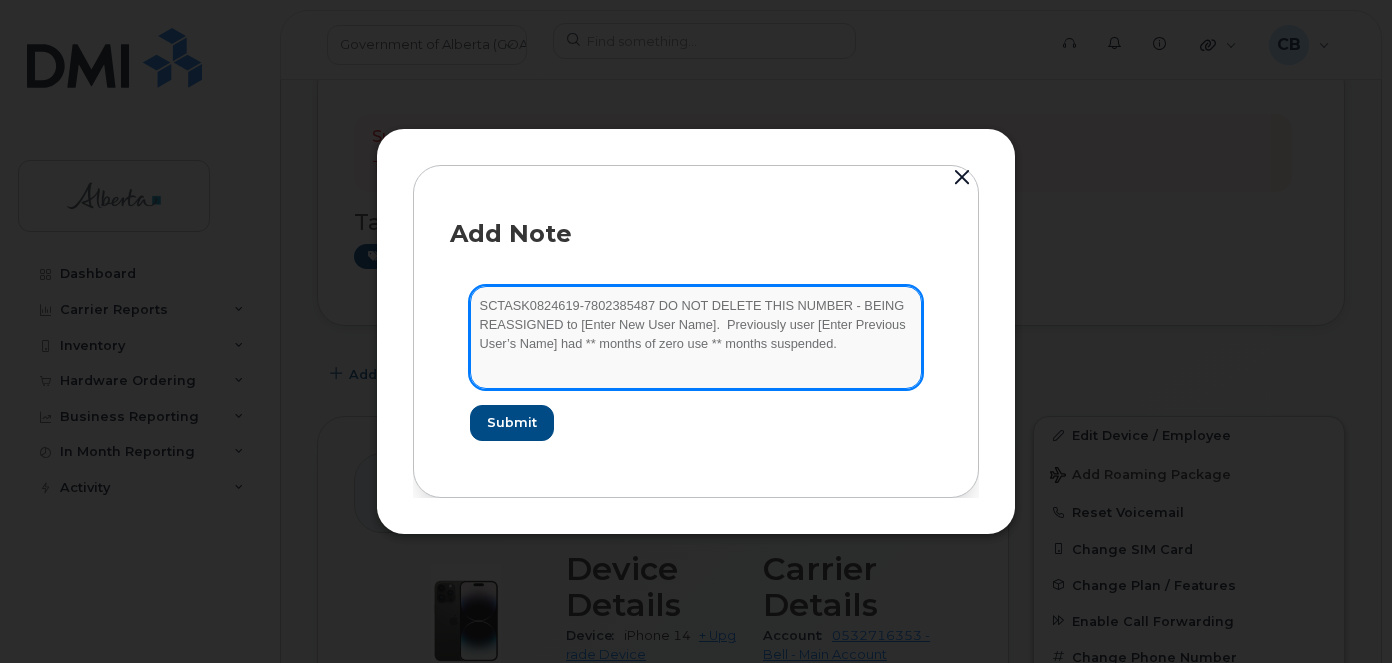 click on "SCTASK0824619-7802385487 DO NOT DELETE THIS NUMBER - BEING REASSIGNED to [Enter New User Name].  Previously user [Enter Previous User’s Name] had ** months of zero use ** months suspended." at bounding box center (696, 337) 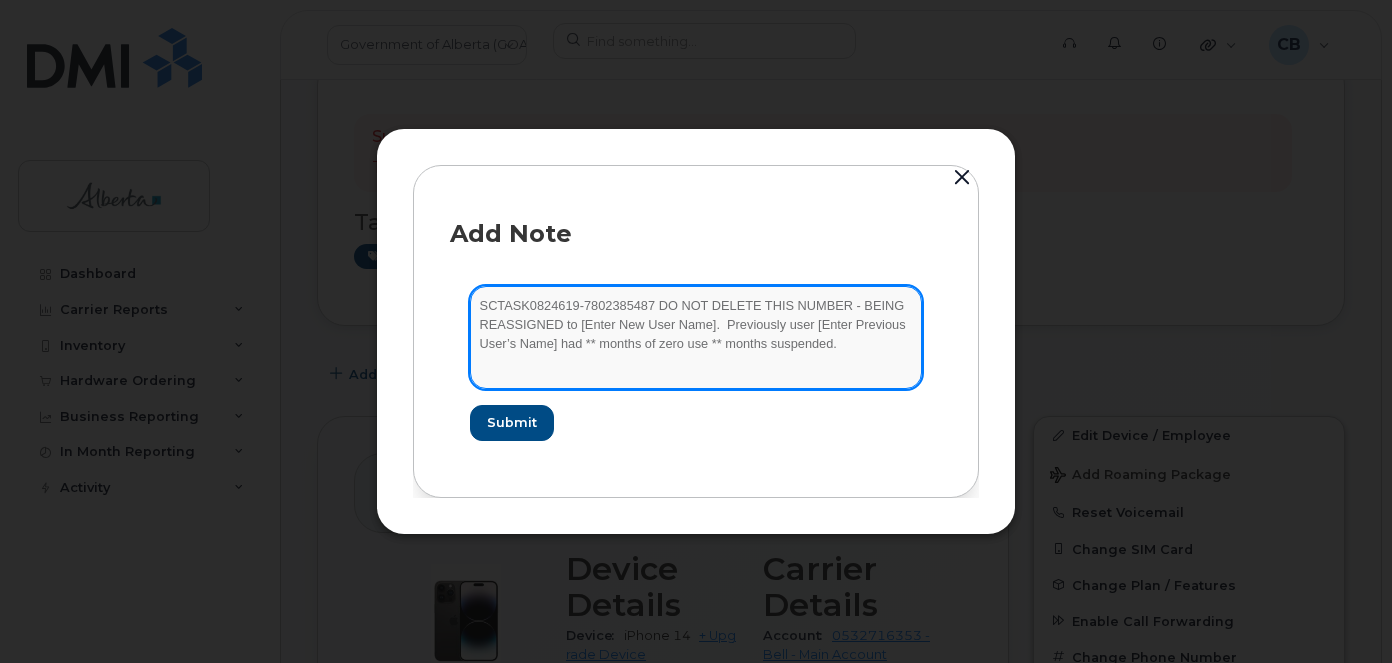 paste on "[FIRST] [LAST]" 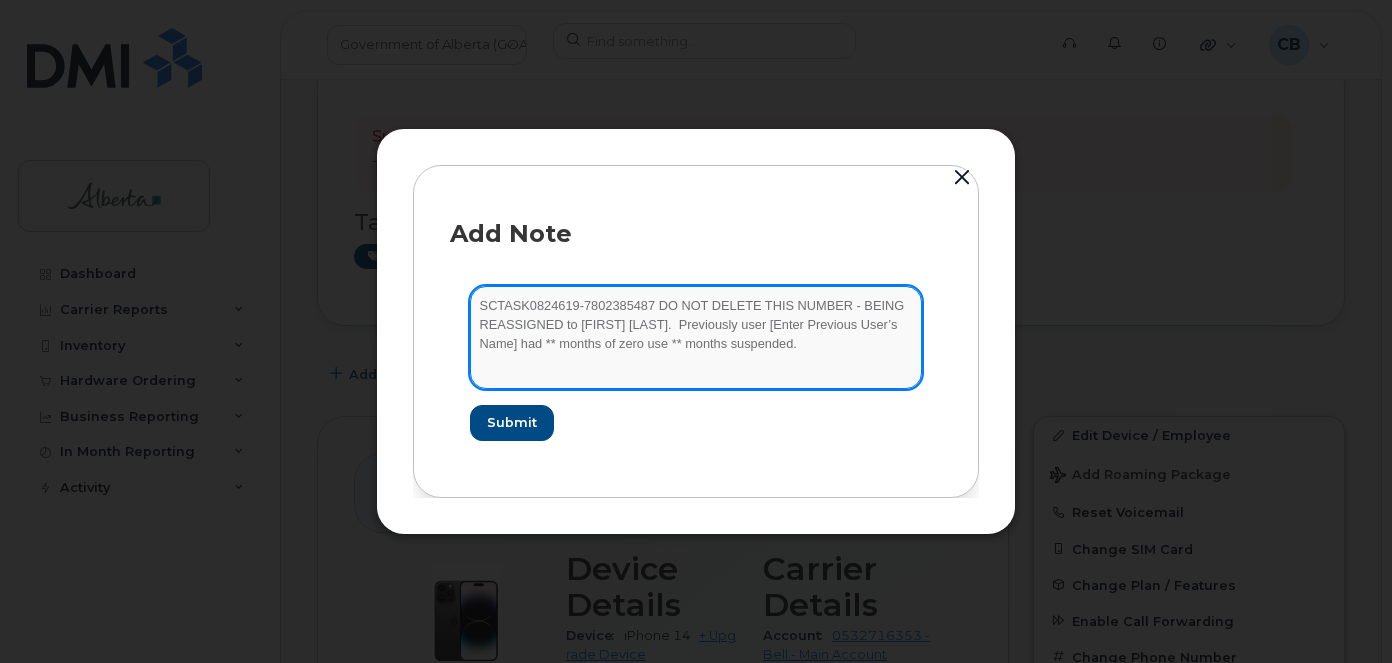 click on "SCTASK0824619-7802385487 DO NOT DELETE THIS NUMBER - BEING REASSIGNED to Jamie Henderson.  Previously user [Enter Previous User’s Name] had ** months of zero use ** months suspended." at bounding box center (696, 337) 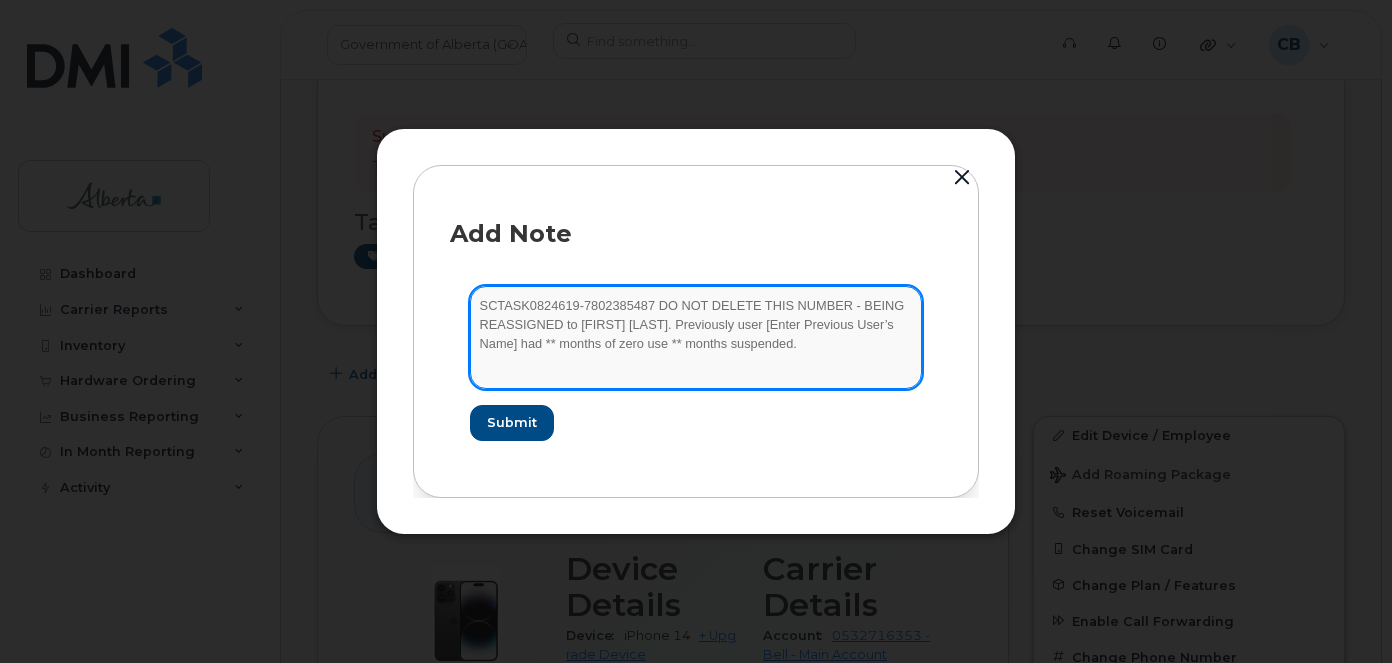 click on "SCTASK0824619-7802385487 DO NOT DELETE THIS NUMBER - BEING REASSIGNED to Jamie Henderson. Previously user [Enter Previous User’s Name] had ** months of zero use ** months suspended." at bounding box center (696, 337) 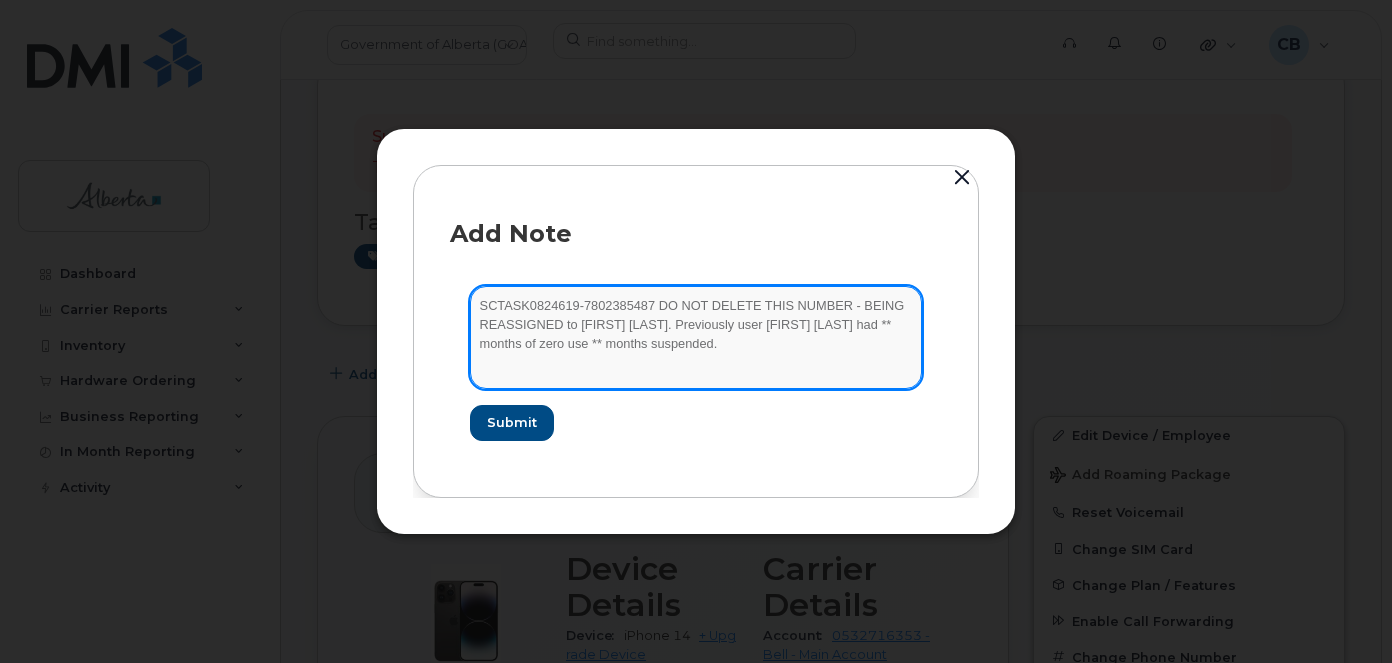 click on "SCTASK0824619-7802385487 DO NOT DELETE THIS NUMBER - BEING REASSIGNED to Jamie Henderson. Previously user Paul Prefontaine had ** months of zero use ** months suspended." at bounding box center [696, 337] 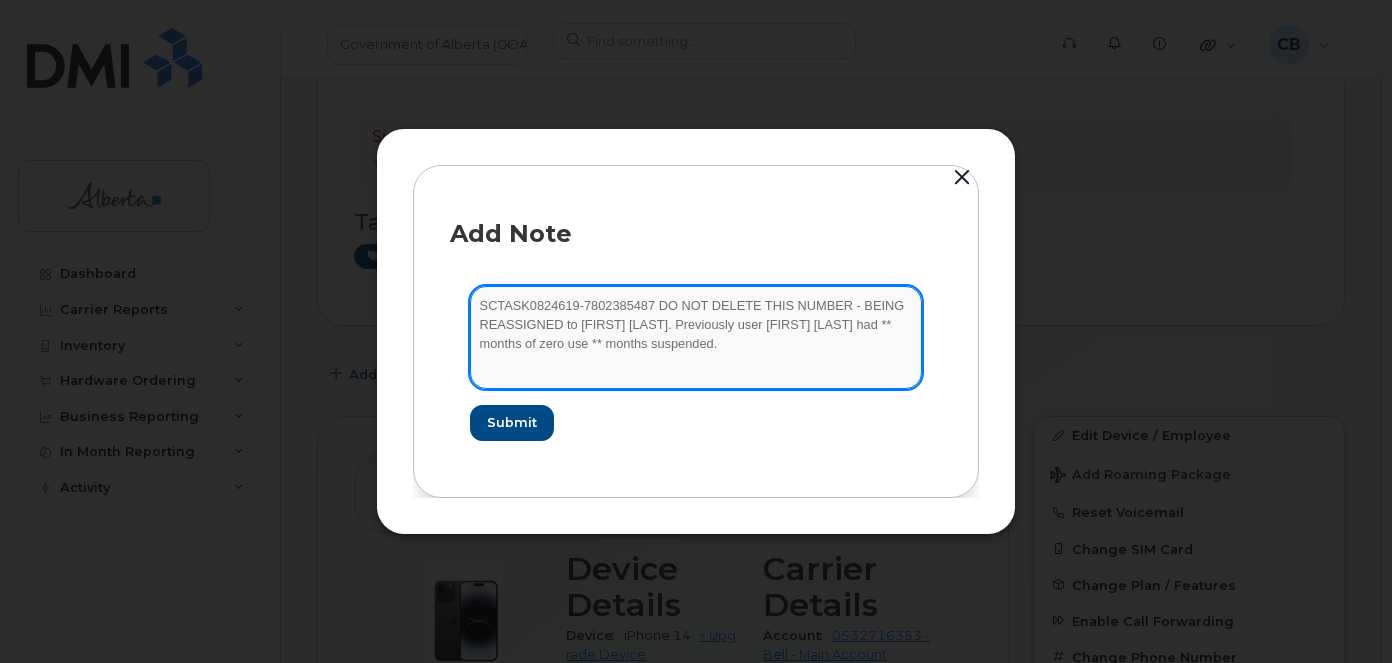 click on "SCTASK0824619-7802385487 DO NOT DELETE THIS NUMBER - BEING REASSIGNED to Jamie Henderson. Previously user Paul Prefontaine had ** months of zero use ** months suspended." at bounding box center (696, 337) 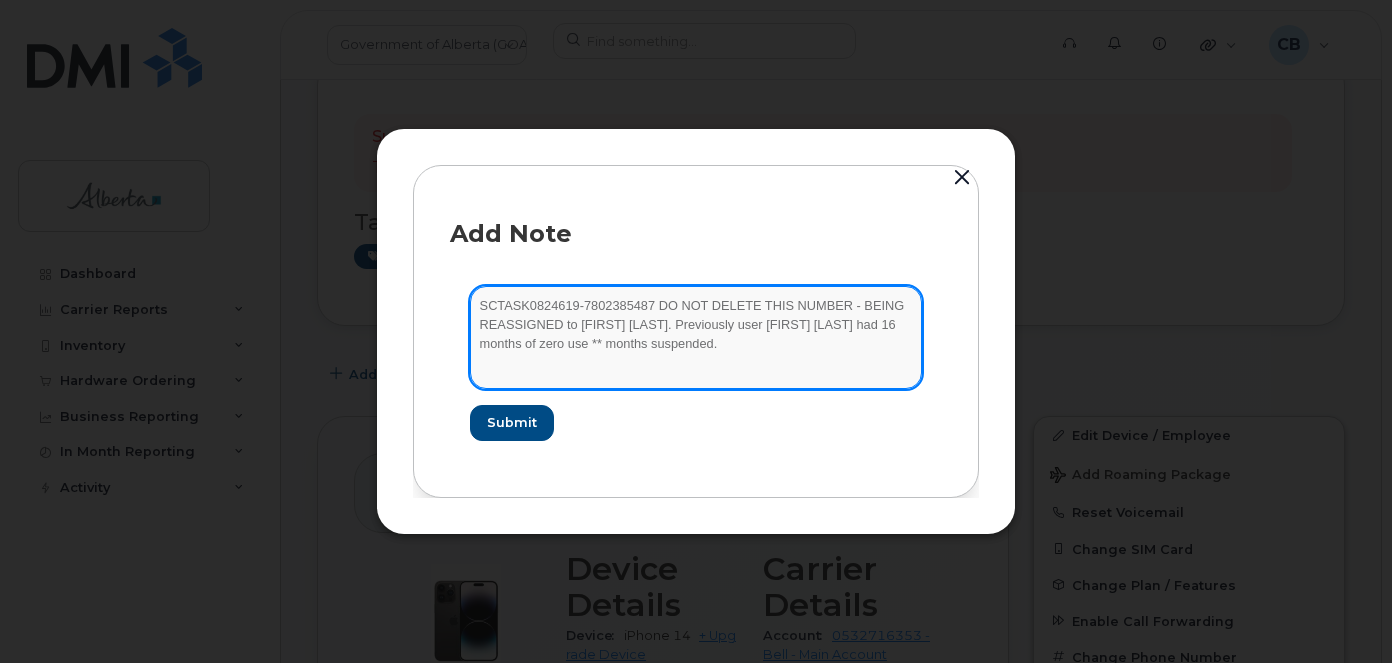 click on "SCTASK0824619-7802385487 DO NOT DELETE THIS NUMBER - BEING REASSIGNED to Jamie Henderson. Previously user Paul Prefontaine had 16 months of zero use ** months suspended." at bounding box center [696, 337] 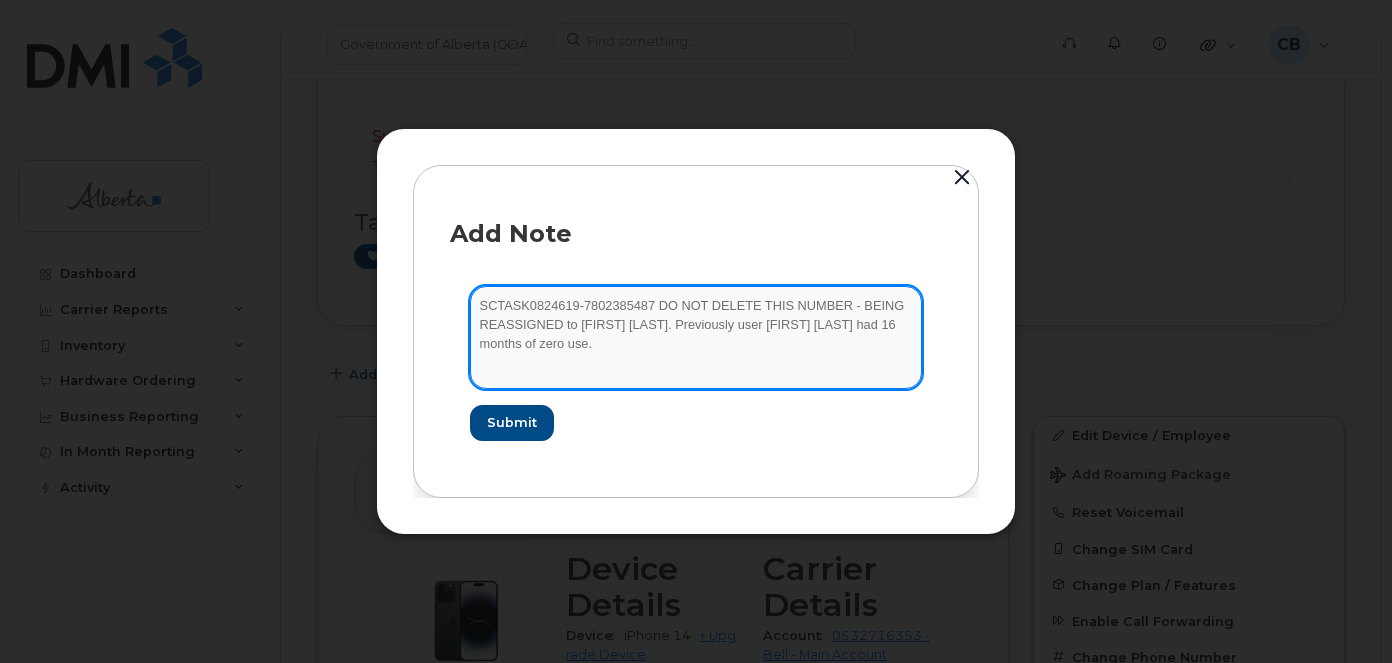 click on "SCTASK0824619-7802385487 DO NOT DELETE THIS NUMBER - BEING REASSIGNED to [FIRST] [LAST]. Previously user [FIRST] [LAST] had 16 months of zero use." at bounding box center (696, 337) 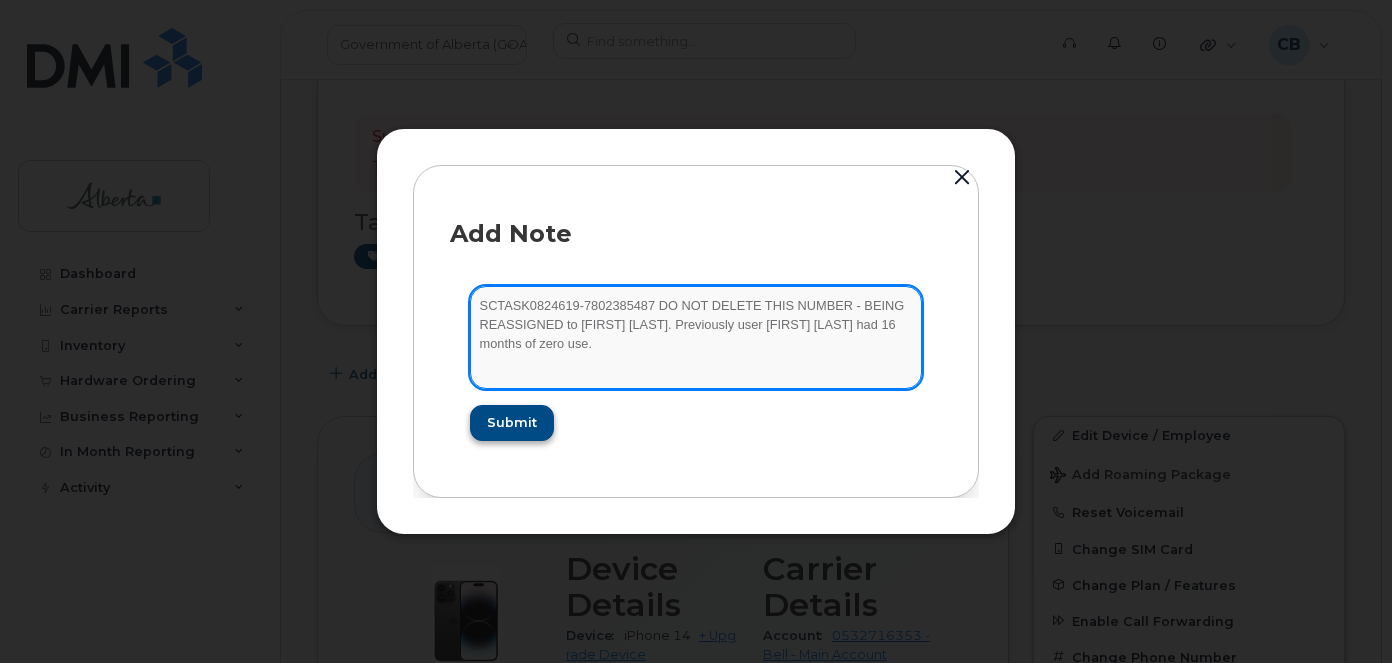 type on "SCTASK0824619-7802385487 DO NOT DELETE THIS NUMBER - BEING REASSIGNED to [FIRST] [LAST]. Previously user [FIRST] [LAST] had 16 months of zero use." 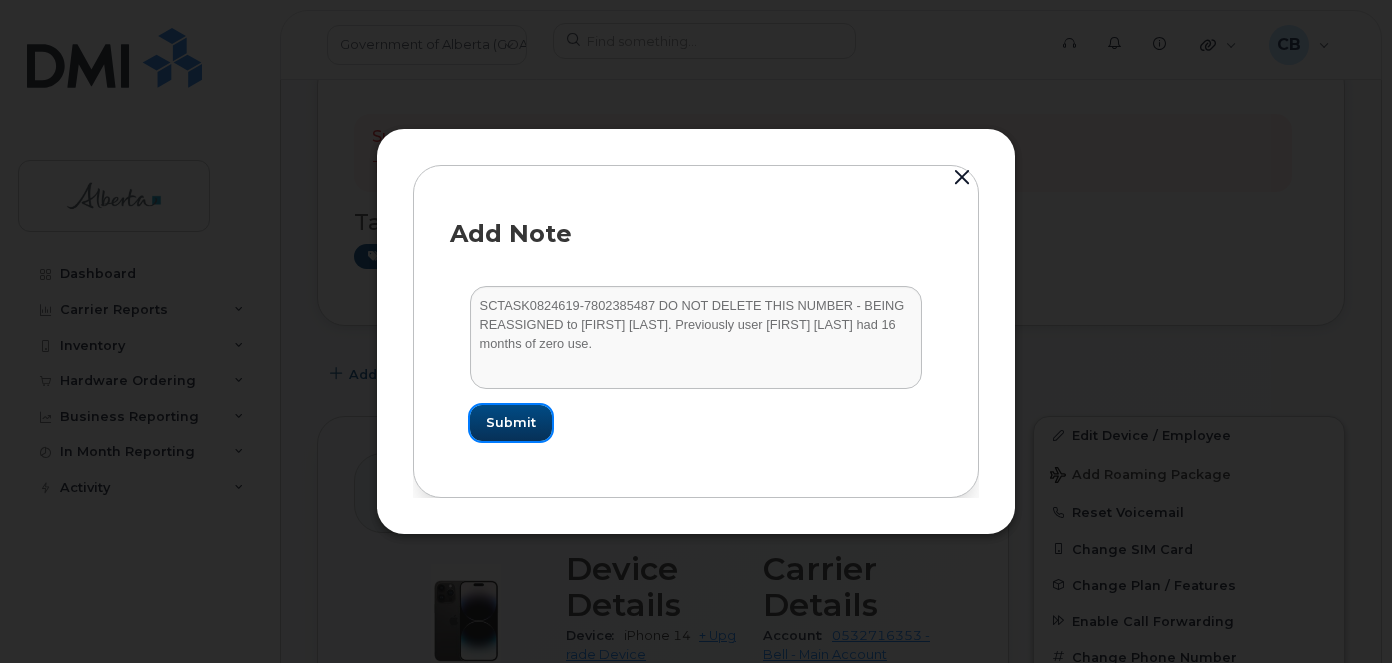click on "Submit" at bounding box center [511, 422] 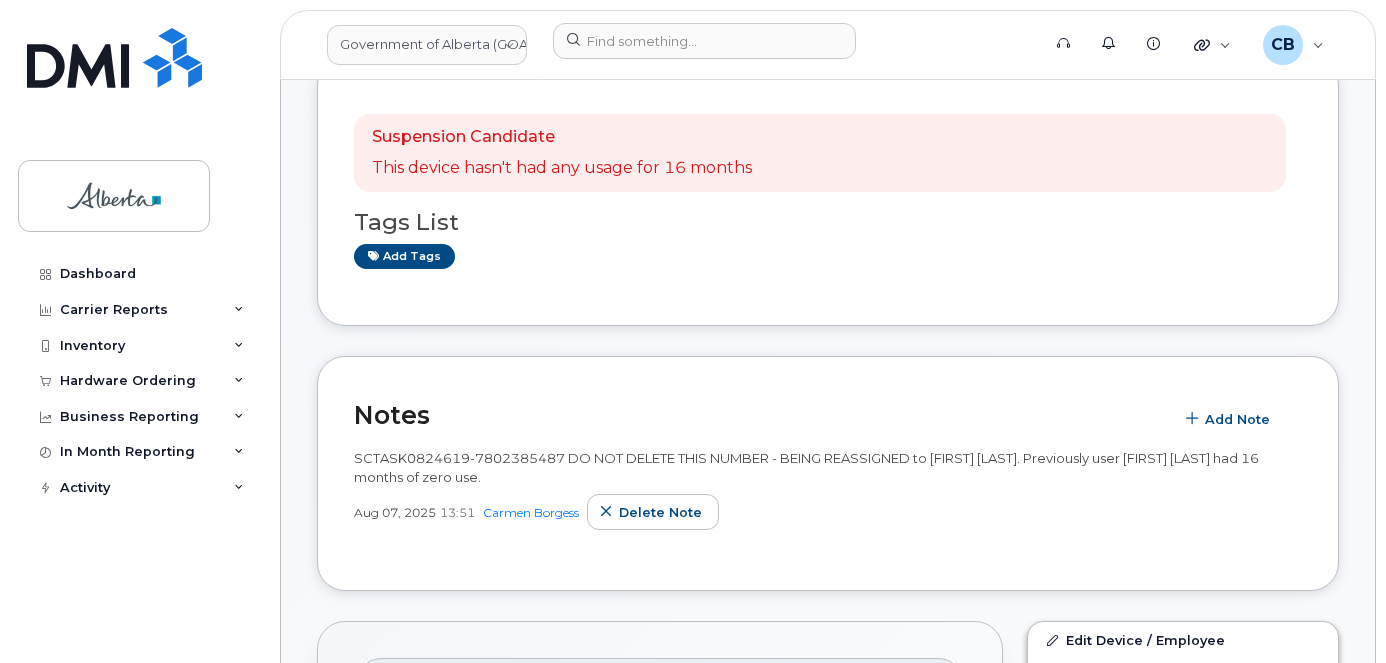 scroll, scrollTop: 400, scrollLeft: 0, axis: vertical 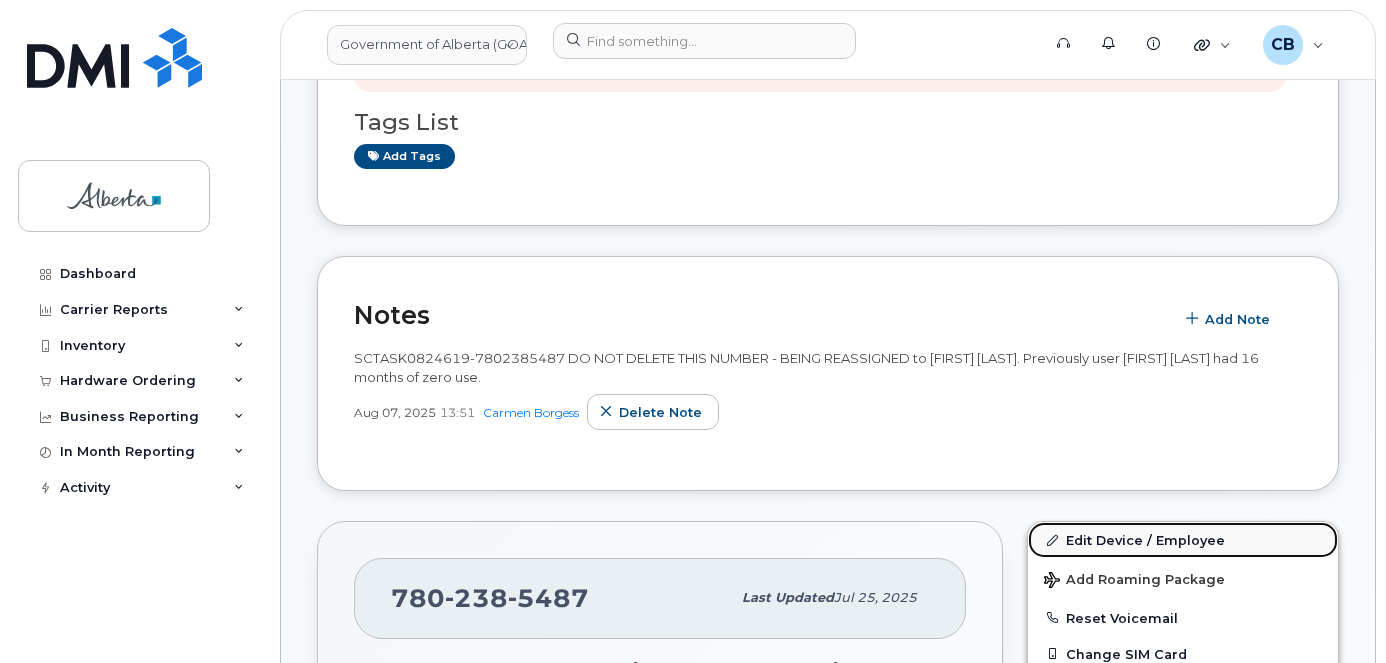 click on "Edit Device / Employee" at bounding box center (1183, 540) 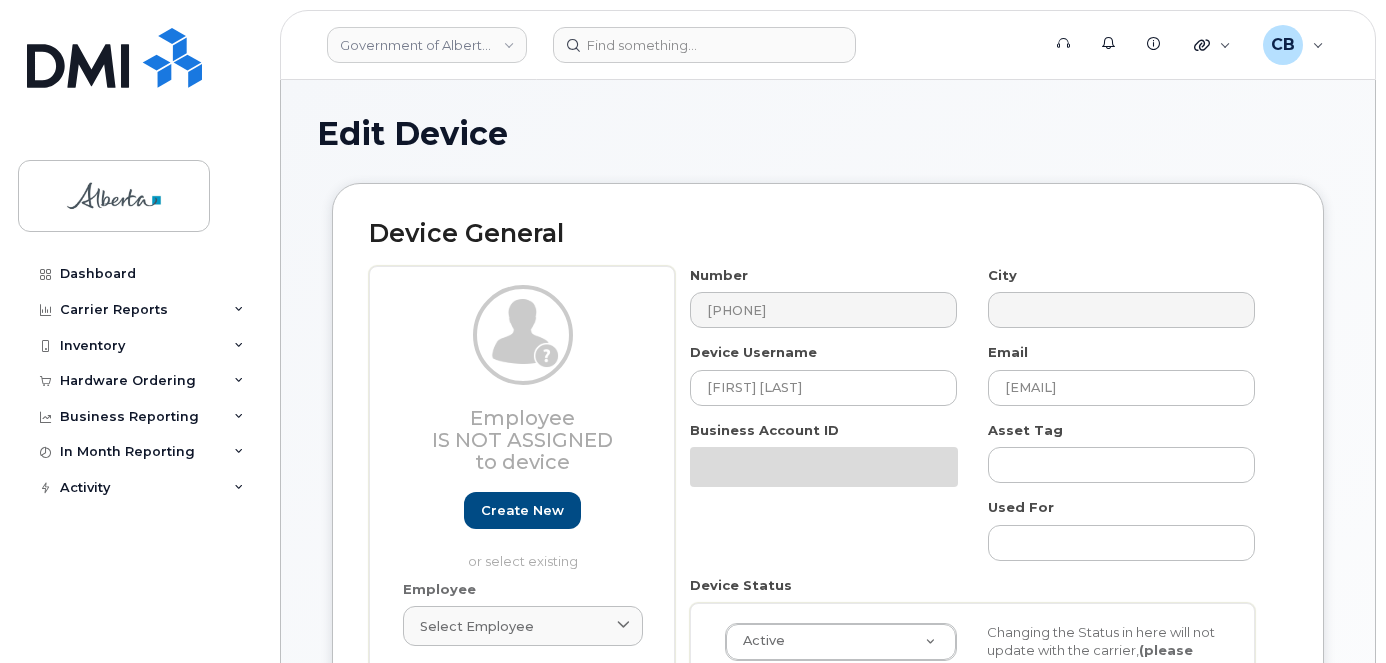 select on "4797682" 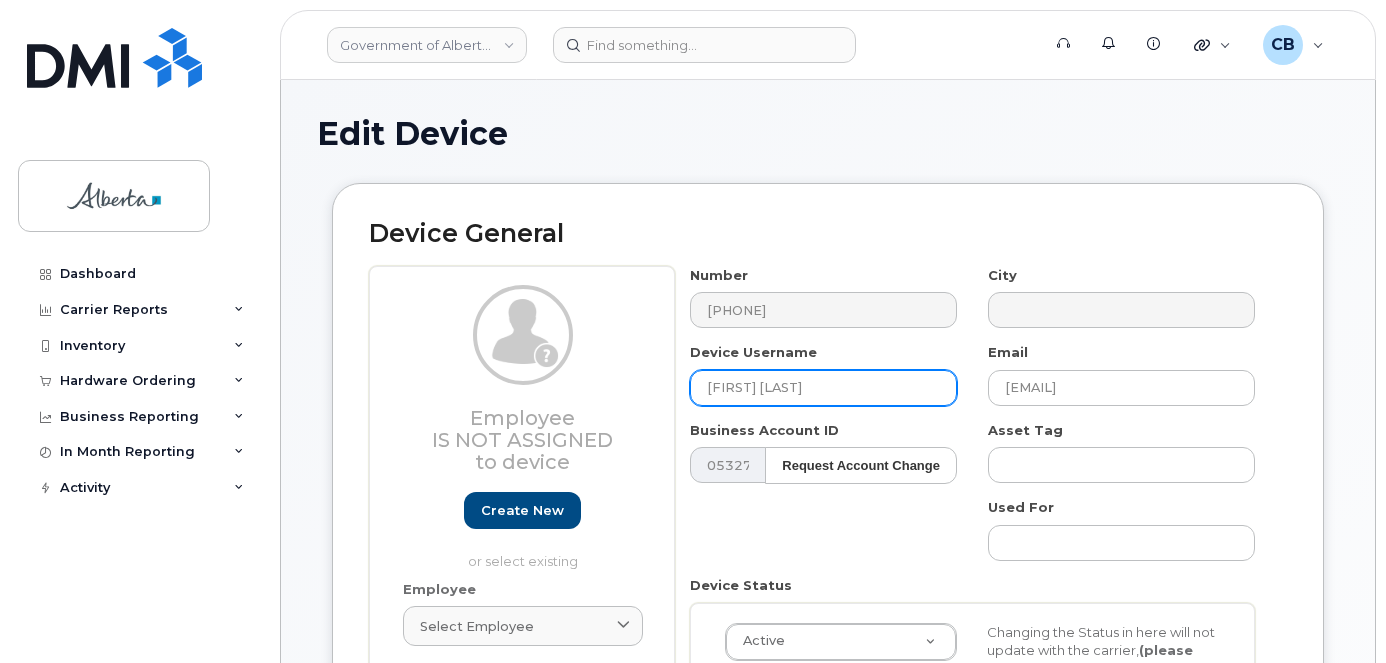 drag, startPoint x: 818, startPoint y: 379, endPoint x: 670, endPoint y: 376, distance: 148.0304 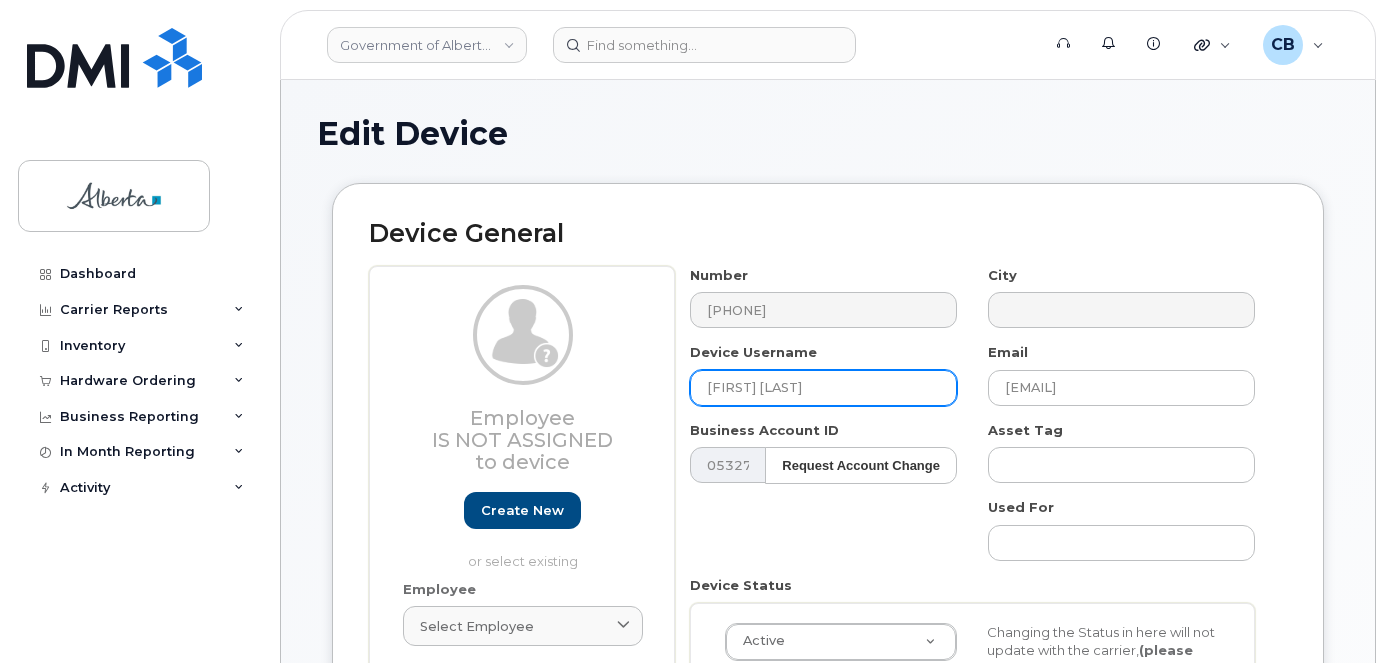 paste on "[FIRST] [LAST]" 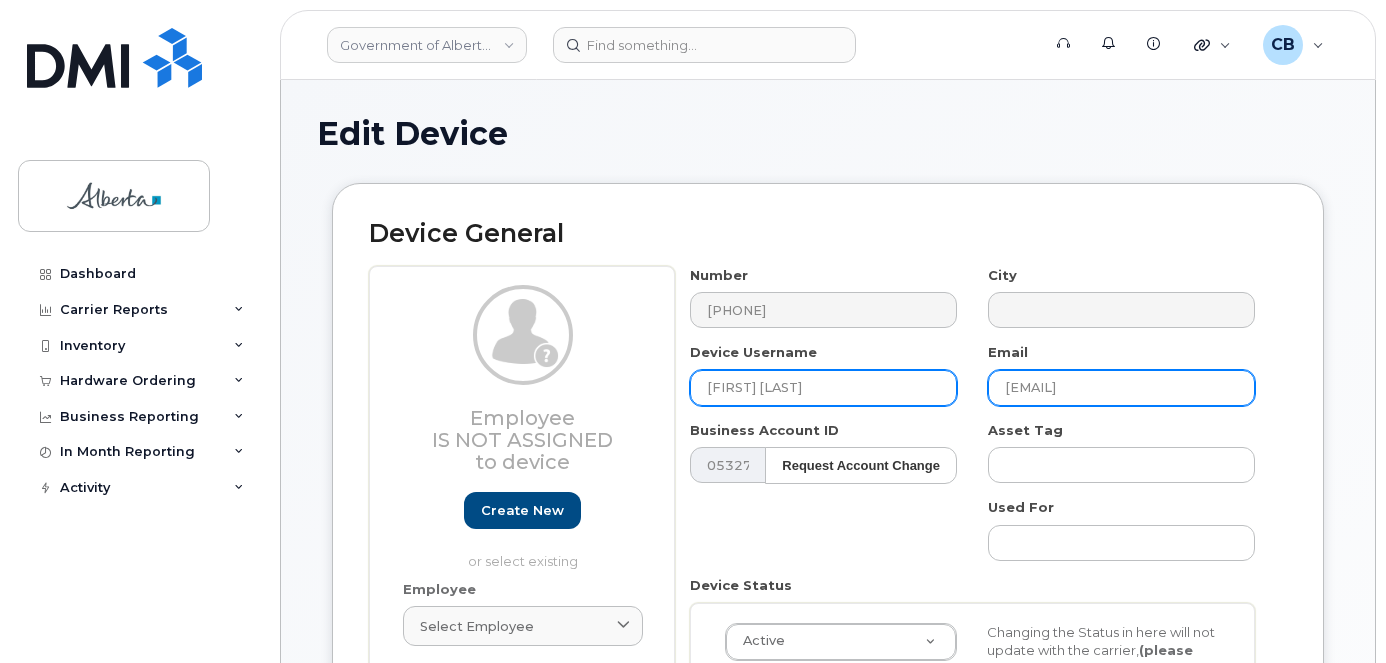 type on "[FIRST] [LAST]" 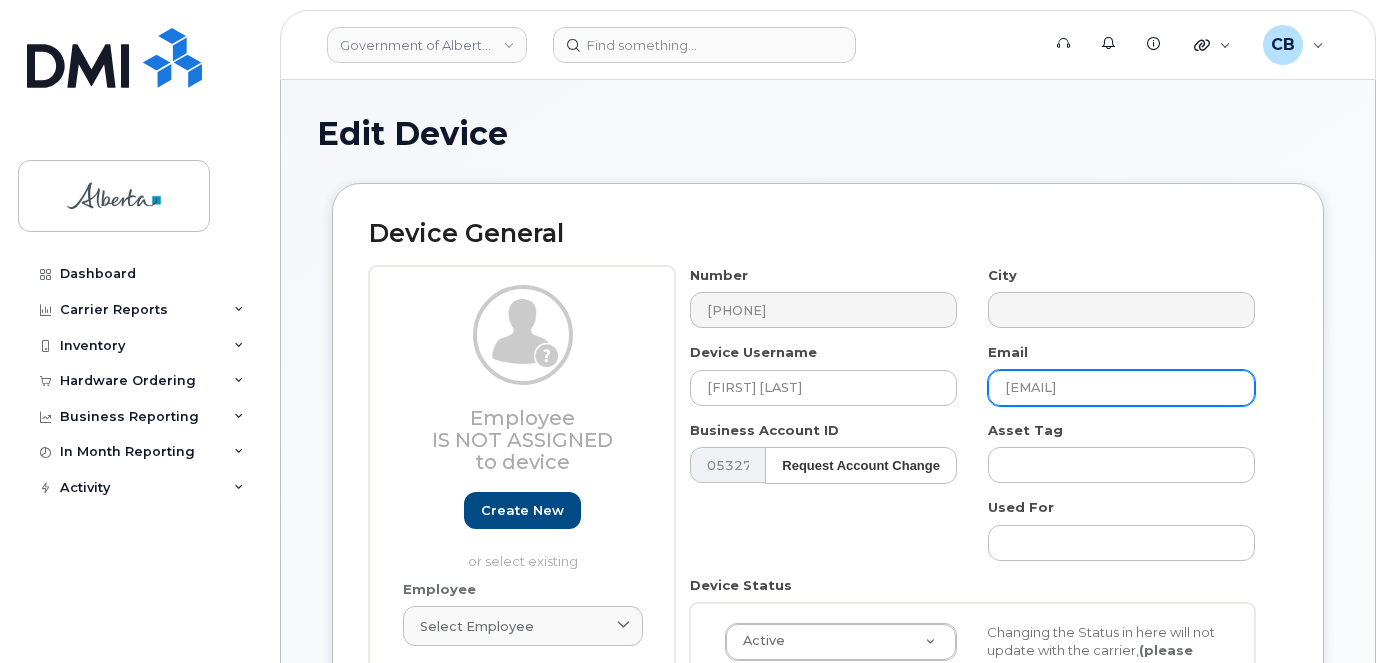 drag, startPoint x: 1113, startPoint y: 388, endPoint x: 998, endPoint y: 396, distance: 115.27792 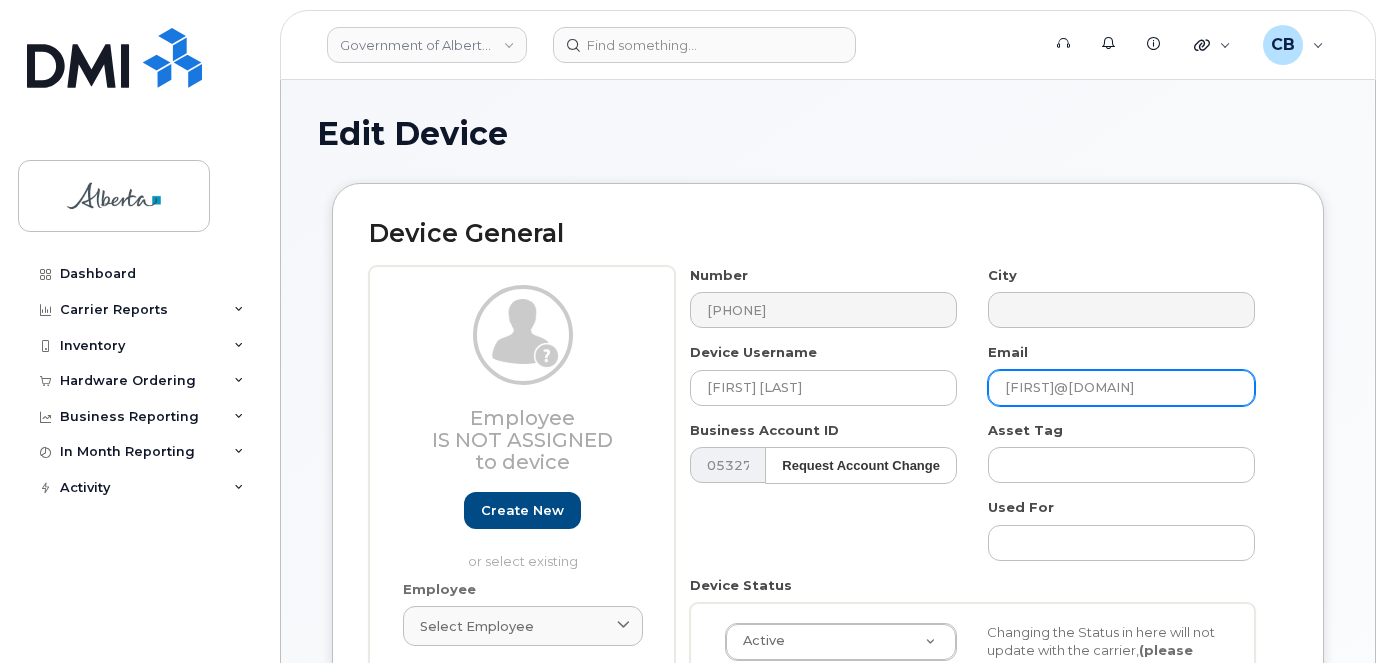 click on "Jamie Henderson@gov.ab.ca" at bounding box center [1121, 388] 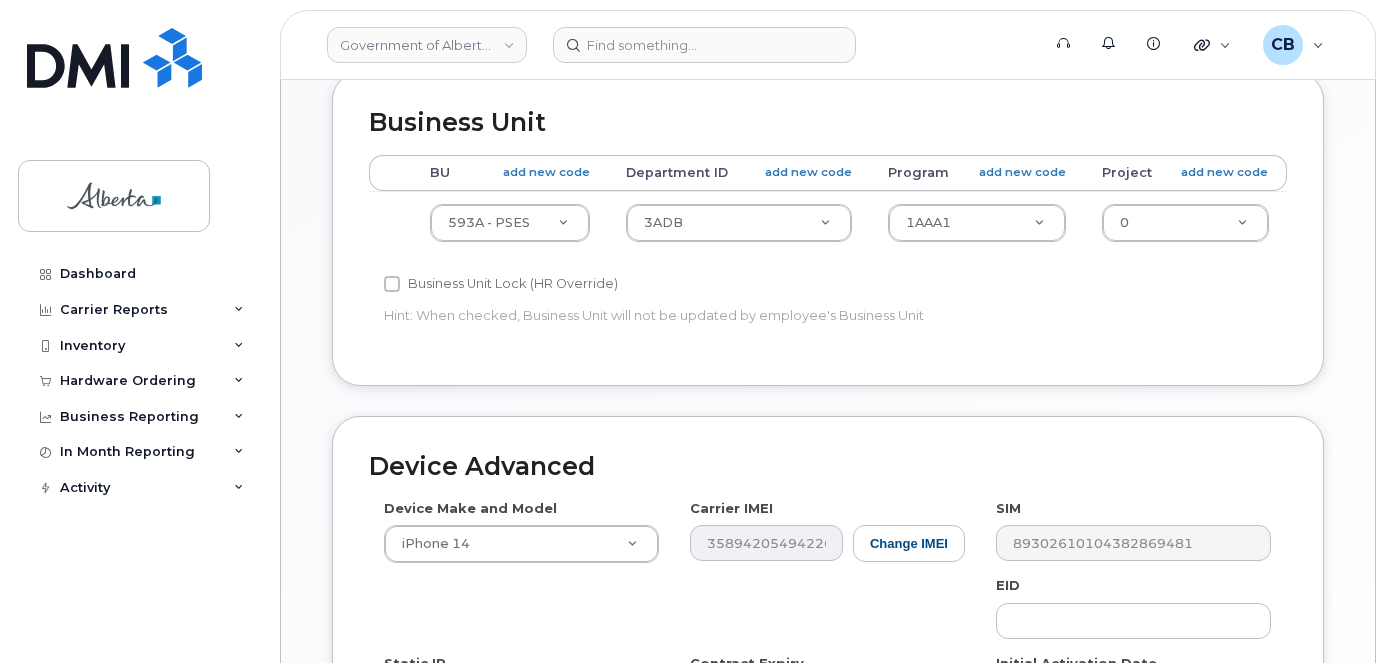 scroll, scrollTop: 806, scrollLeft: 0, axis: vertical 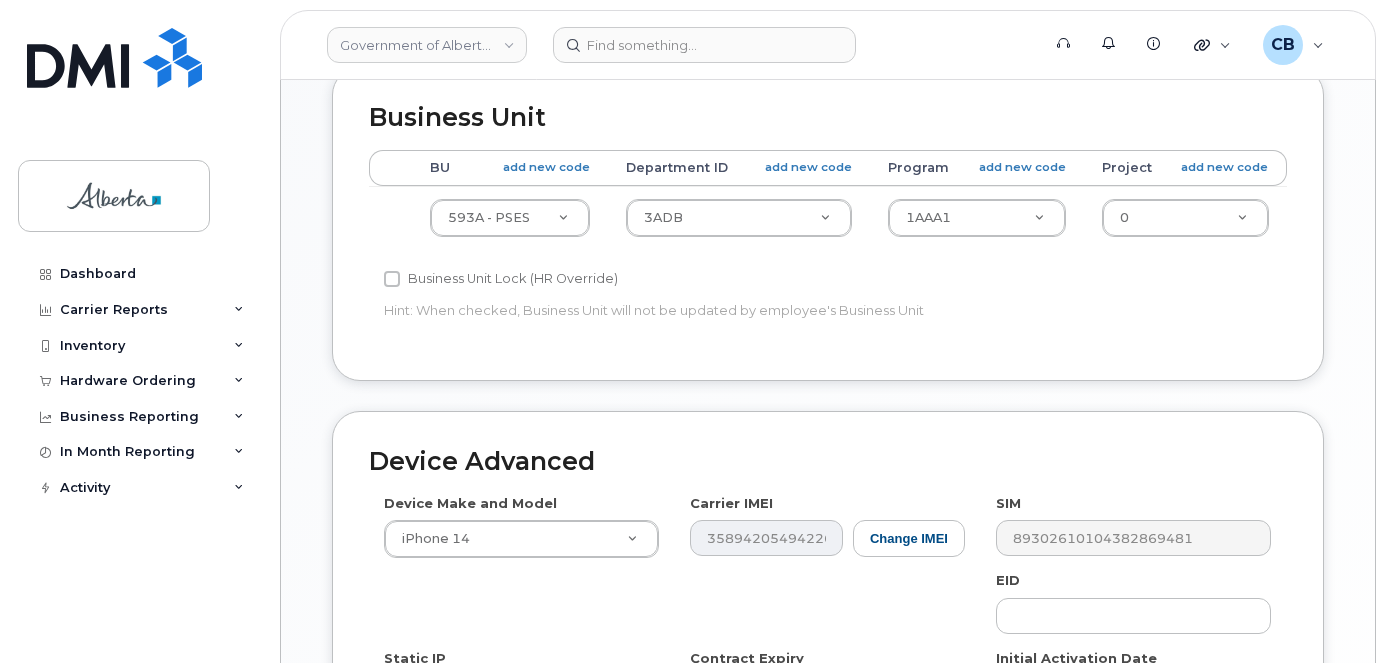 type on "Jamie.Henderson@gov.ab.ca" 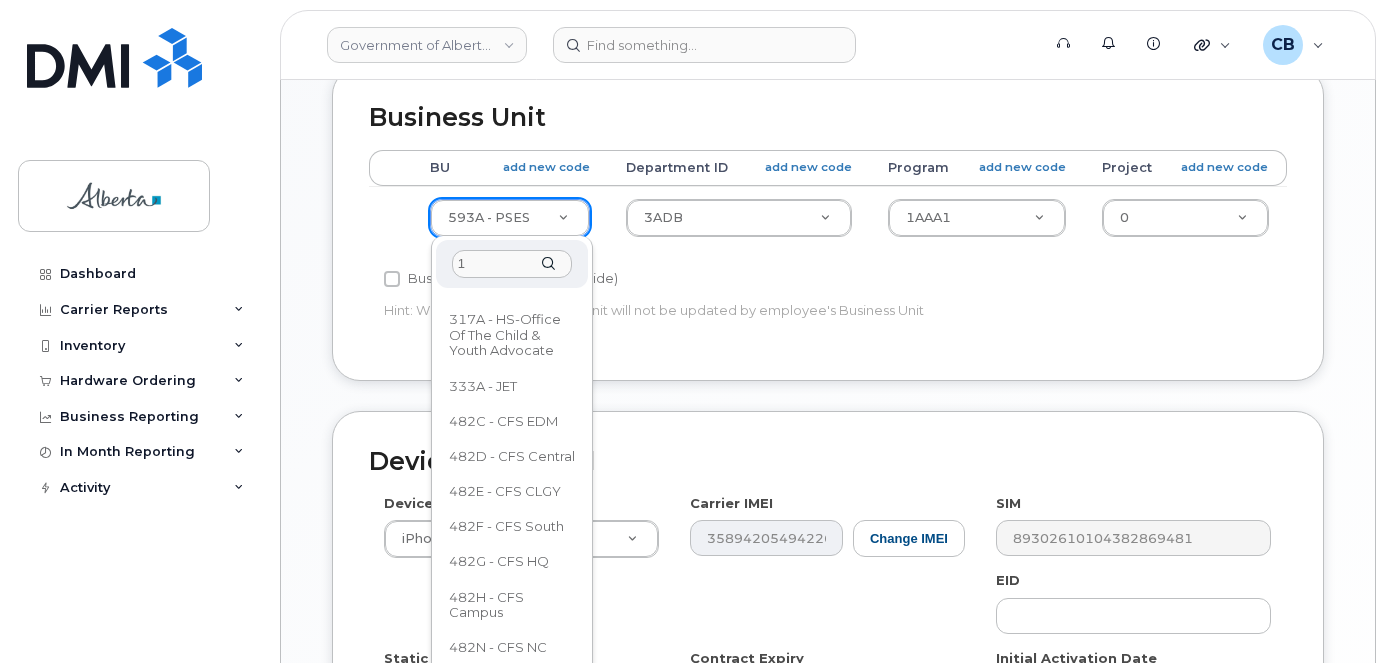scroll, scrollTop: 0, scrollLeft: 0, axis: both 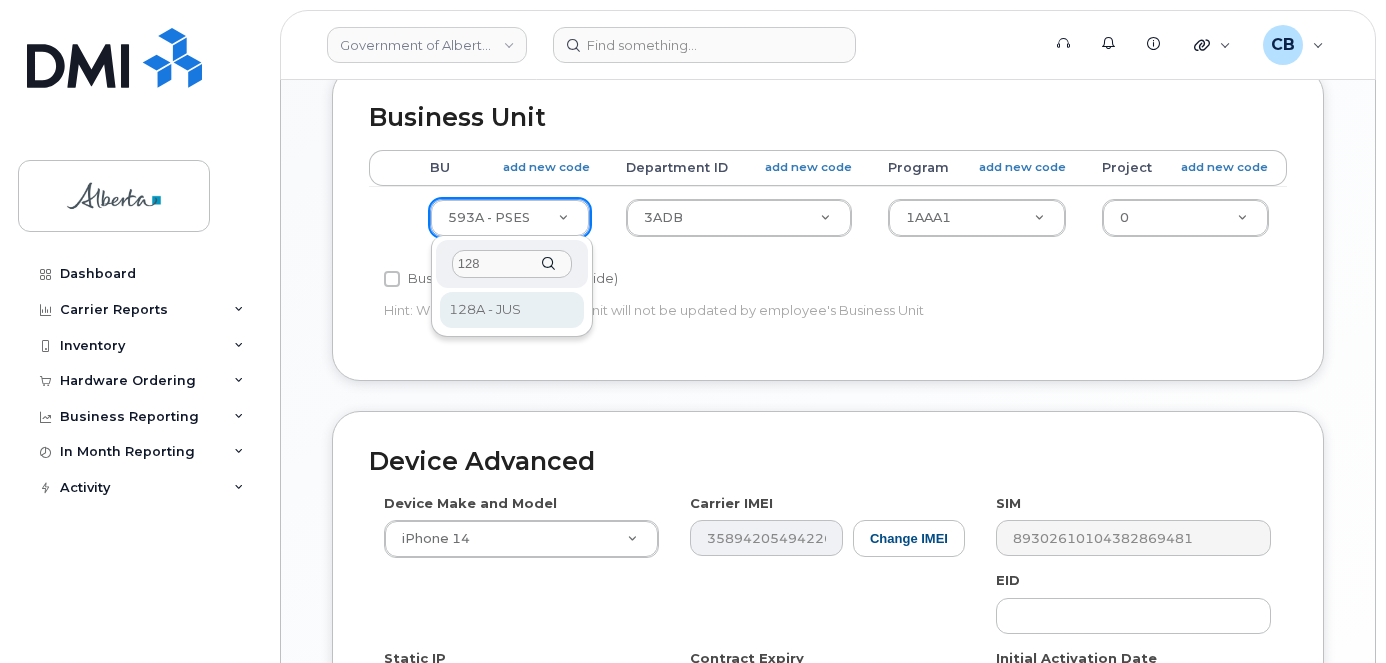 type on "128" 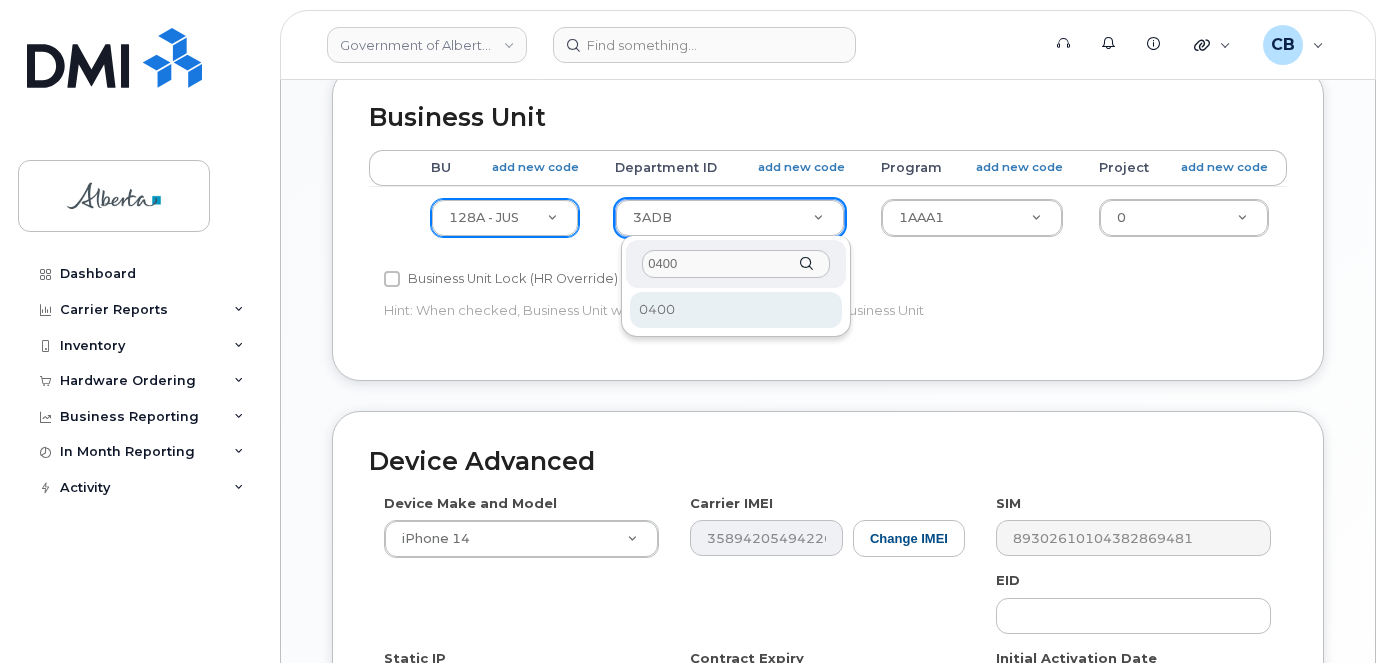 type on "0400" 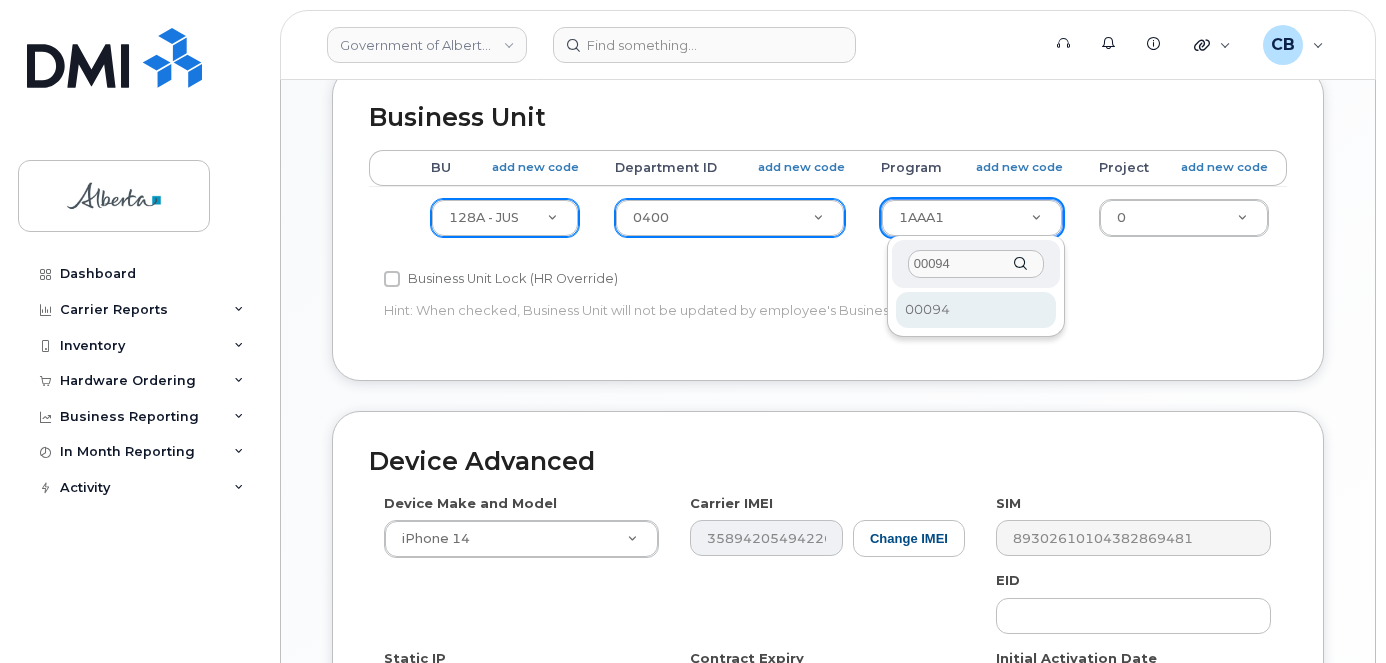 type on "00094" 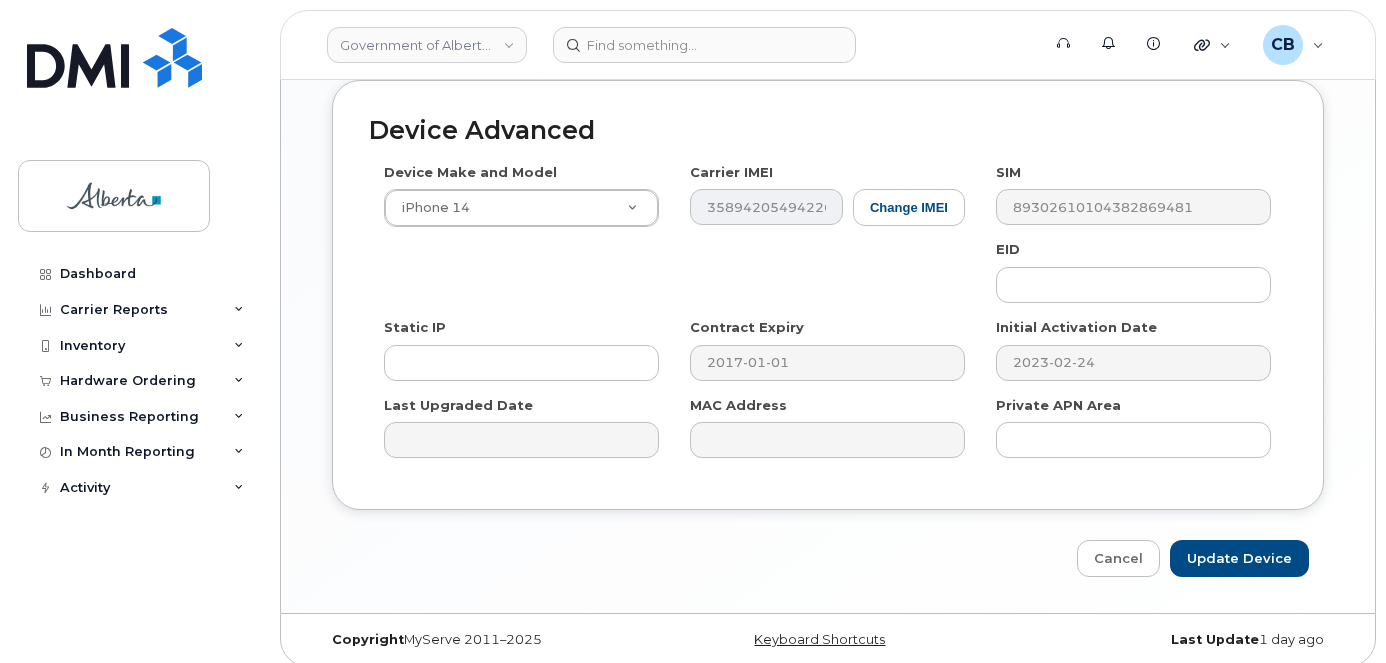 scroll, scrollTop: 1151, scrollLeft: 0, axis: vertical 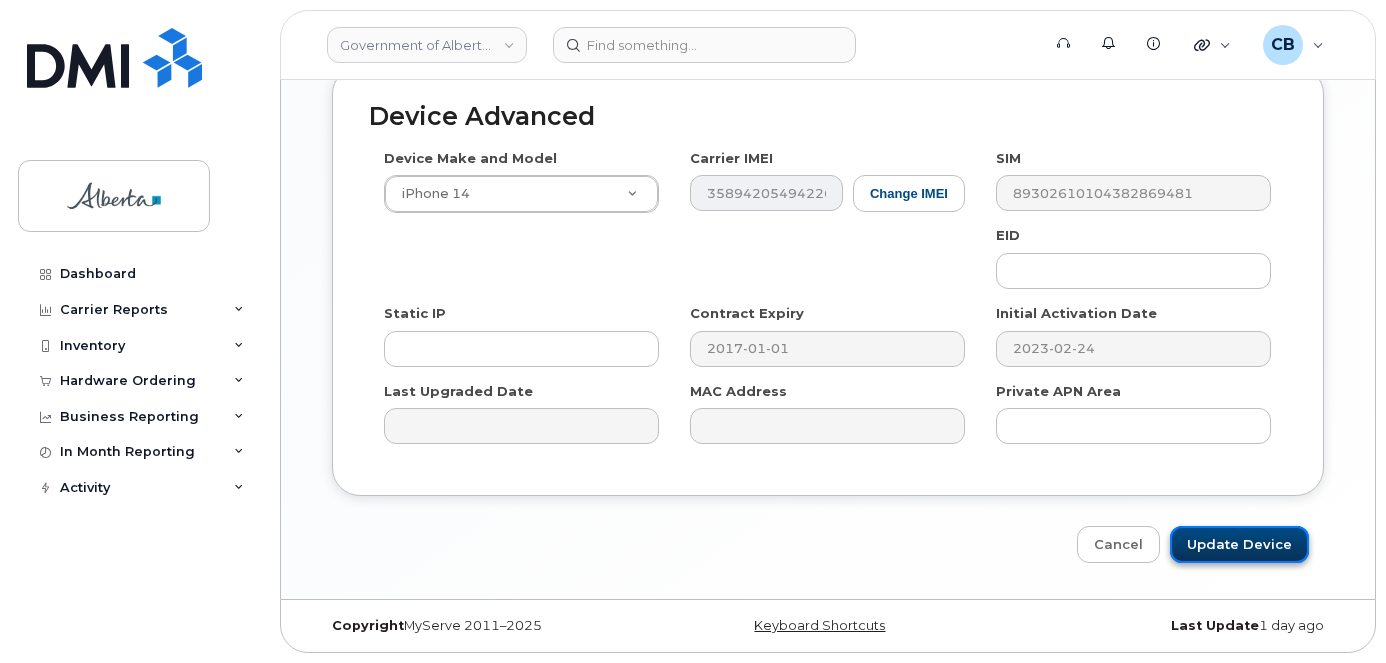 click on "Update Device" at bounding box center [1239, 544] 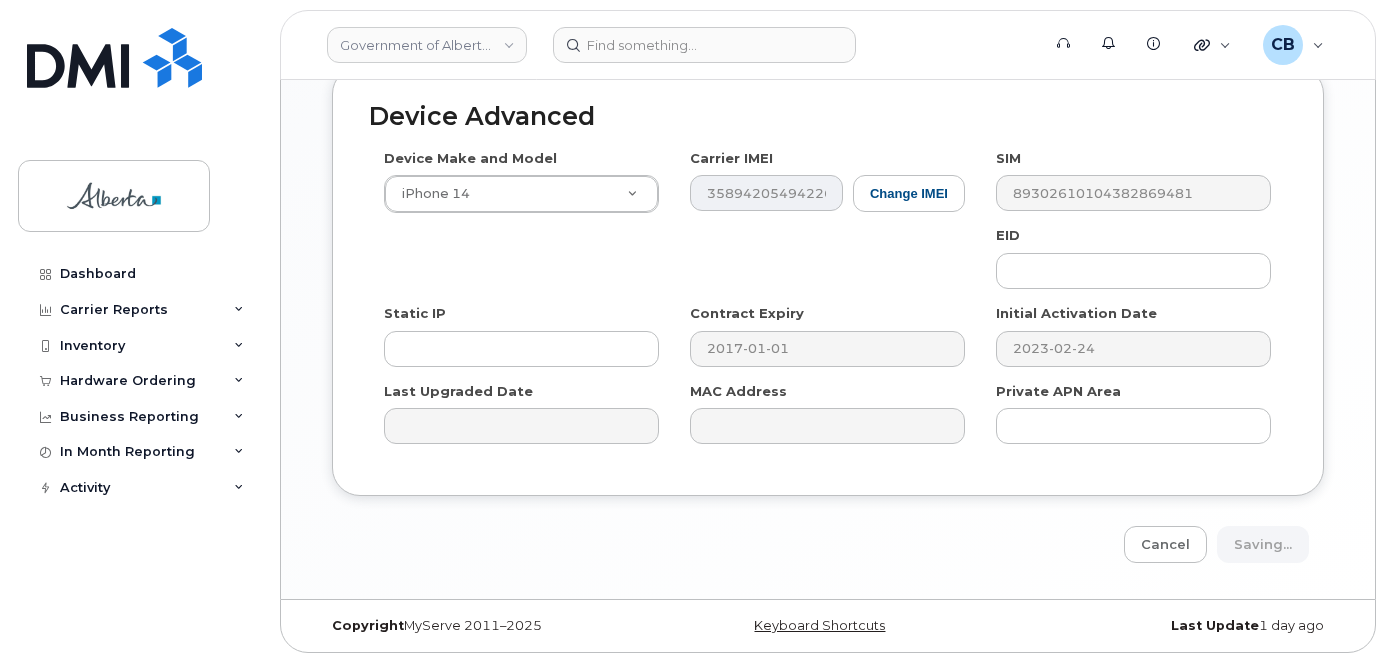 type on "Saving..." 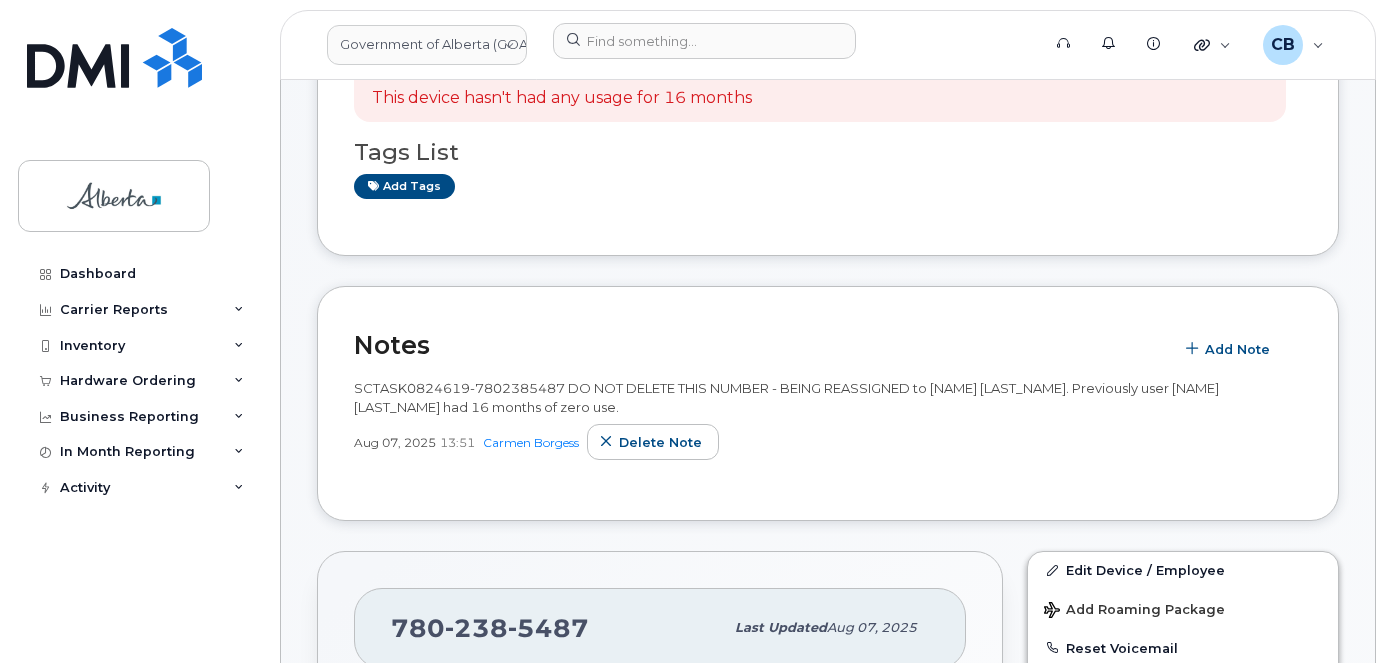 scroll, scrollTop: 0, scrollLeft: 0, axis: both 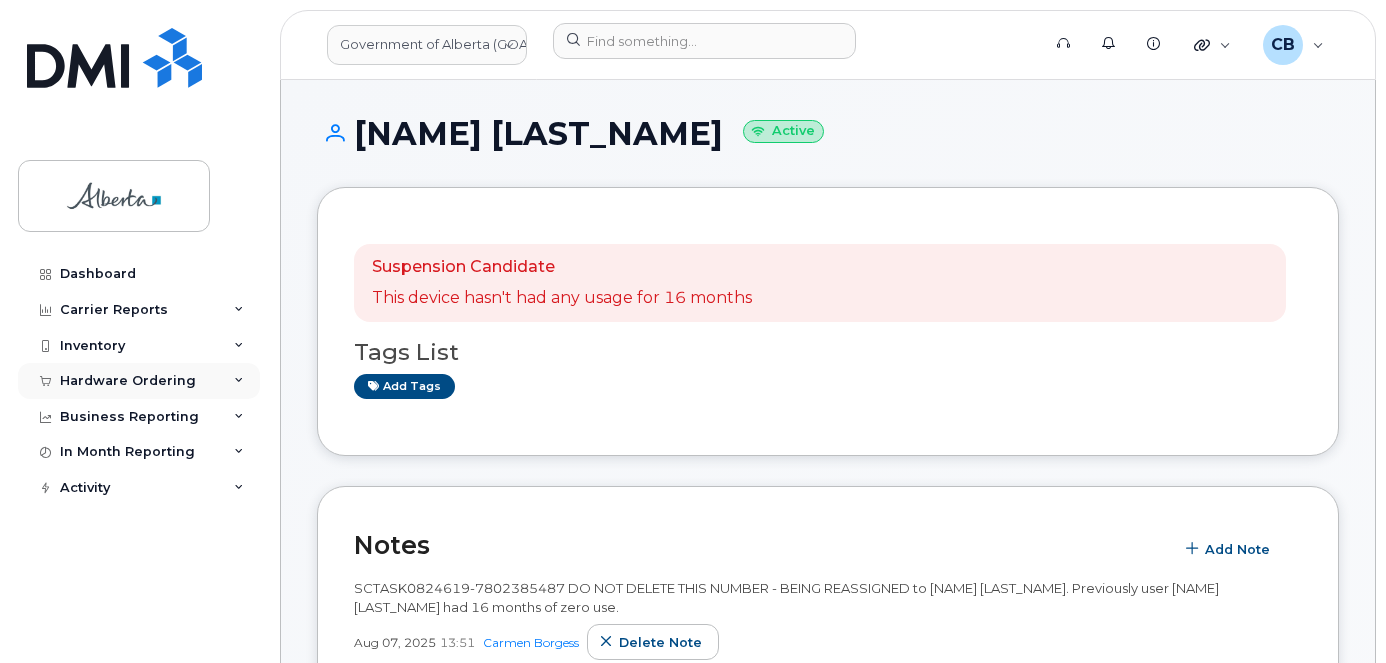 click on "Hardware Ordering" at bounding box center [128, 381] 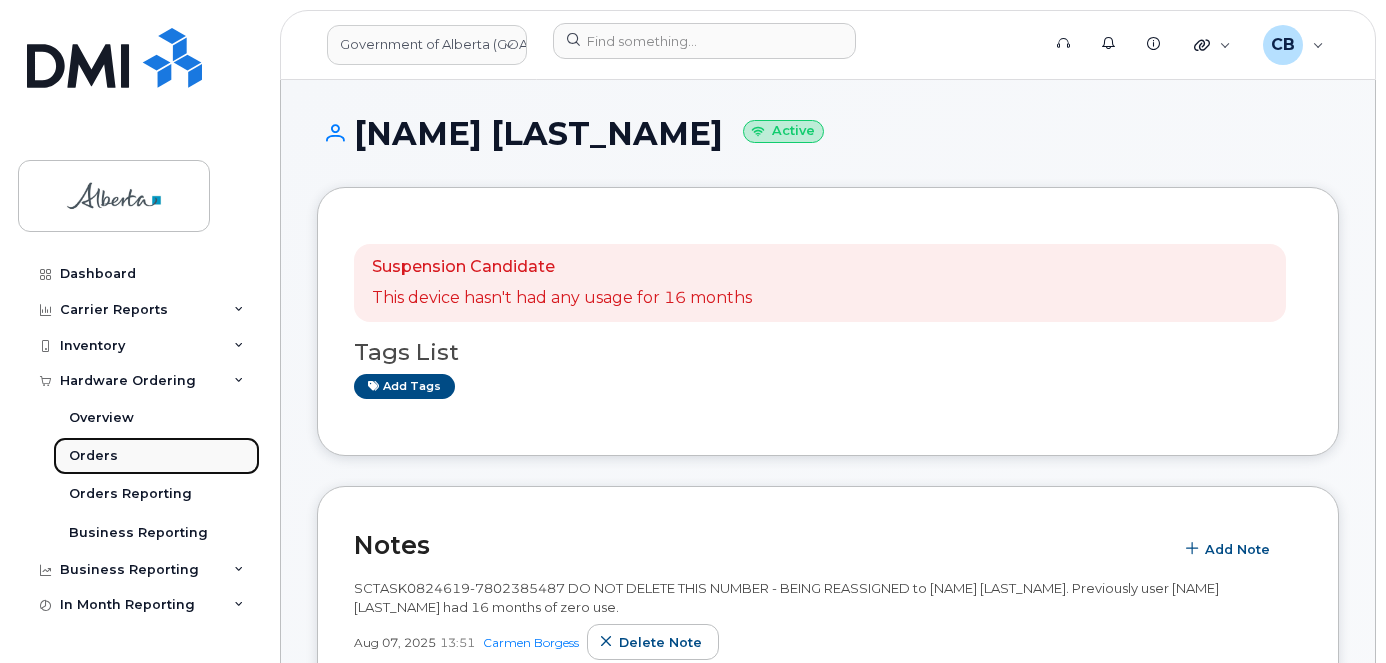 click on "Orders" at bounding box center [93, 456] 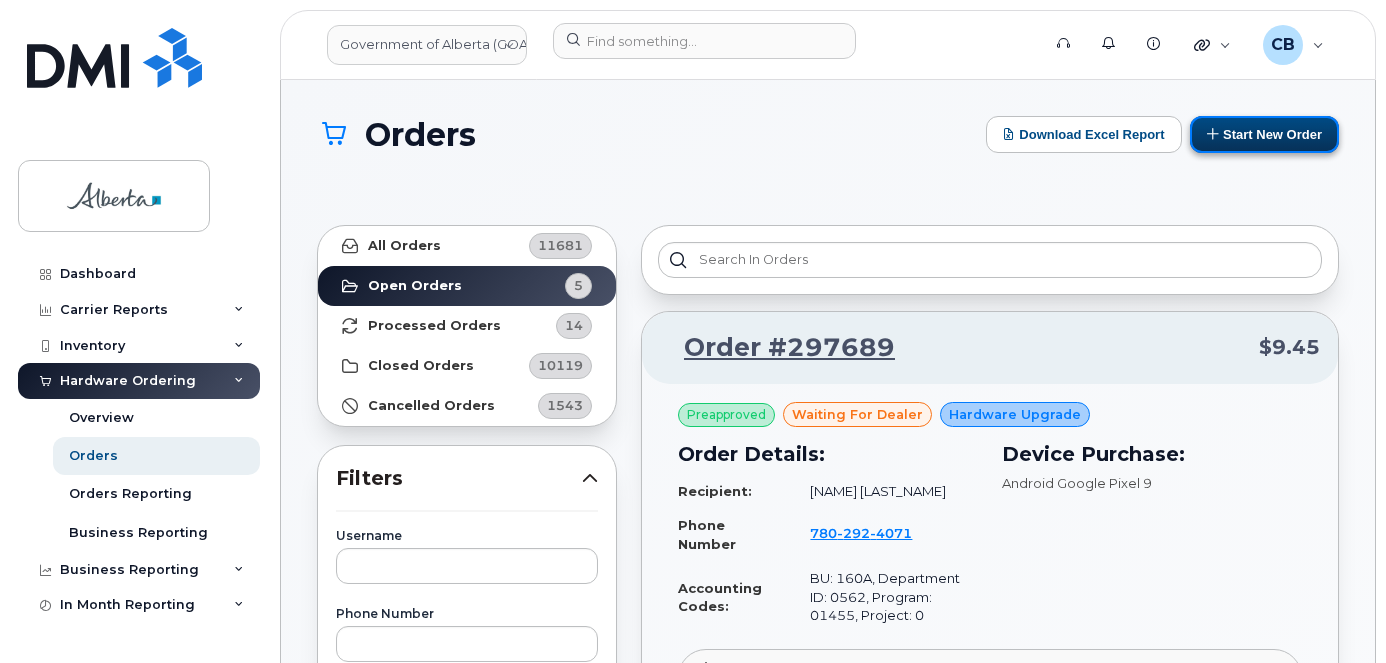 click on "Start New Order" at bounding box center [1264, 134] 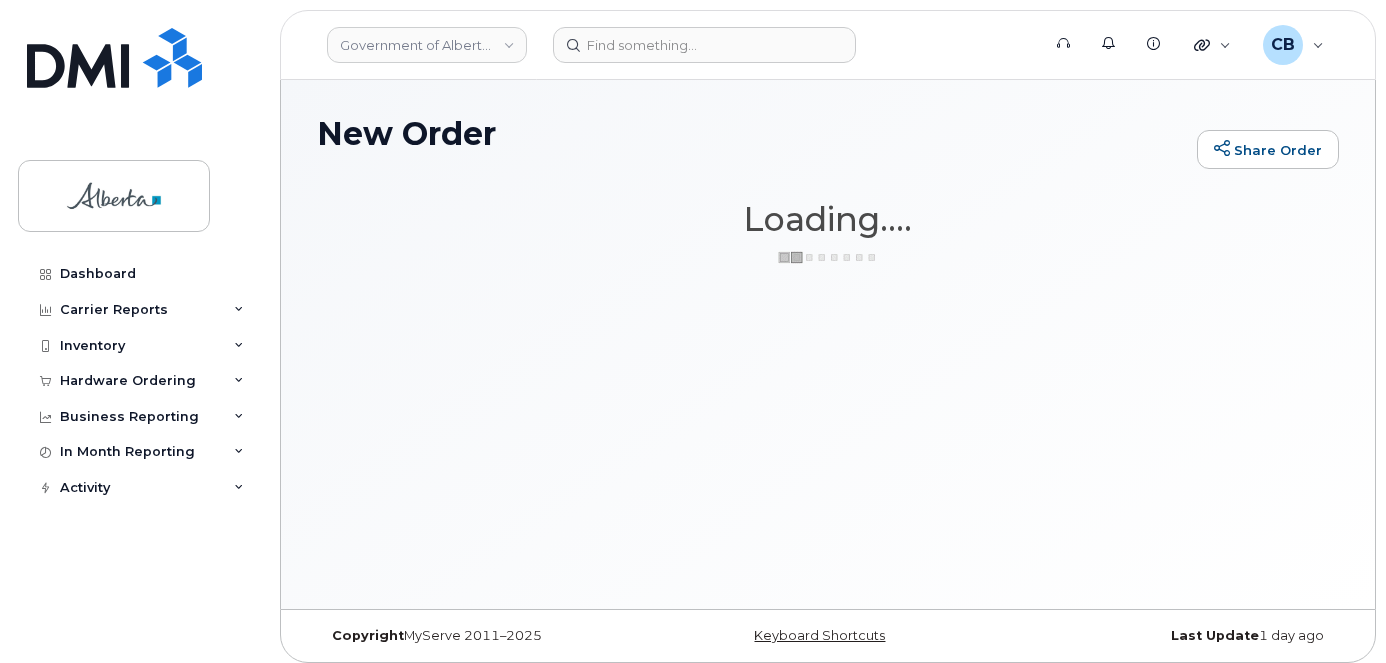 scroll, scrollTop: 0, scrollLeft: 0, axis: both 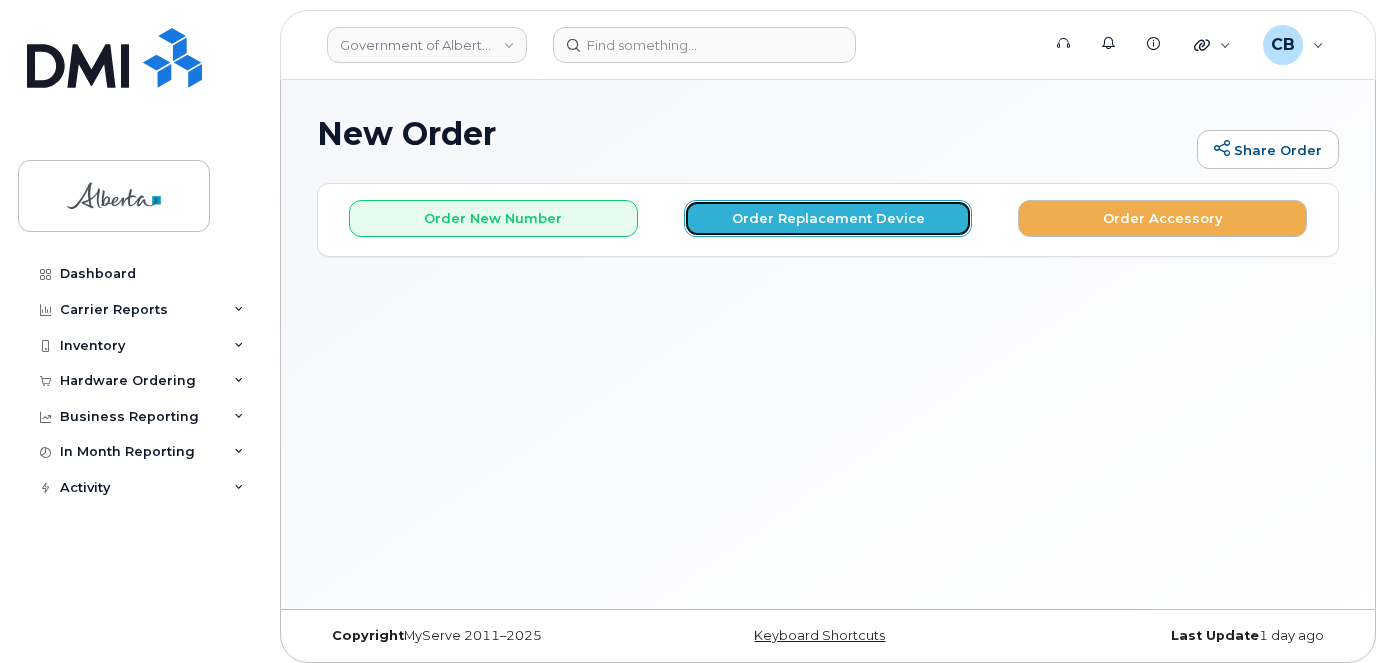 click on "Order Replacement Device" at bounding box center (828, 218) 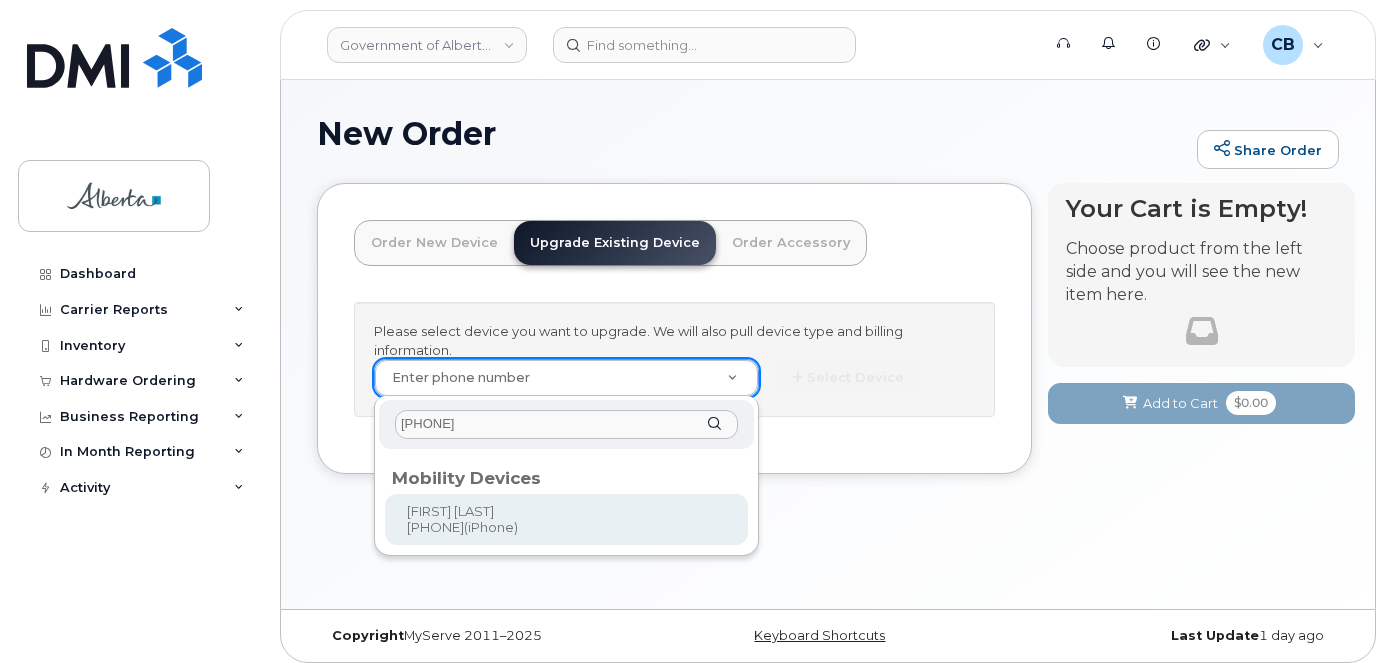 type on "[PHONE]" 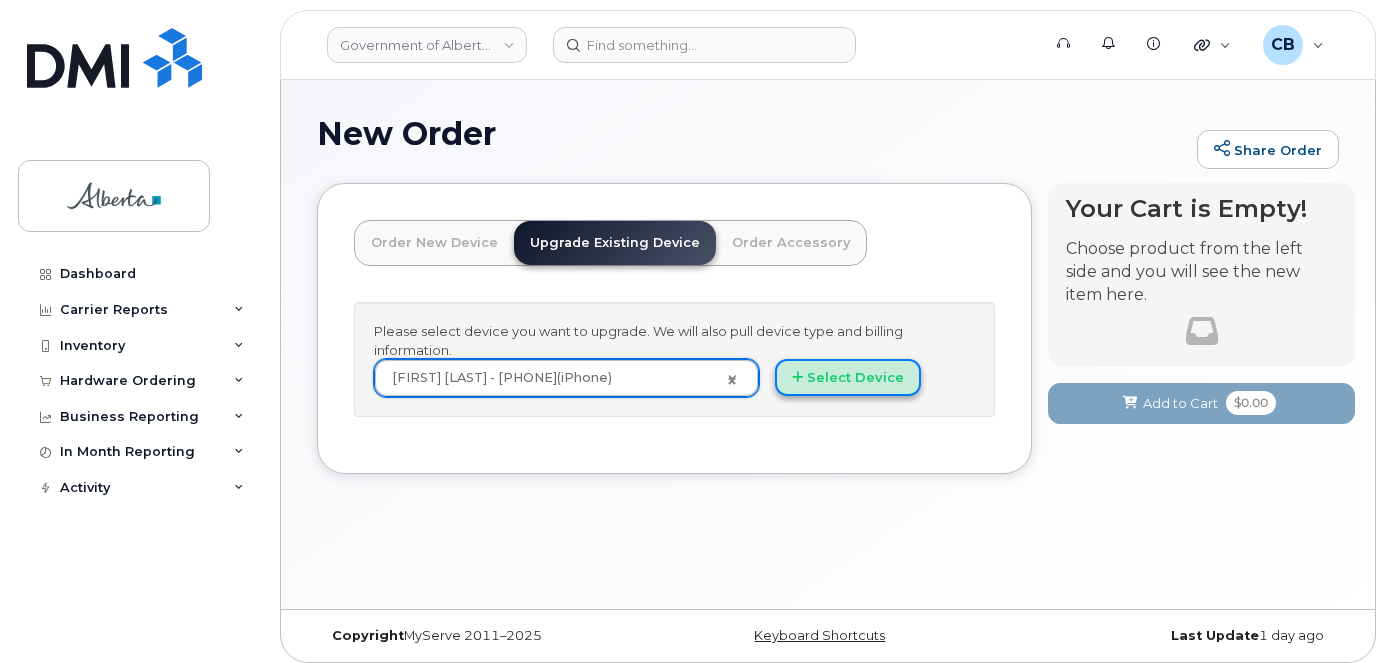 click on "Select Device" at bounding box center [848, 377] 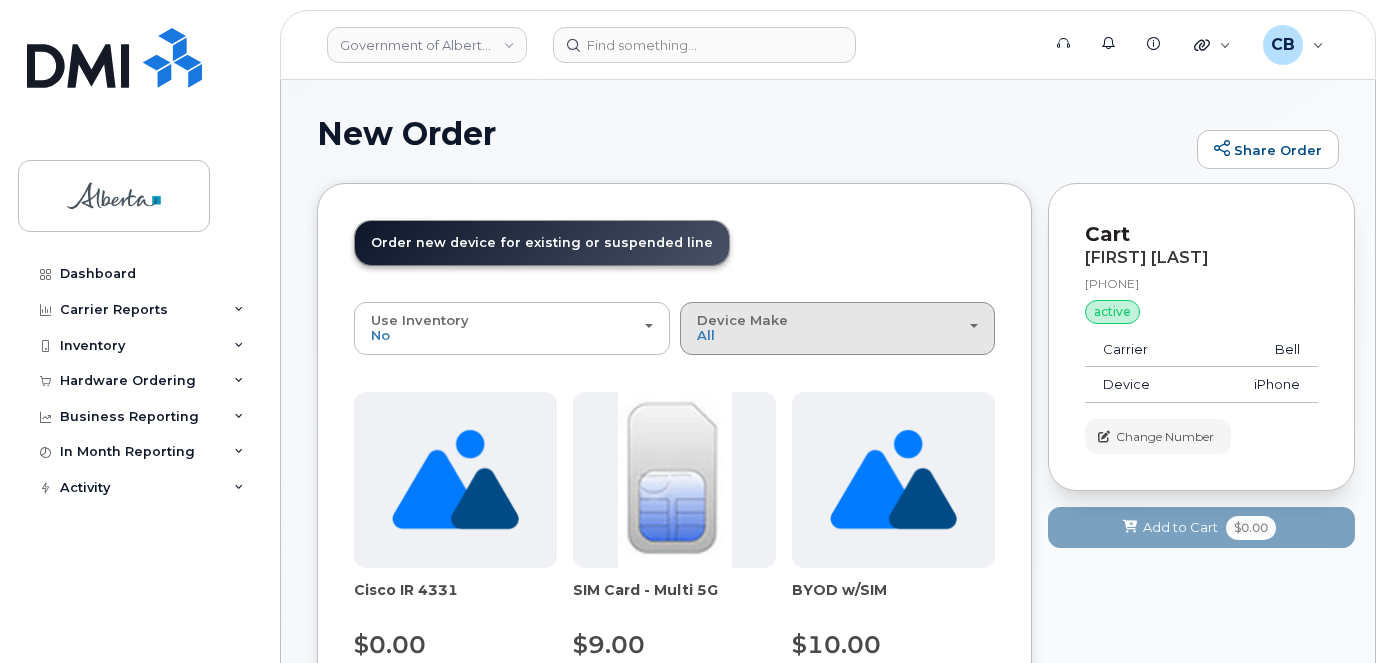 click on "Device Make" at bounding box center [742, 320] 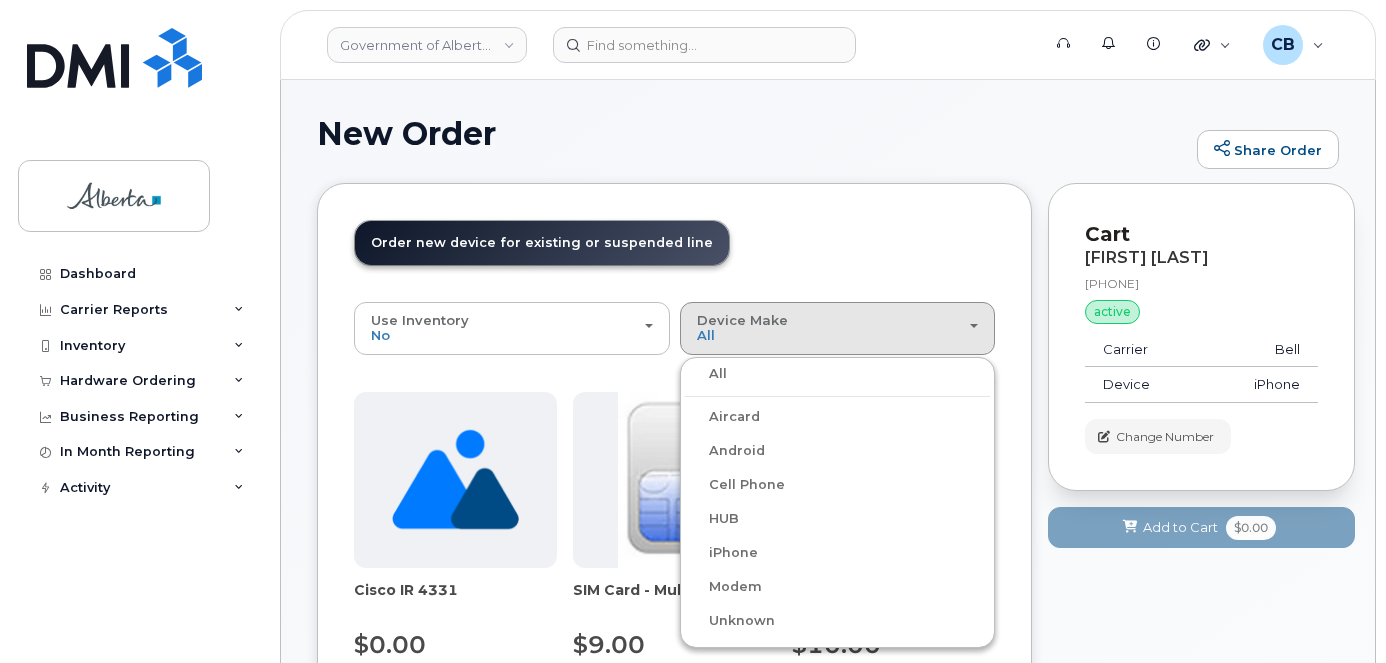 click on "iPhone" at bounding box center (721, 553) 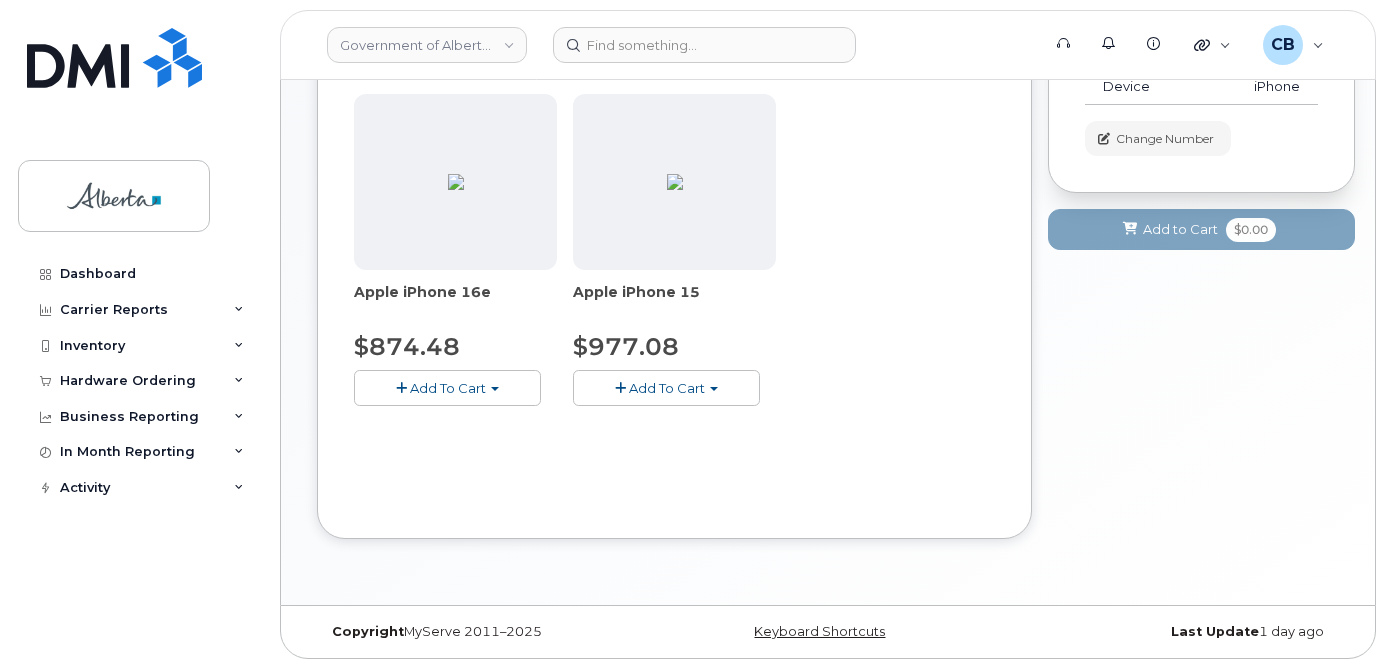 scroll, scrollTop: 300, scrollLeft: 0, axis: vertical 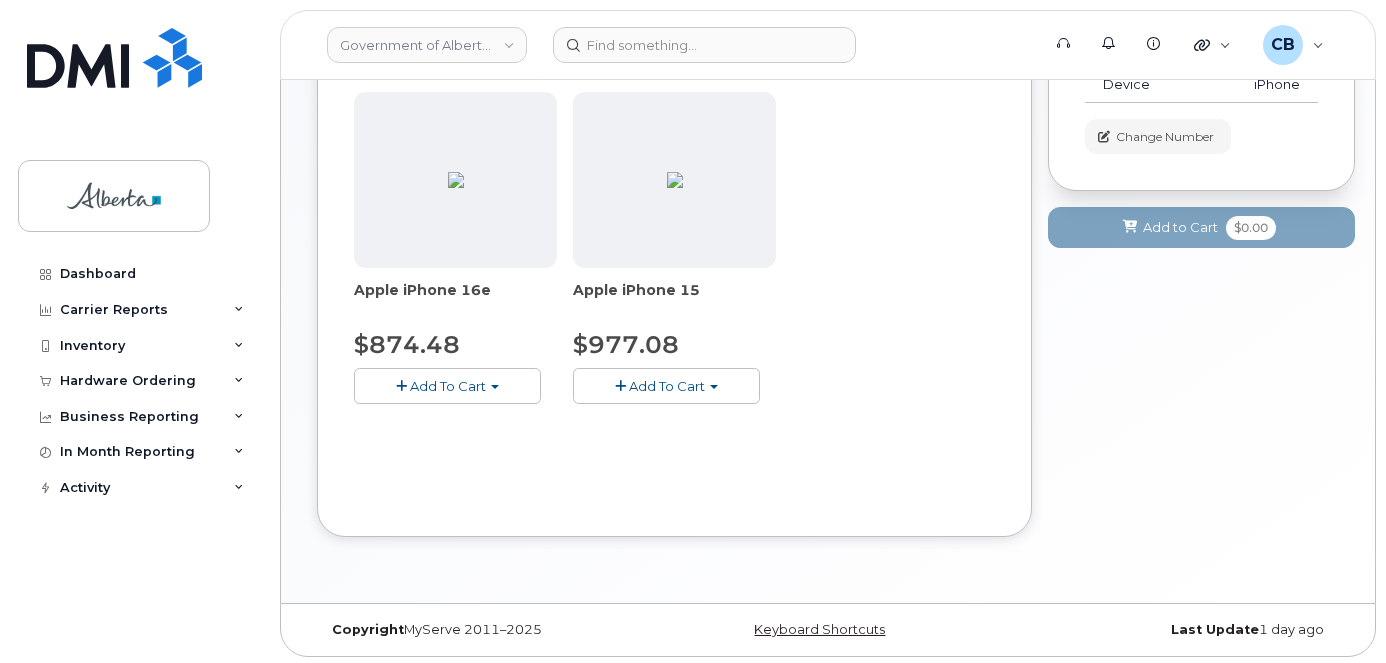 click on "Add To Cart" at bounding box center (447, 385) 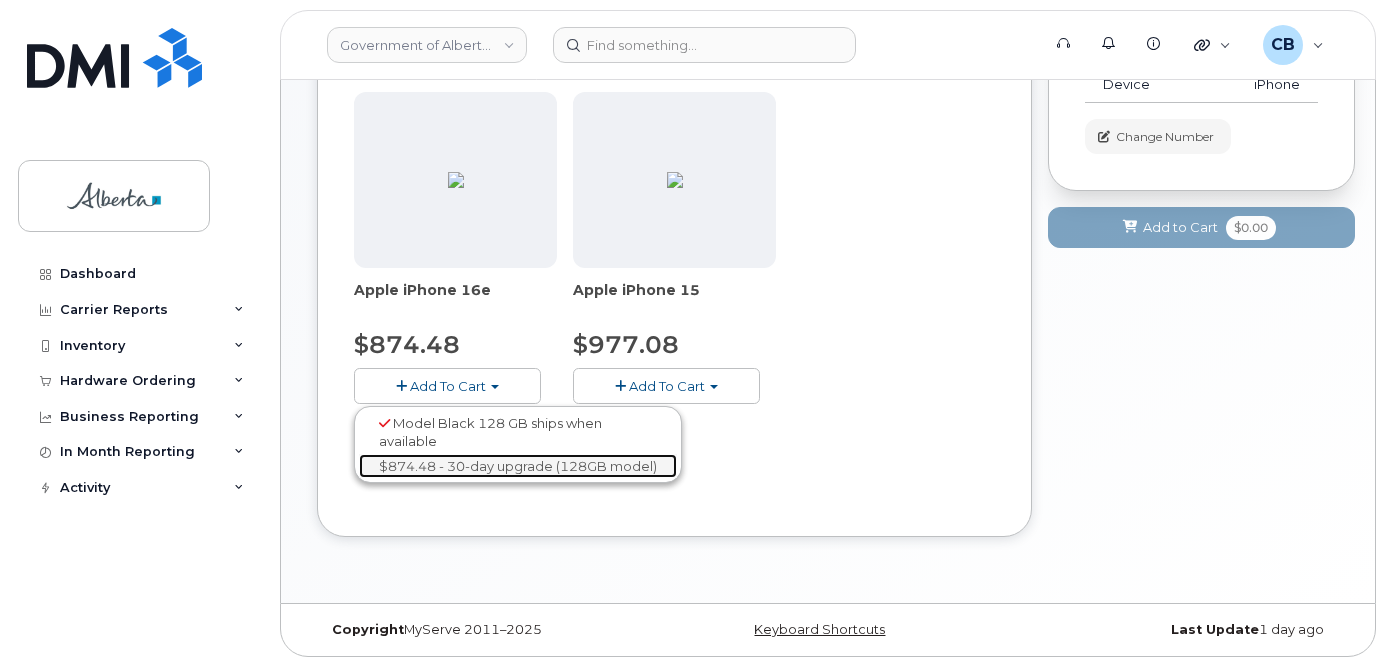 click on "$874.48 - 30-day upgrade (128GB model)" at bounding box center (518, 466) 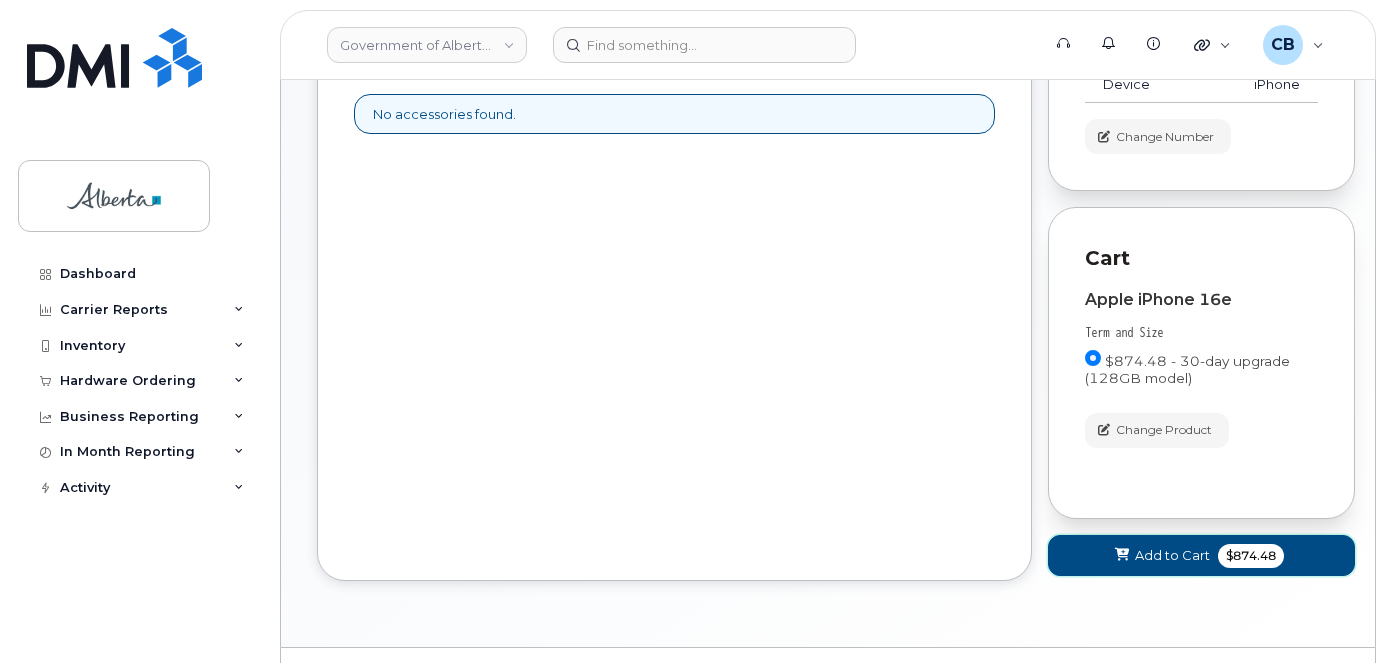 click on "Add to Cart" at bounding box center (1172, 555) 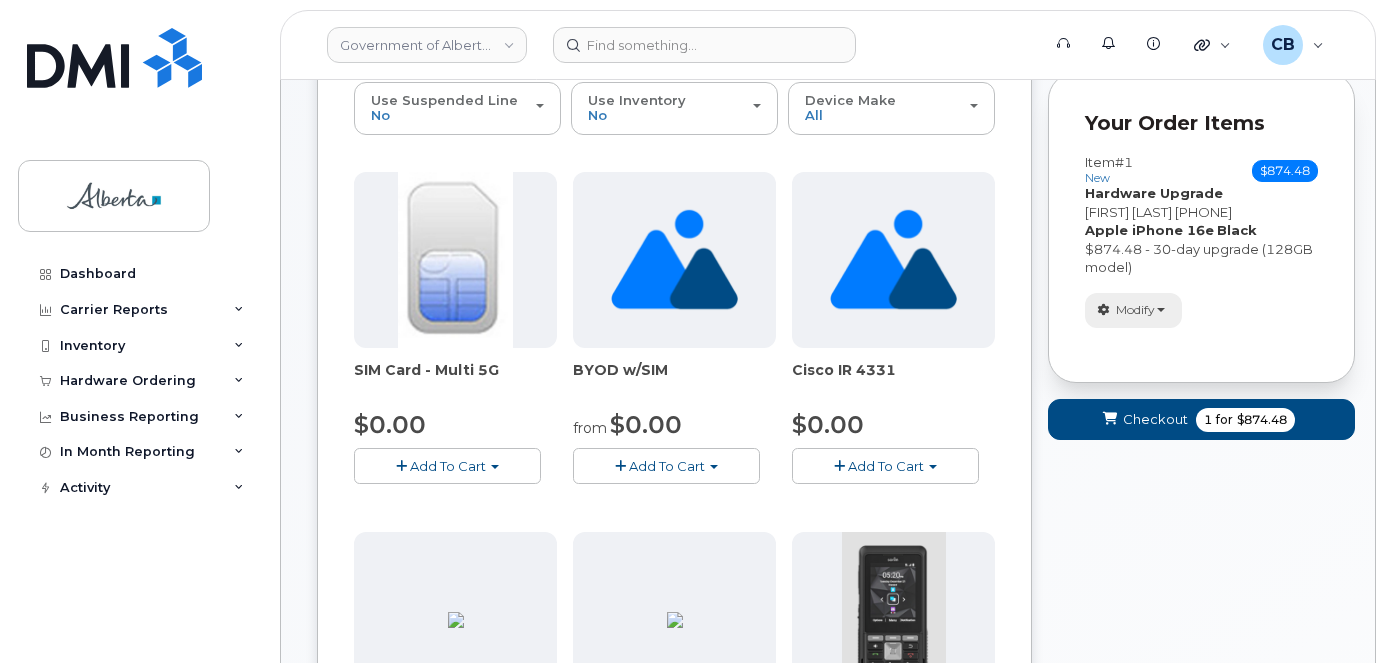 scroll, scrollTop: 100, scrollLeft: 0, axis: vertical 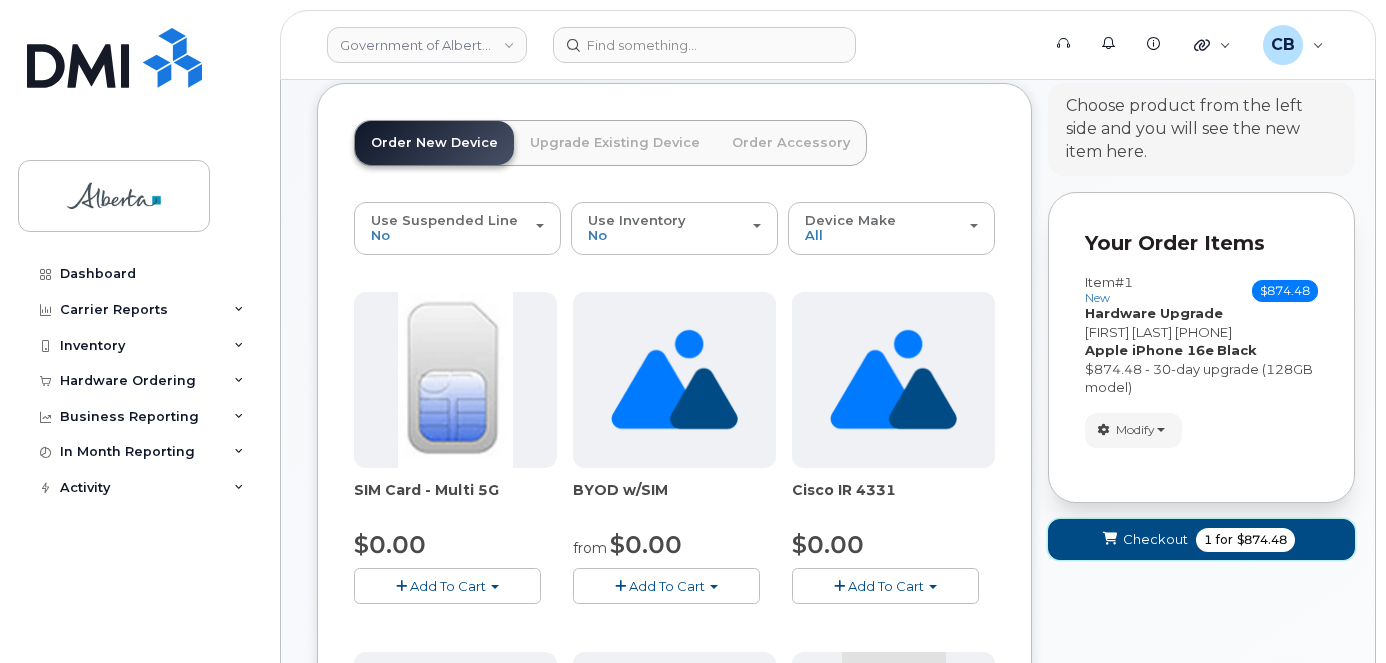 click on "Checkout" at bounding box center (1155, 539) 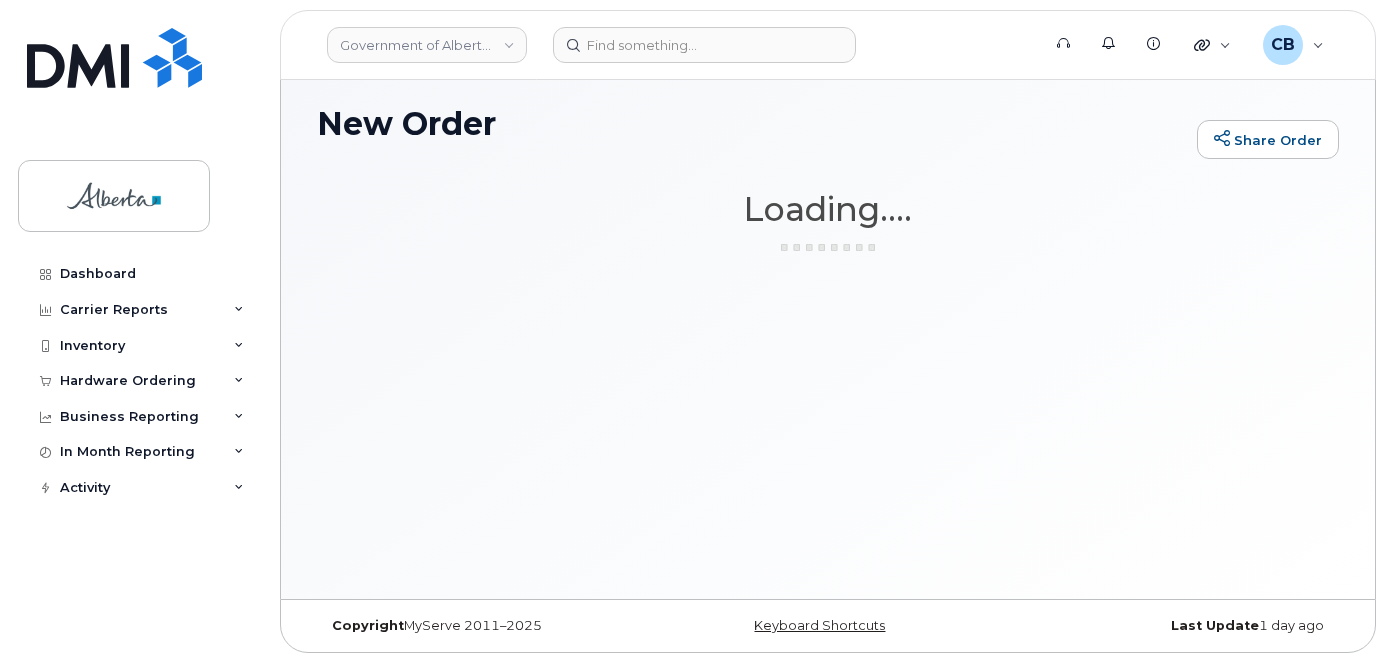 scroll, scrollTop: 10, scrollLeft: 0, axis: vertical 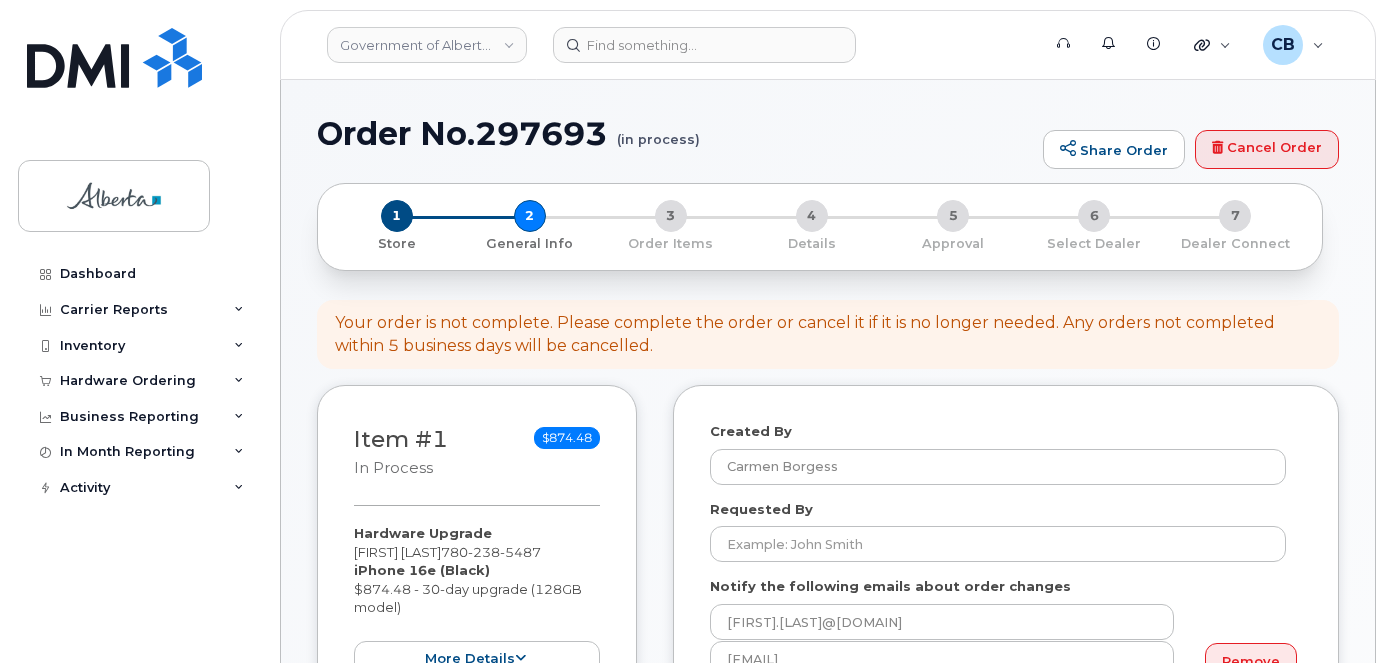 select 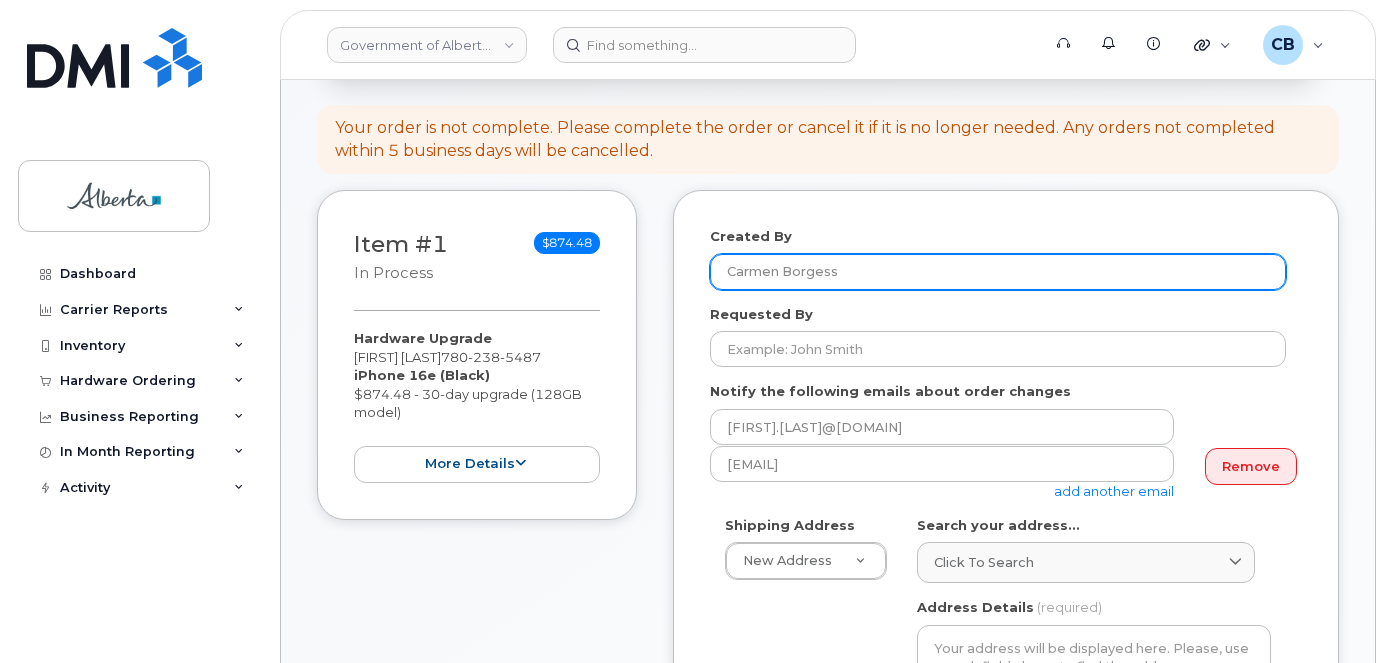 scroll, scrollTop: 300, scrollLeft: 0, axis: vertical 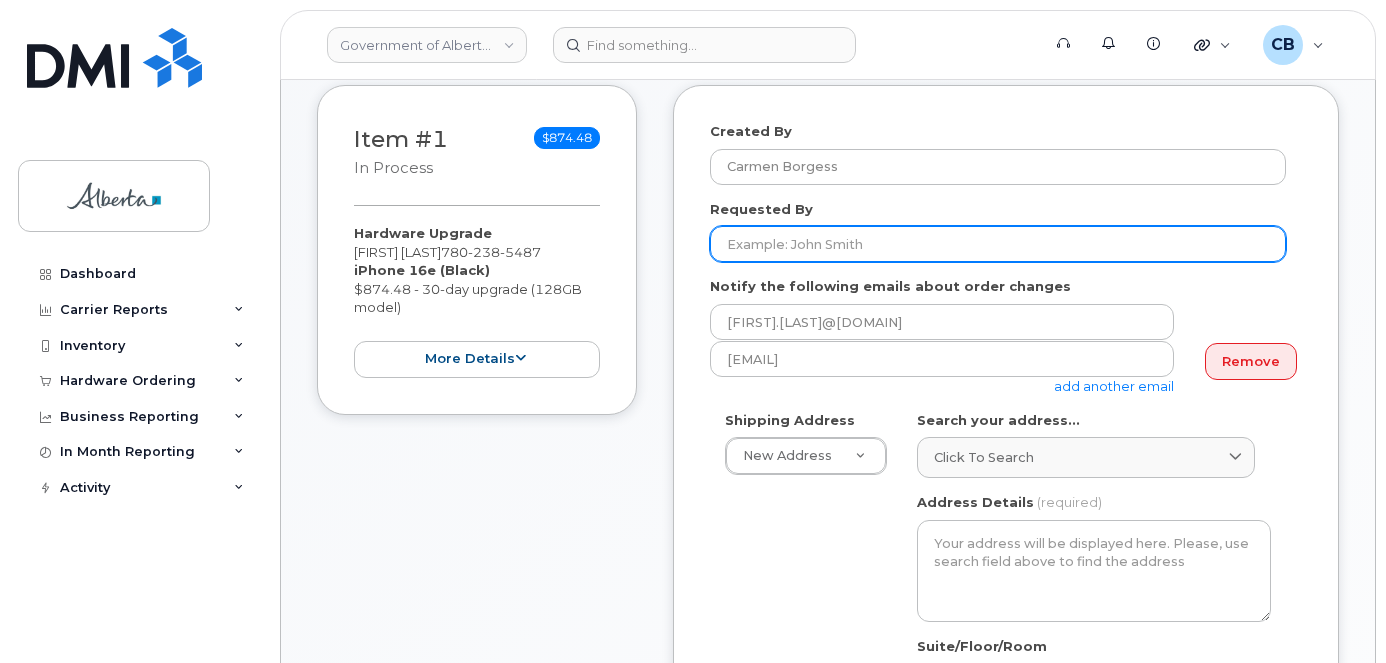 click on "Requested By" at bounding box center (998, 244) 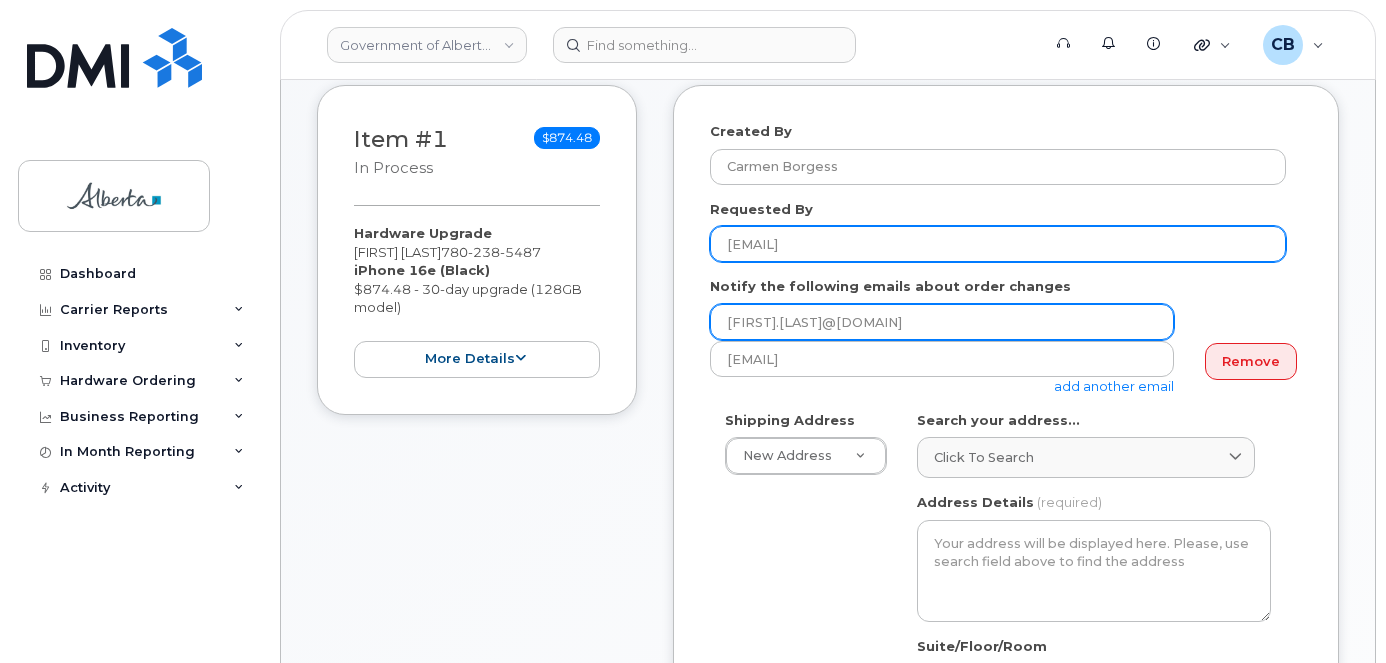 type on "Elana.Stewart@gov.ab.ca" 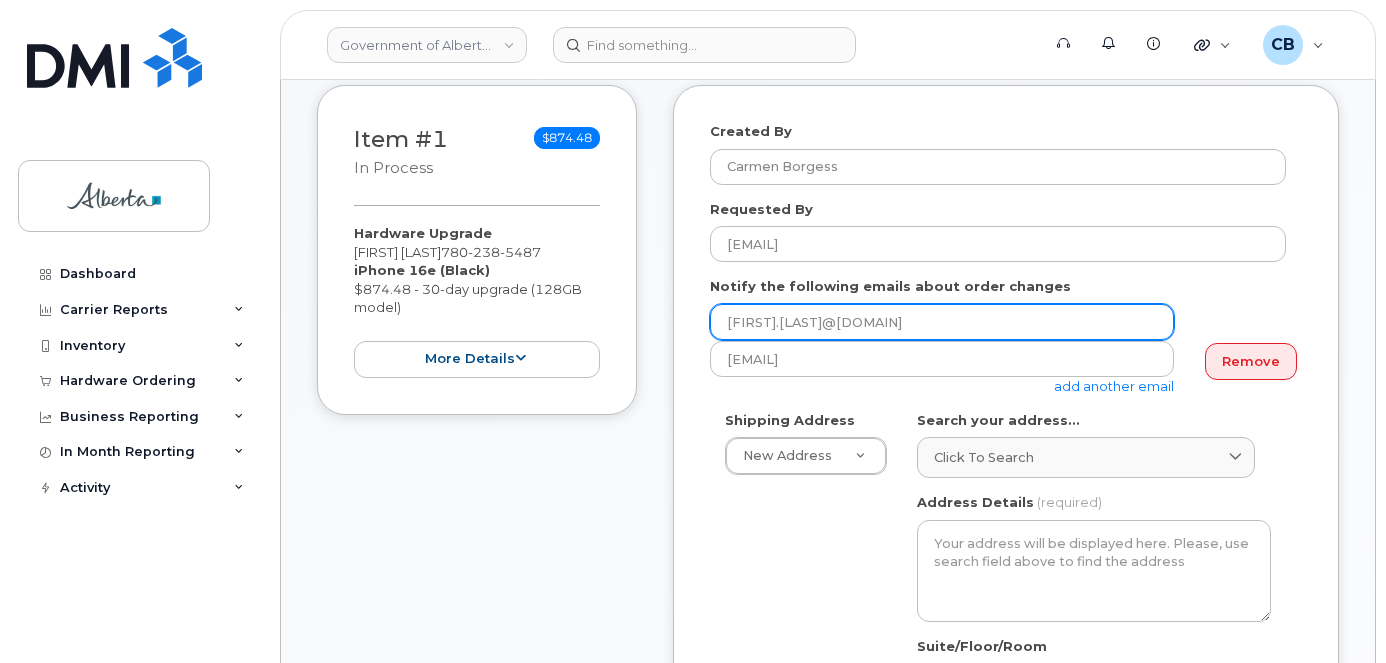drag, startPoint x: 910, startPoint y: 323, endPoint x: 699, endPoint y: 317, distance: 211.0853 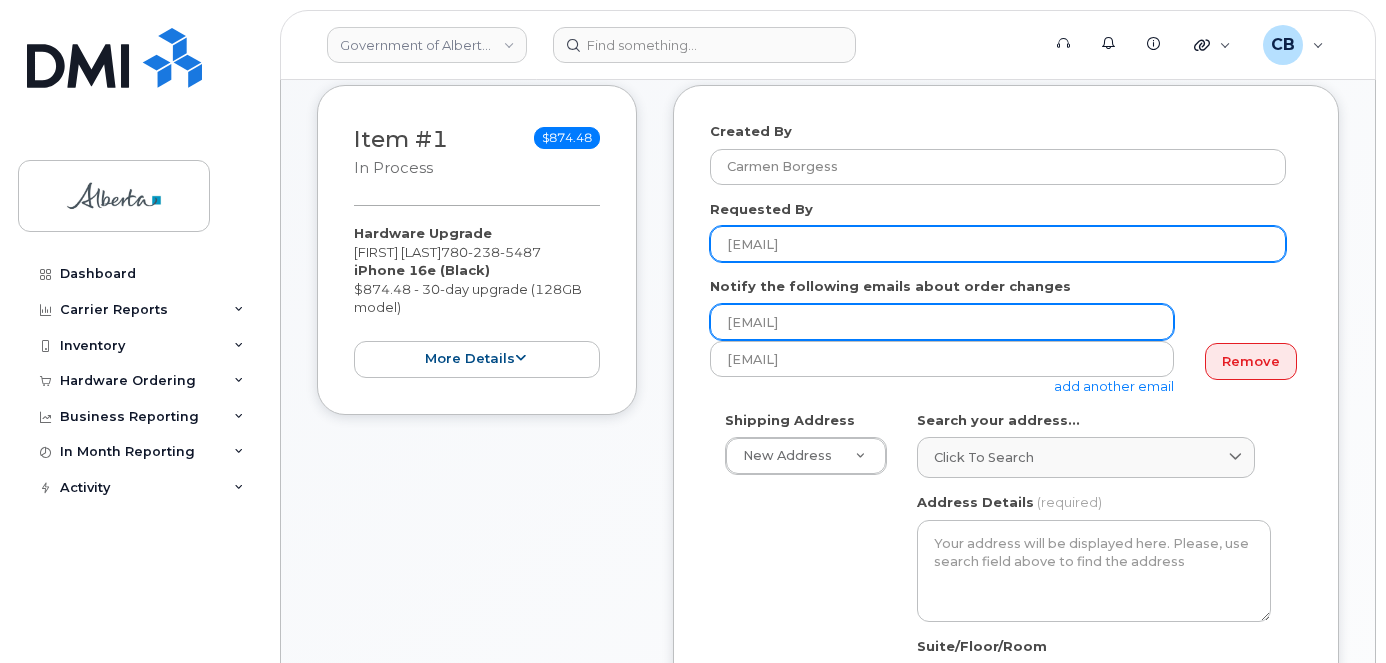 type on "Elana.Stewart@gov.ab.ca" 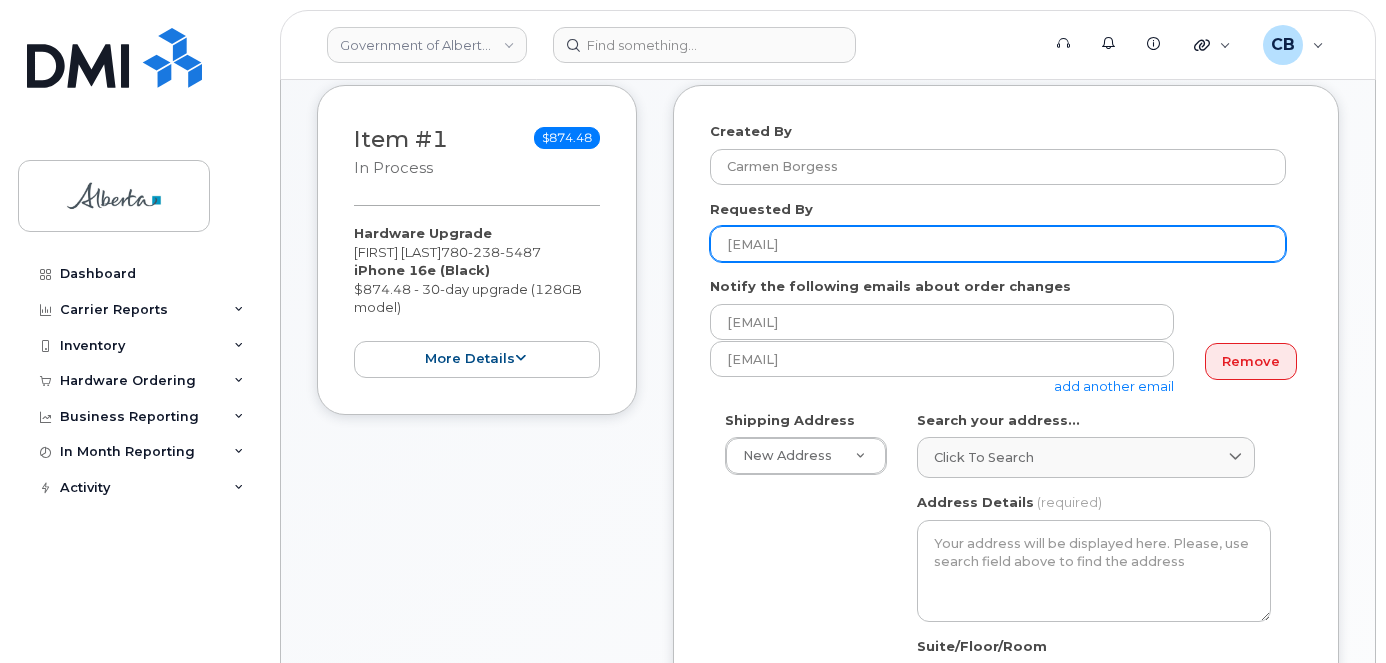 drag, startPoint x: 891, startPoint y: 244, endPoint x: 819, endPoint y: 247, distance: 72.06247 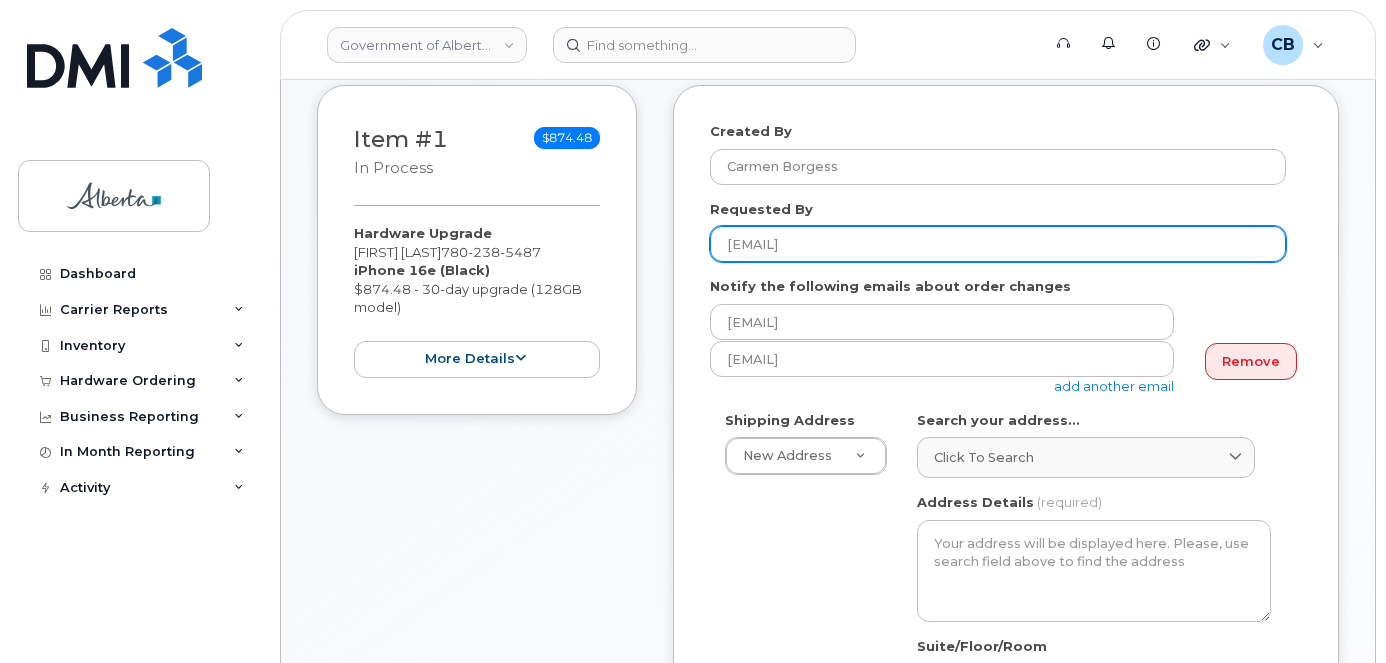 click on "Elana.Stewart@gov.ab.ca" at bounding box center [998, 244] 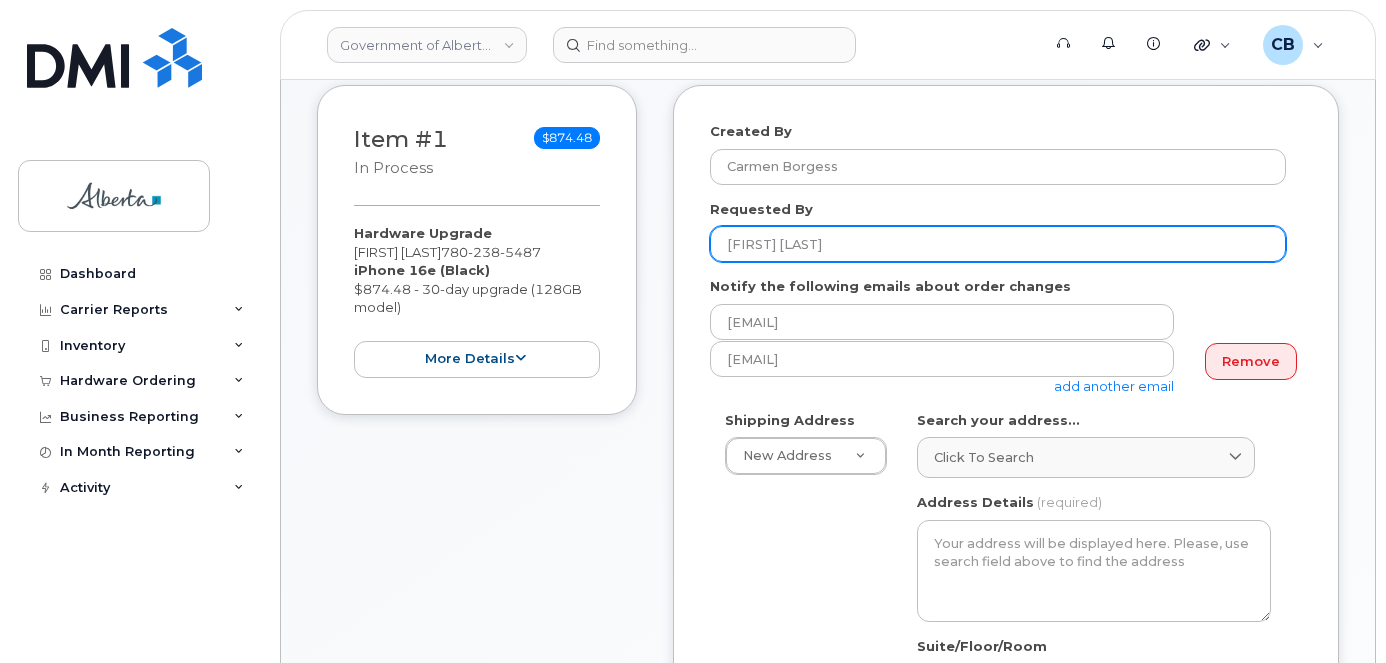 scroll, scrollTop: 400, scrollLeft: 0, axis: vertical 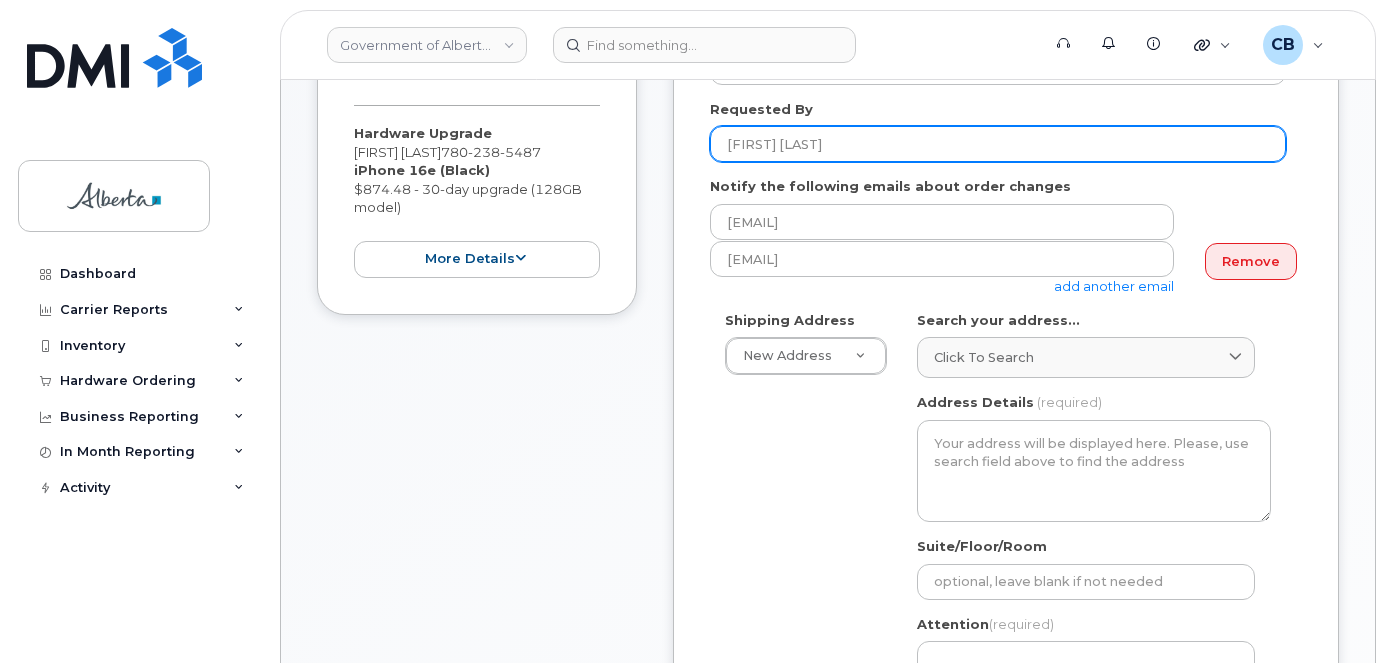 type on "Elana Stewart" 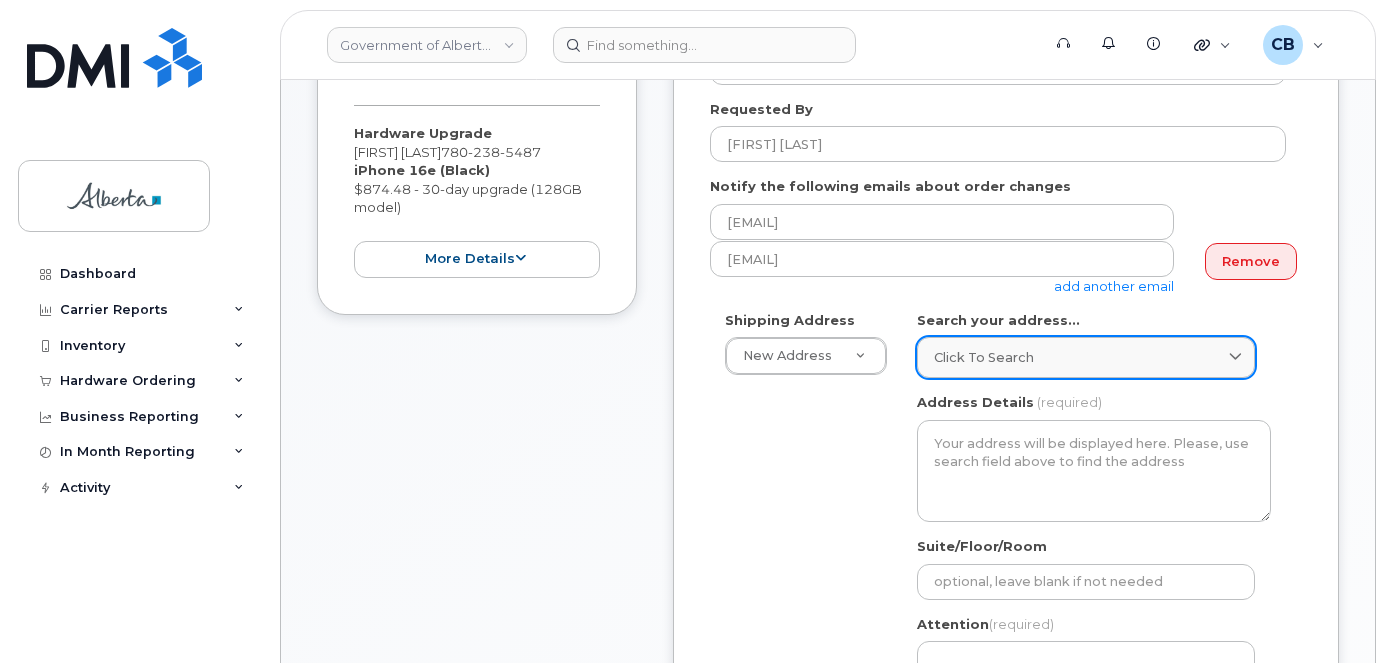 click on "Click to search" 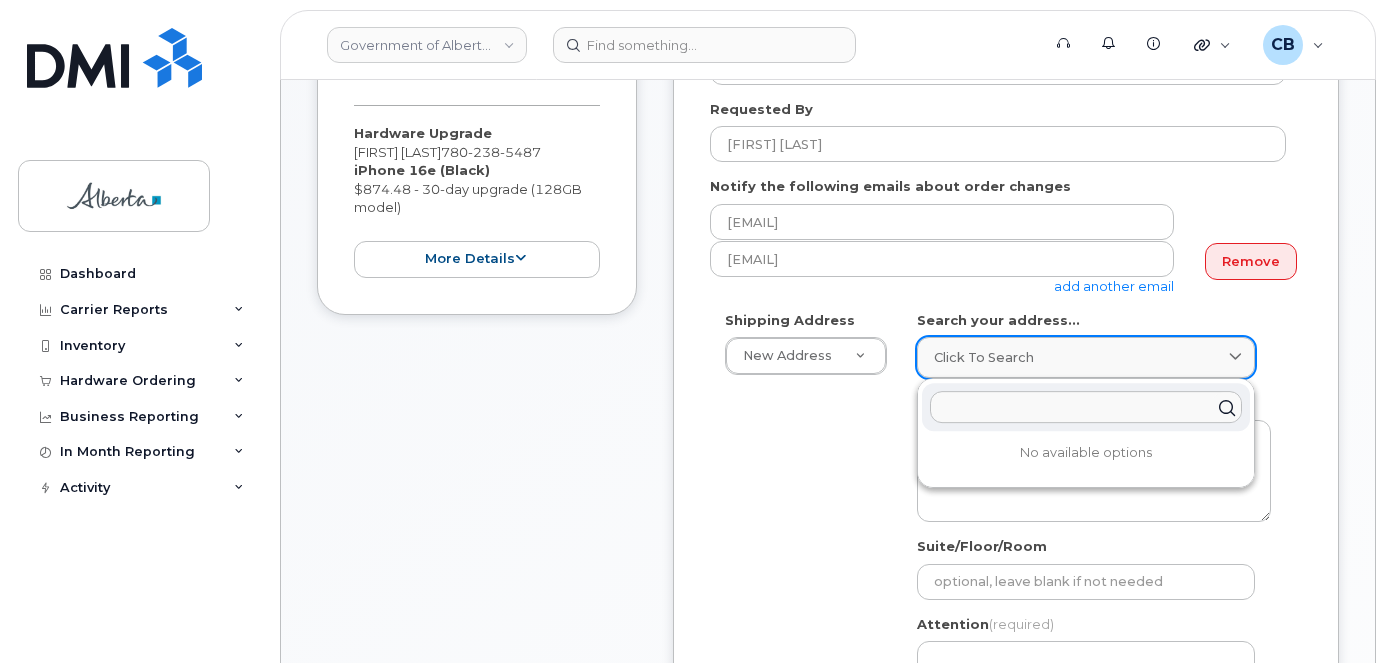 paste on "10235 101 Street" 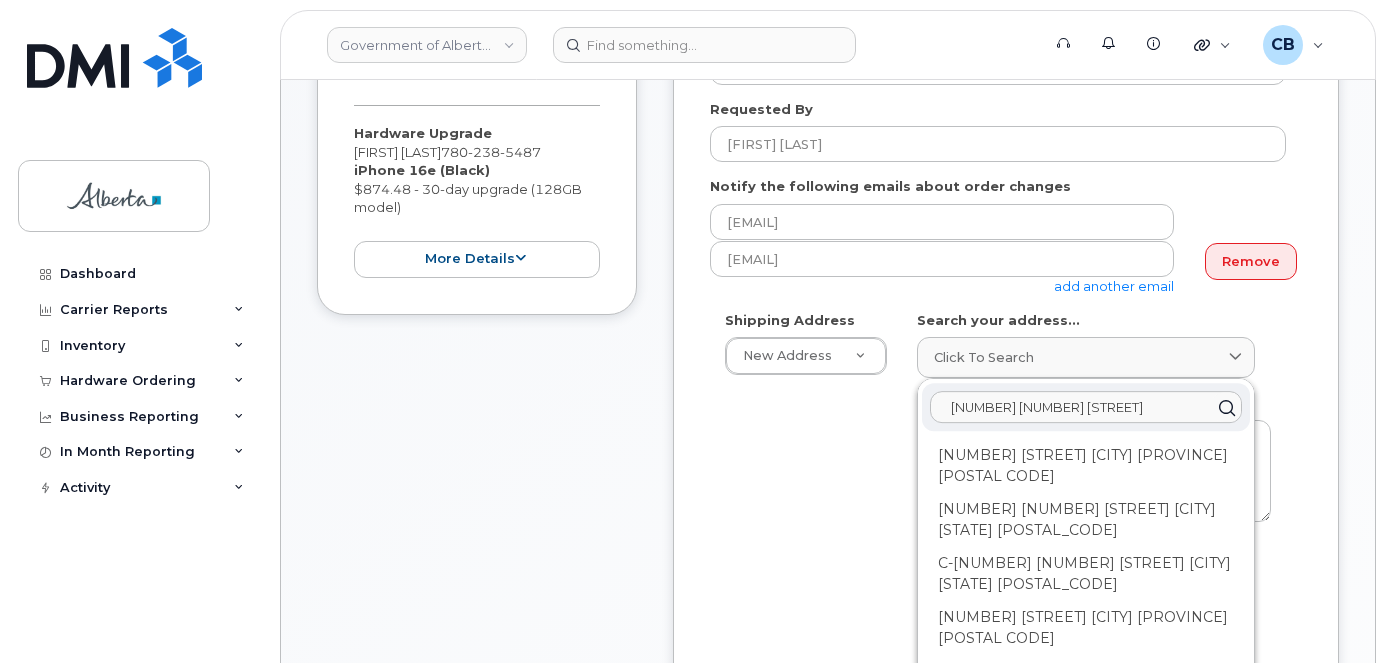 type on "10235 101 Street" 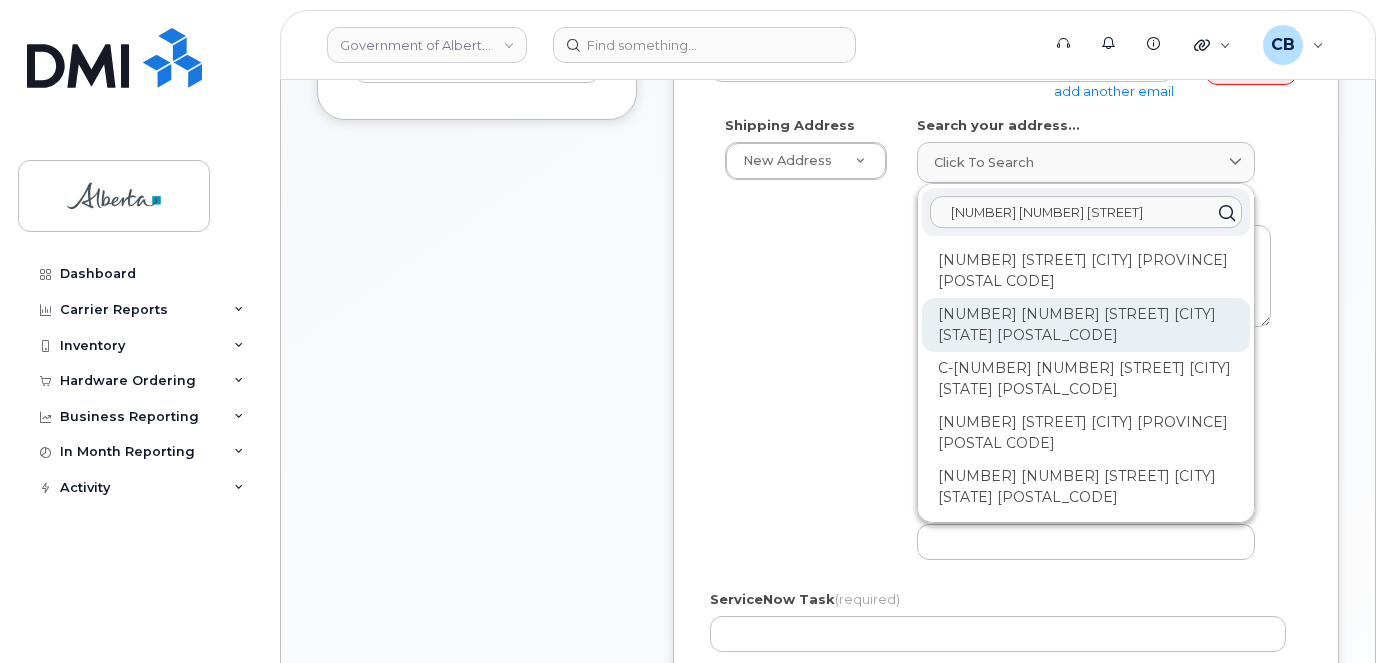 scroll, scrollTop: 600, scrollLeft: 0, axis: vertical 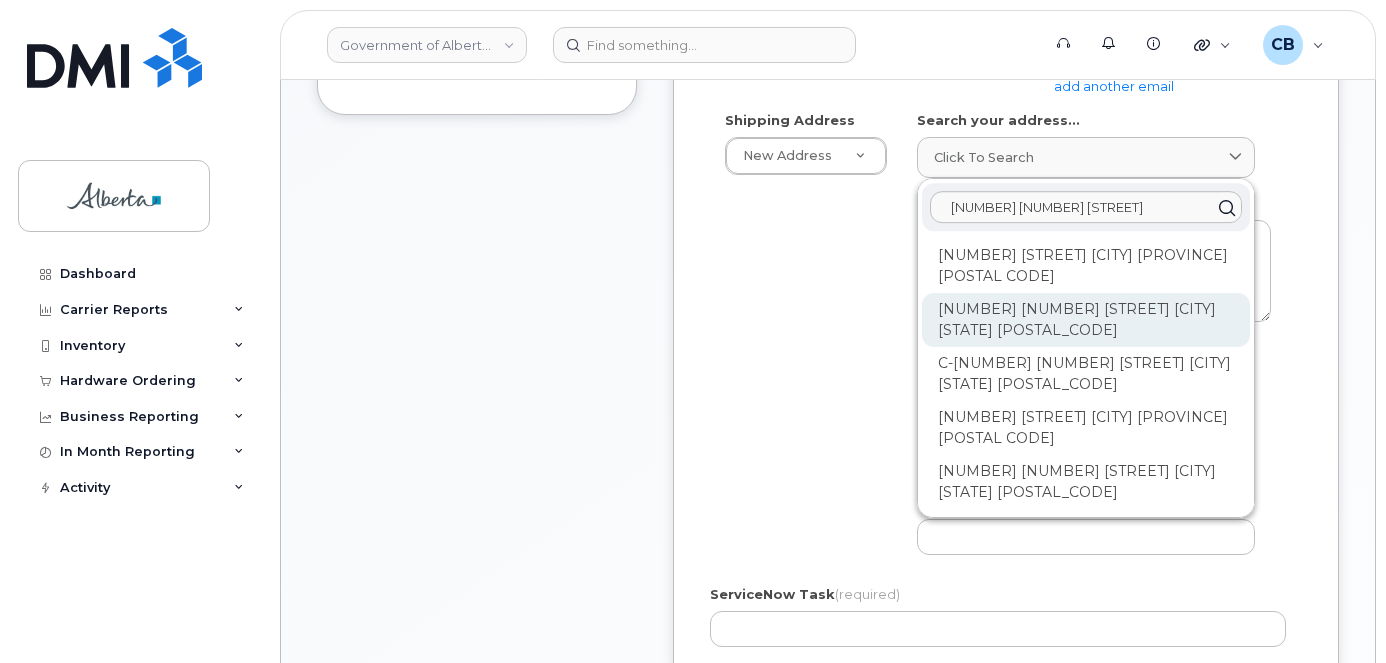 click on "10235 101 St NW Edmonton AB T5J 3E8" 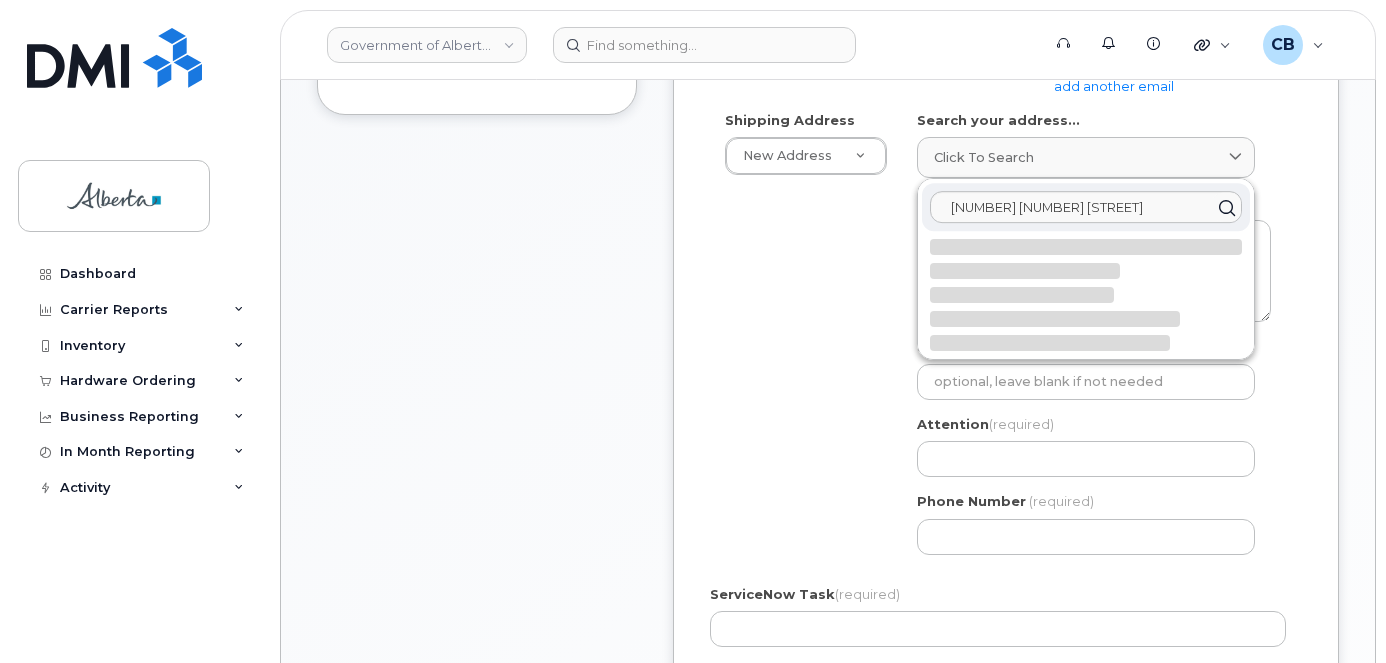 select 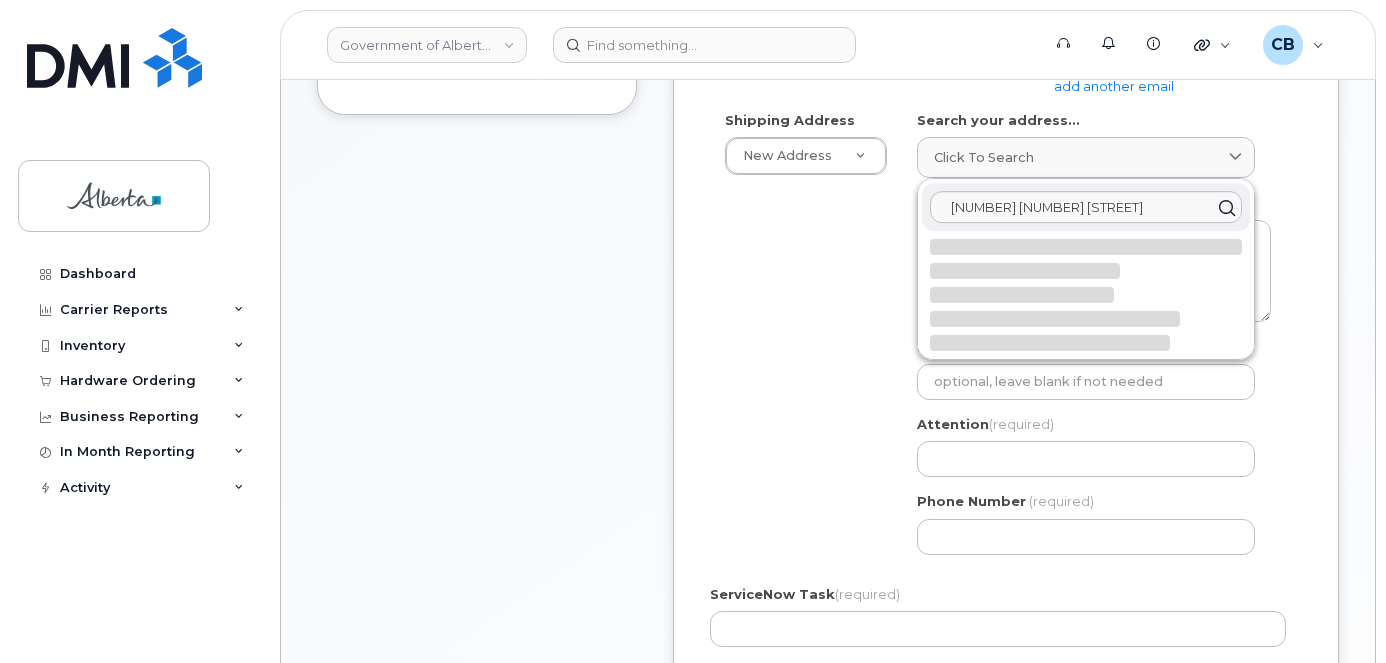 type on "10235 101 St NW
EDMONTON AB T5J 3E8
CANADA" 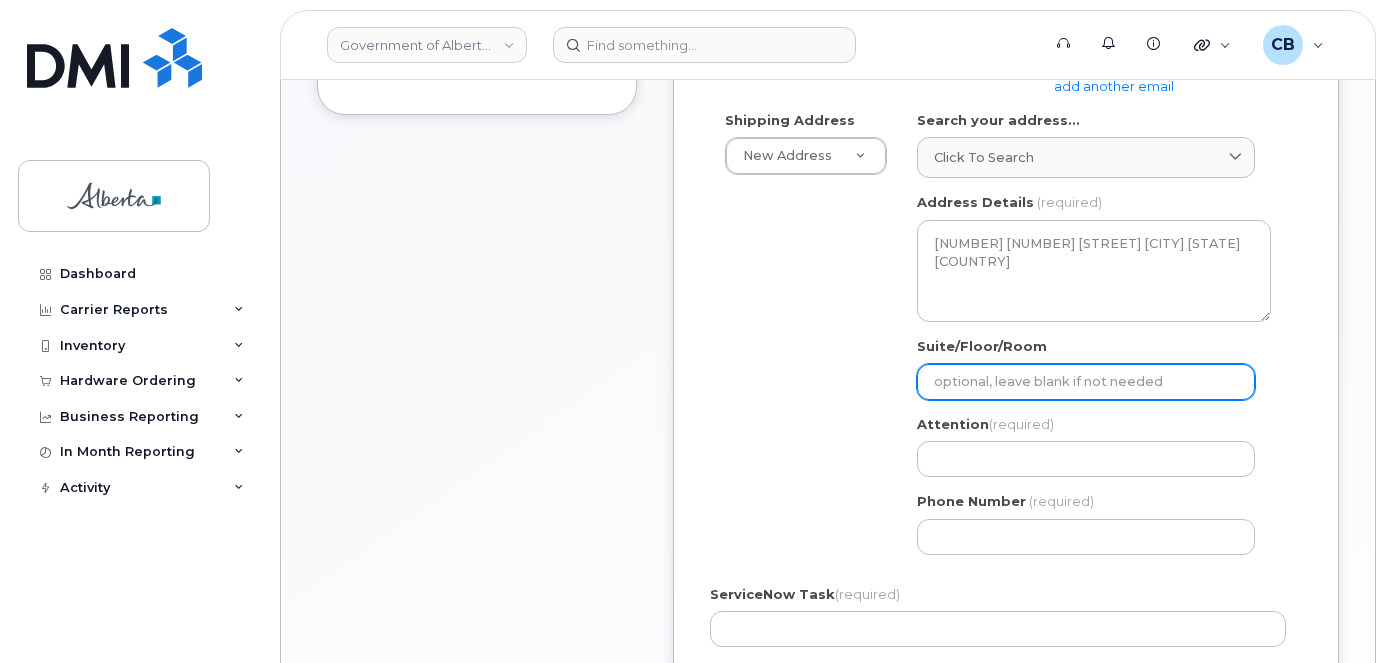 click on "Suite/Floor/Room" at bounding box center (1086, 382) 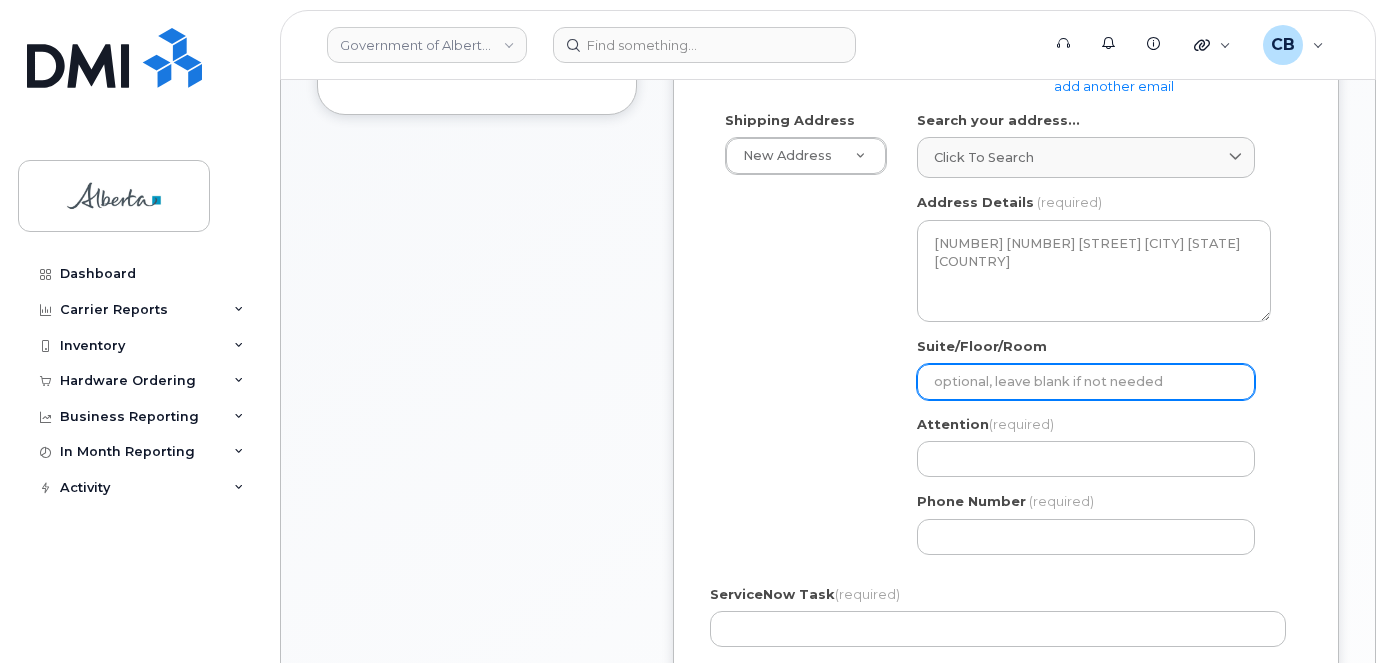 click on "Suite/Floor/Room" at bounding box center [1086, 382] 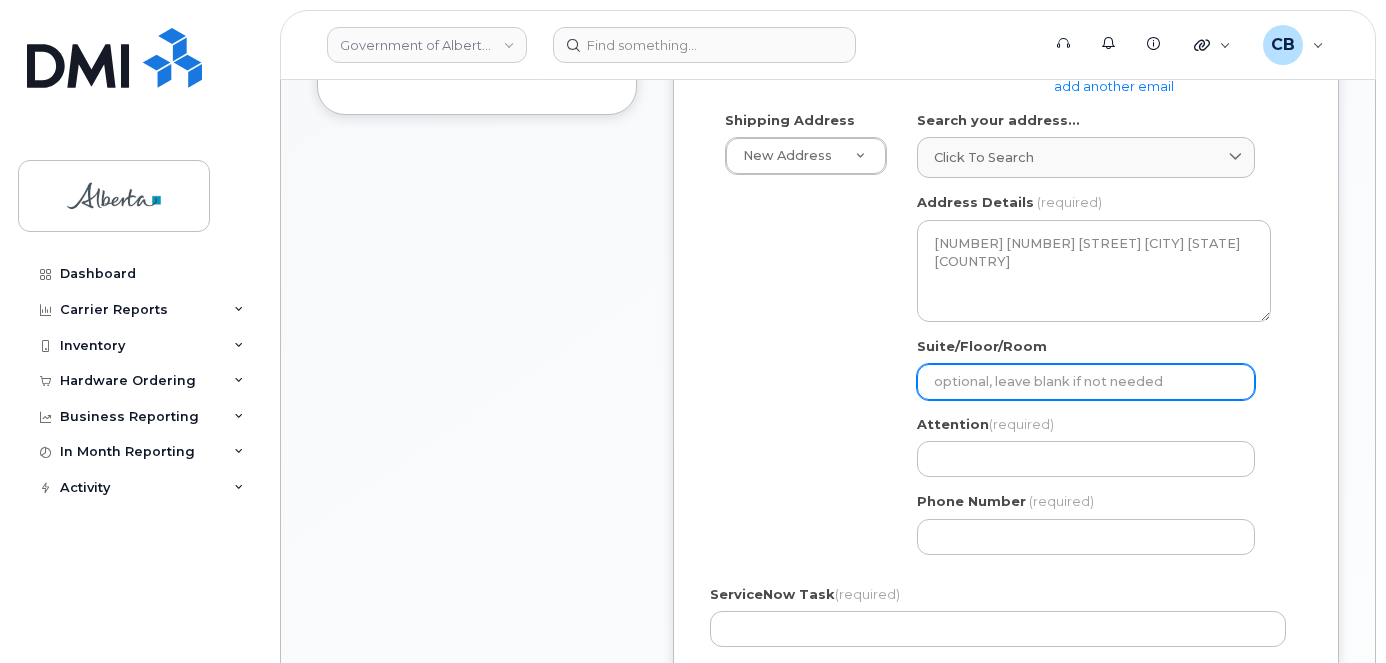 click on "Suite/Floor/Room" at bounding box center (1086, 382) 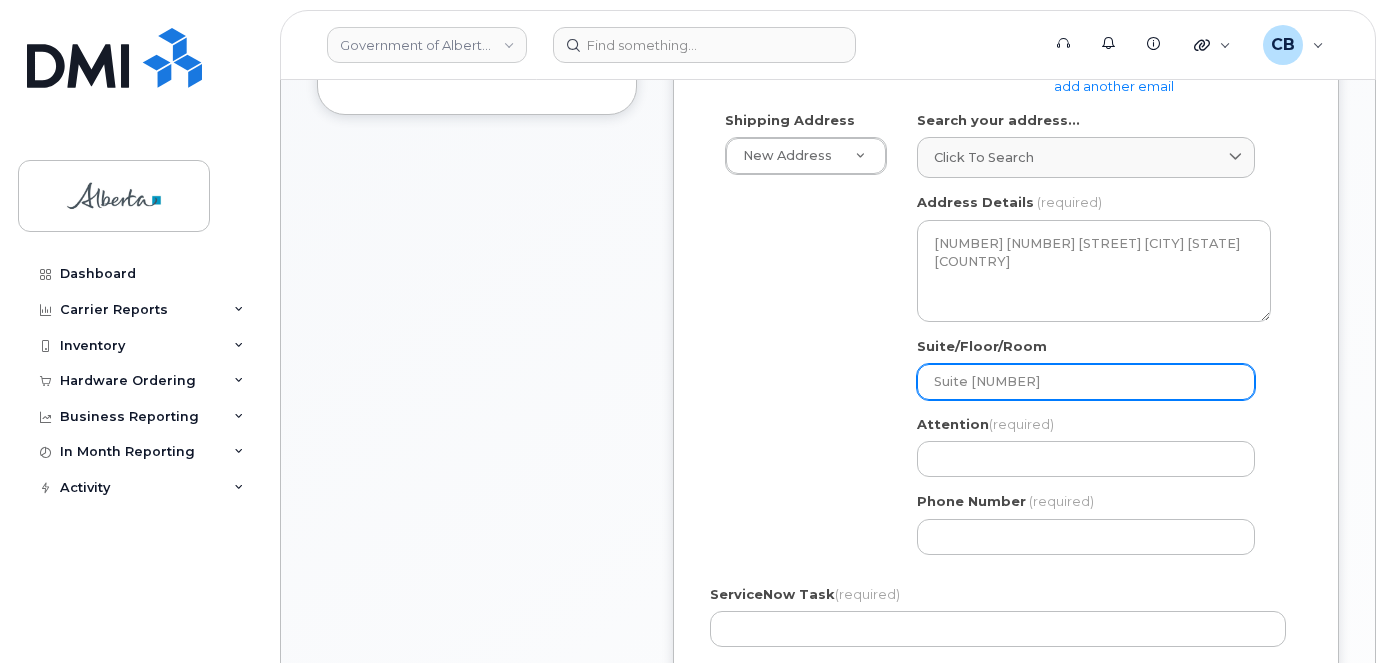 type on "Suite 1110" 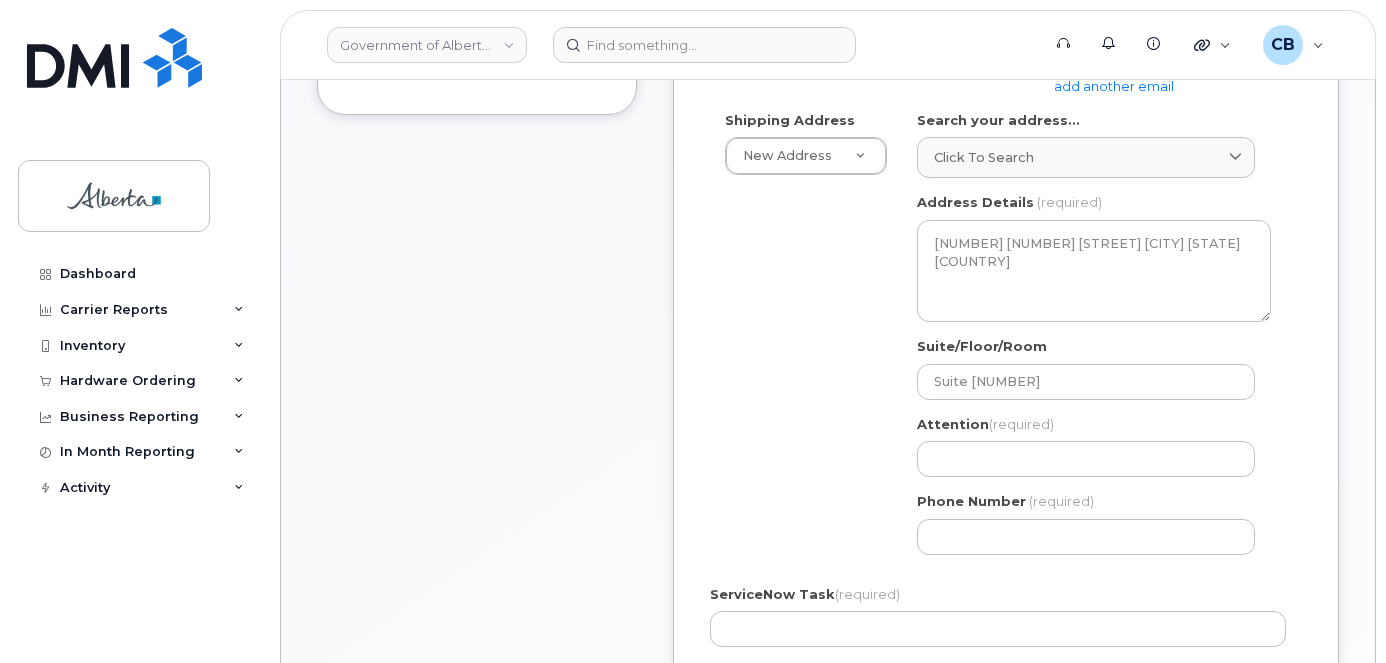 click on "Shipping Address
New Address                                     New Address 803 Manning Rd NE 10800 97 Ave NW 109-4999 98 Ave NW 9925 109 St NW 10044 108 St NW 10001 Hoppe Avenue - Provincial Building (Grande Cache) 10002 - 96 Avenue - Pine Centre 10003 - 100 Street - Provincial Building (Westlock) 10008 - 107 Street - Provincial Building (Morinville) 10010 - 102a Avenue - Land Titles Building 10011 - 109 Street - Peace Hills Trust Tower 10020 - 100 Street - Telus house at ATB Place 10025 - 102A Avenue - 102A Tower 10025 - 106 Street - Baker Centre 10025 Jasper Avenue - ATB Place North 10044 - 108 Street - 44 Capital Boulevard 10055 - 106 Street - 106 Street Building 10065 Jasper Avenue - First & Jasper 10106 - 100 Avenue - Provincial Building (High Level) 10107 - 134 Avenue N. W. - Administration Building (Woodside Homes) 10109 - 106 Street - Energy Square Building 10116 - 105 Avenue N. W., Lower Level - The Reany Block 10123 - 99 Street - Sun Life Place 10130 - 99 Avenue - 214 Place South" at bounding box center [998, 340] 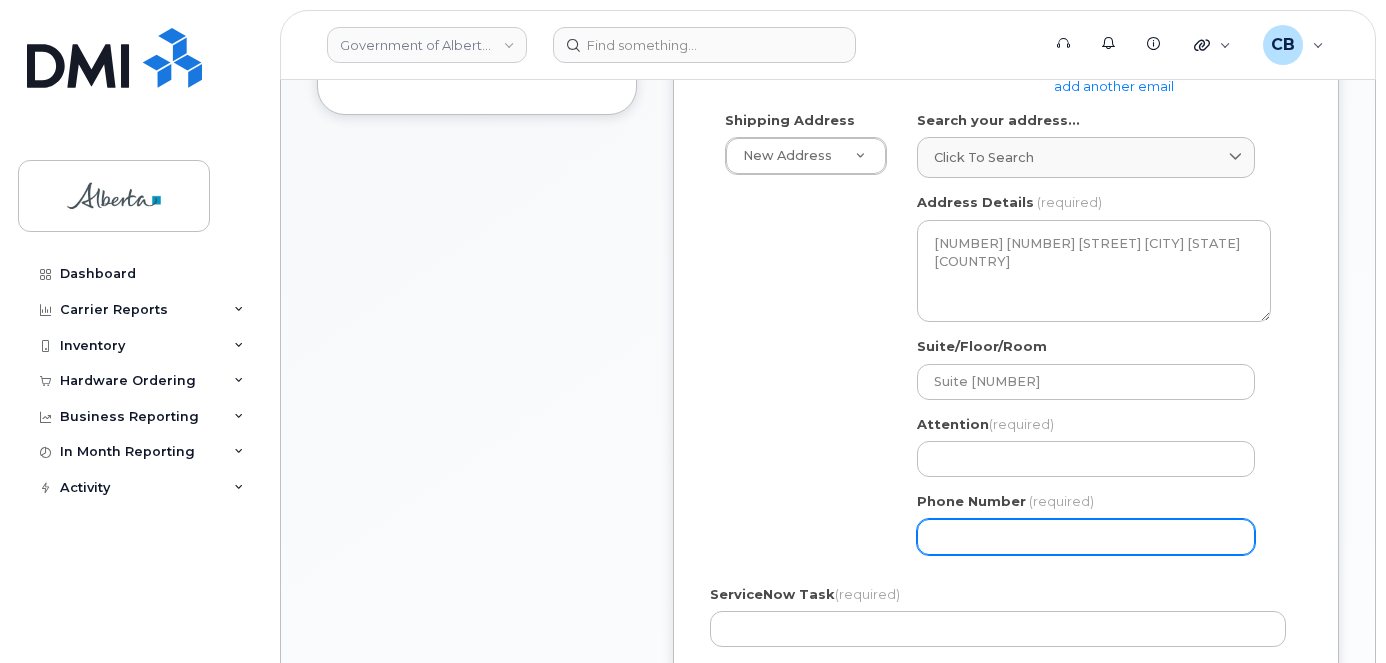 click on "Phone Number" at bounding box center [1086, 537] 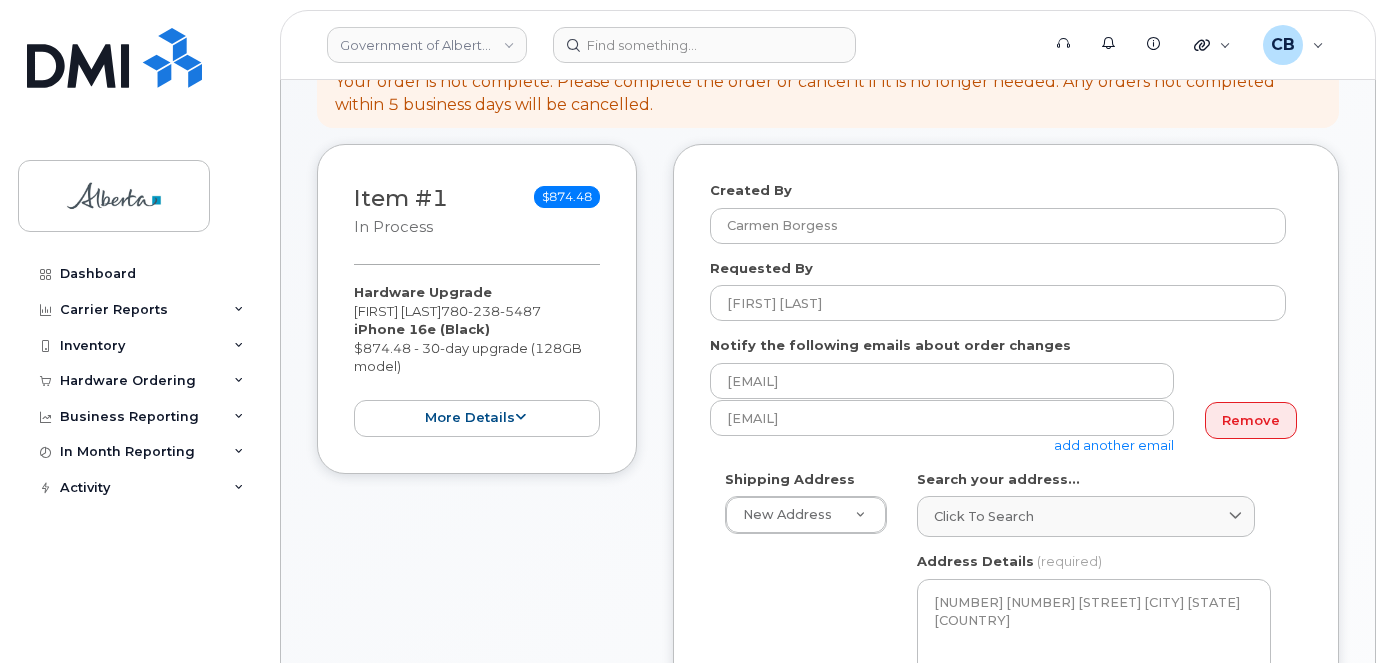 scroll, scrollTop: 280, scrollLeft: 0, axis: vertical 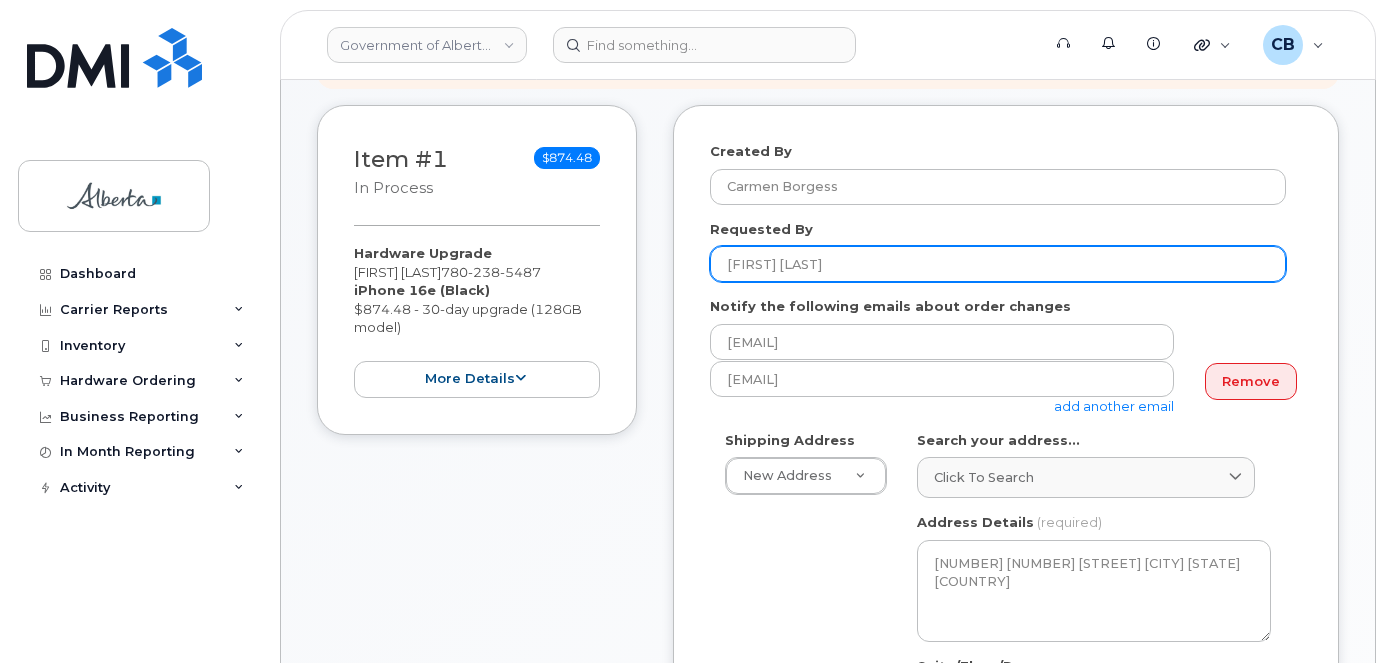 type on "7806383352" 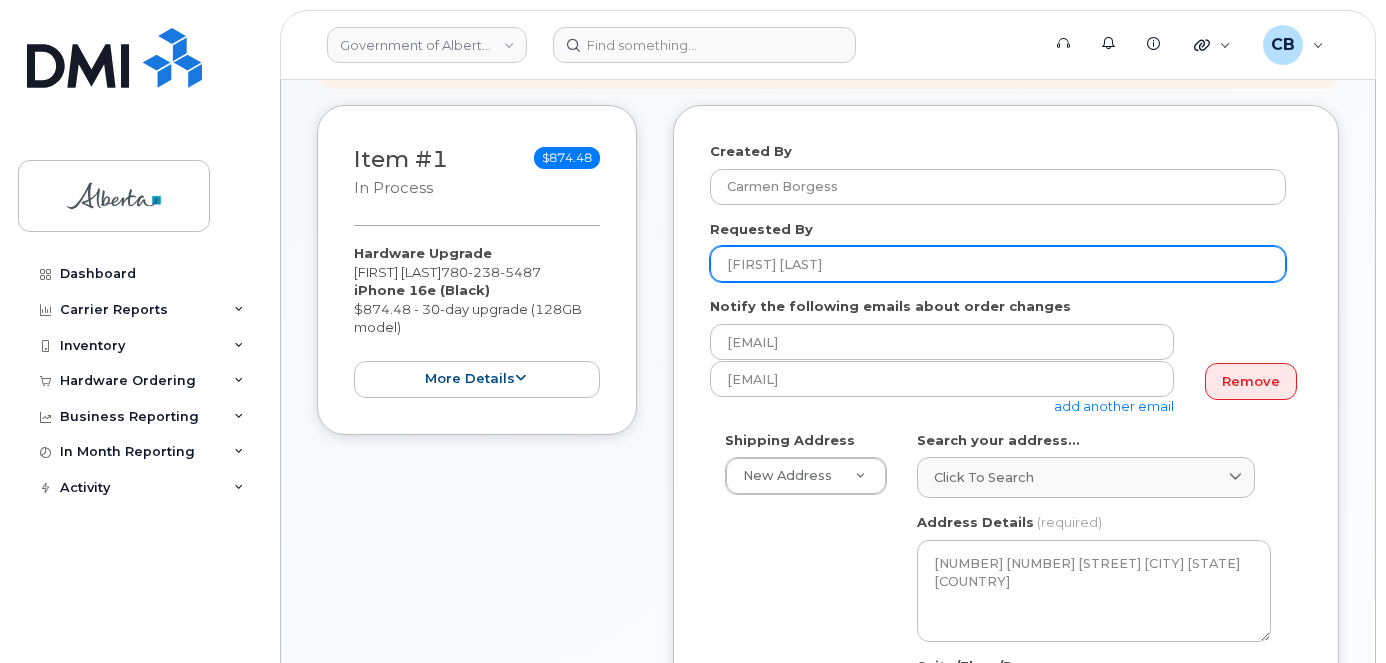 click on "Elana Stewart" at bounding box center [998, 264] 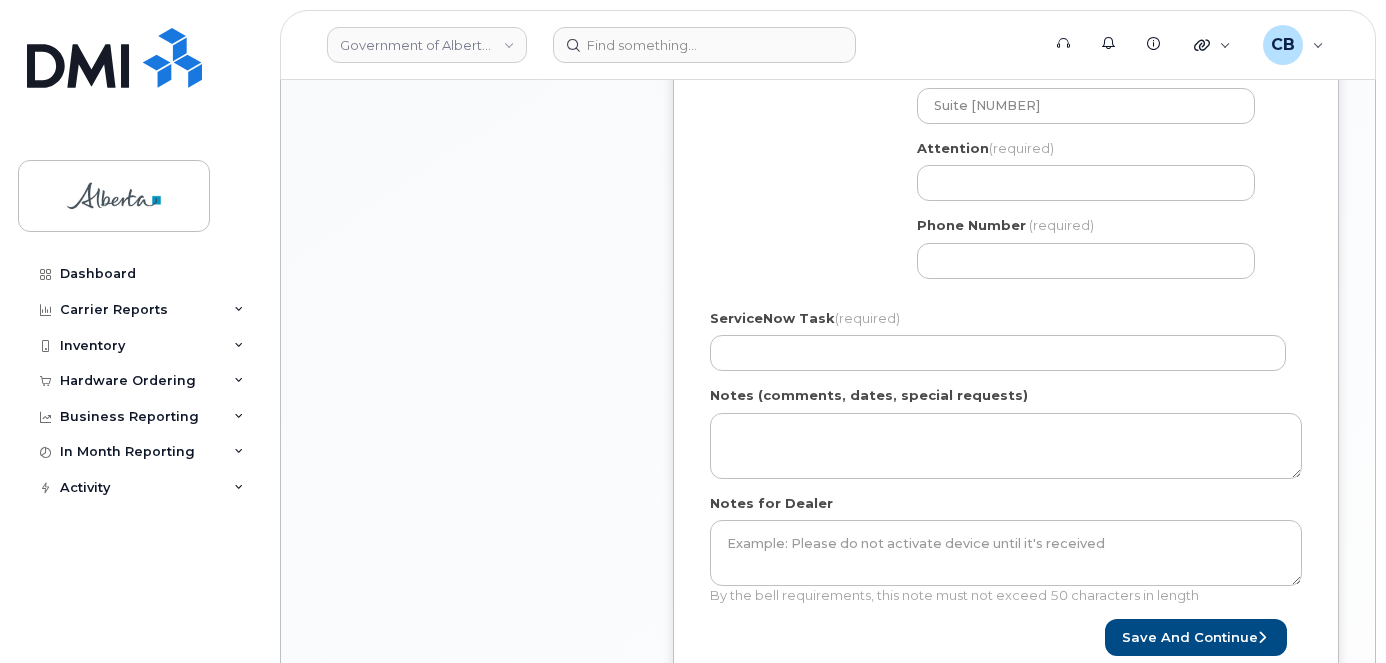 scroll, scrollTop: 879, scrollLeft: 0, axis: vertical 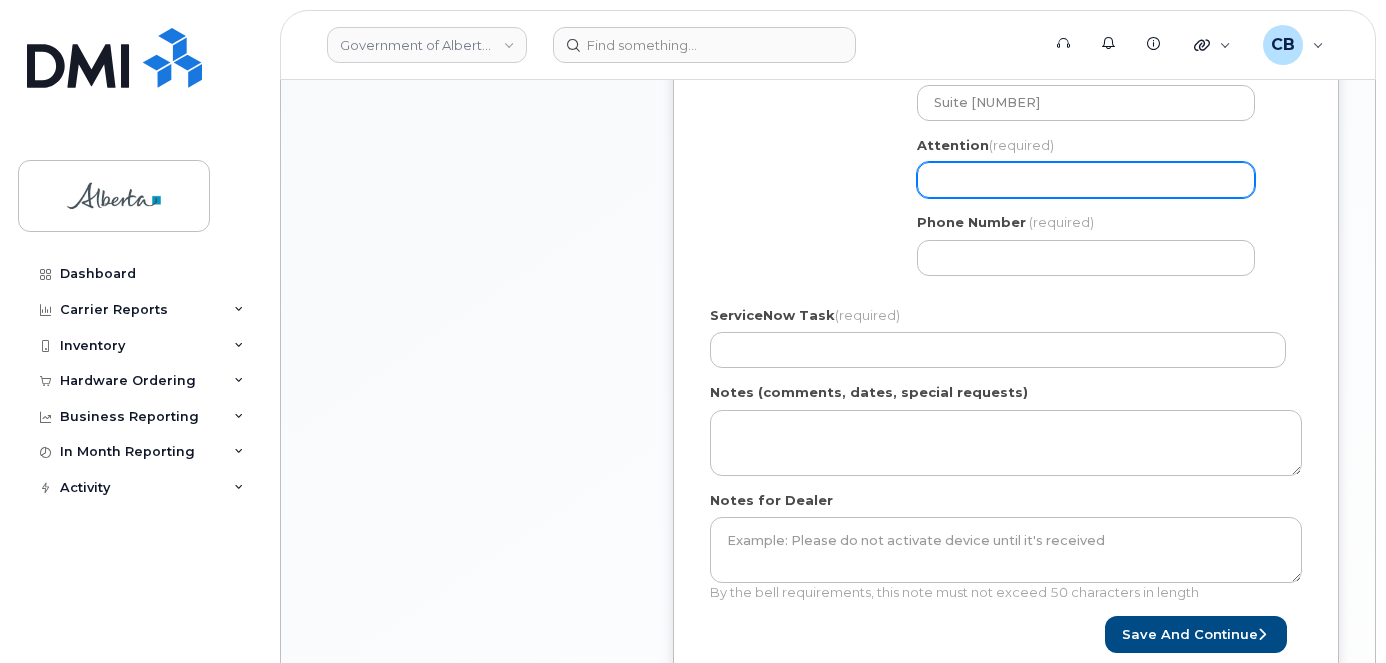 click on "Attention
(required)" at bounding box center (1086, 180) 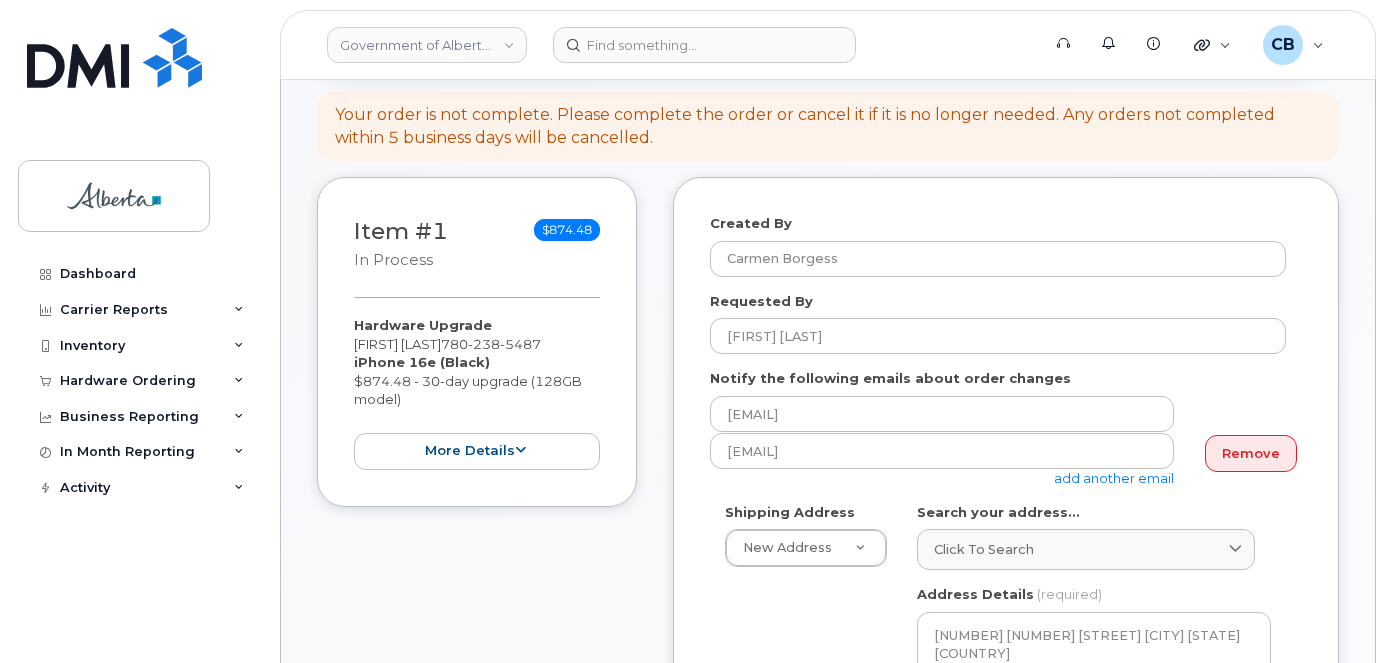 scroll, scrollTop: 0, scrollLeft: 0, axis: both 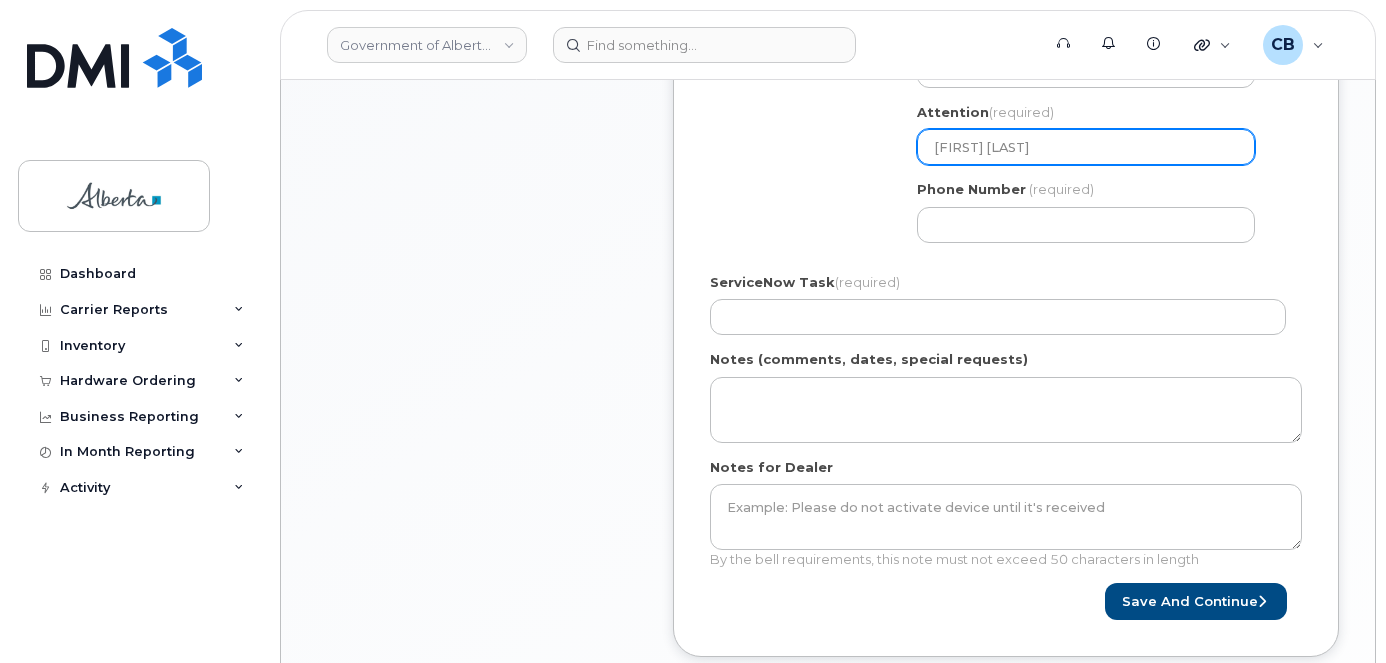 type on "Elana Stewart" 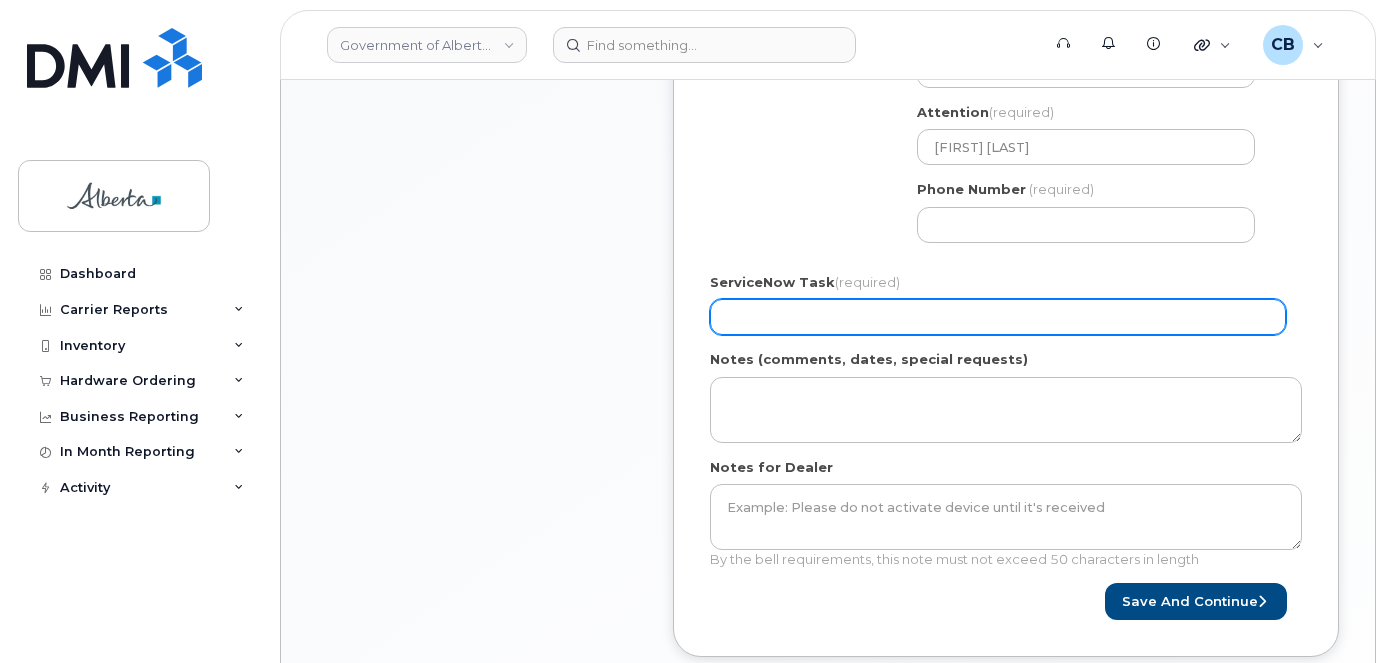 click on "ServiceNow Task
(required)" at bounding box center (998, 317) 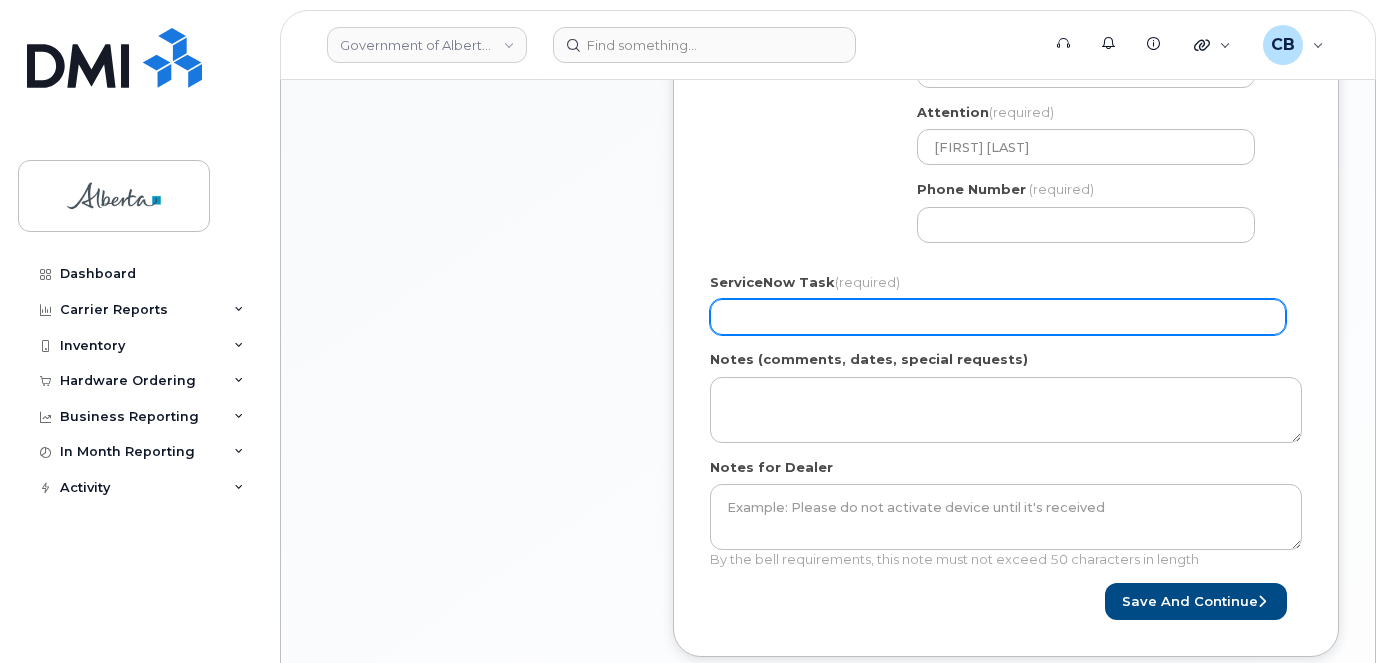 paste on "SCTASK0824619" 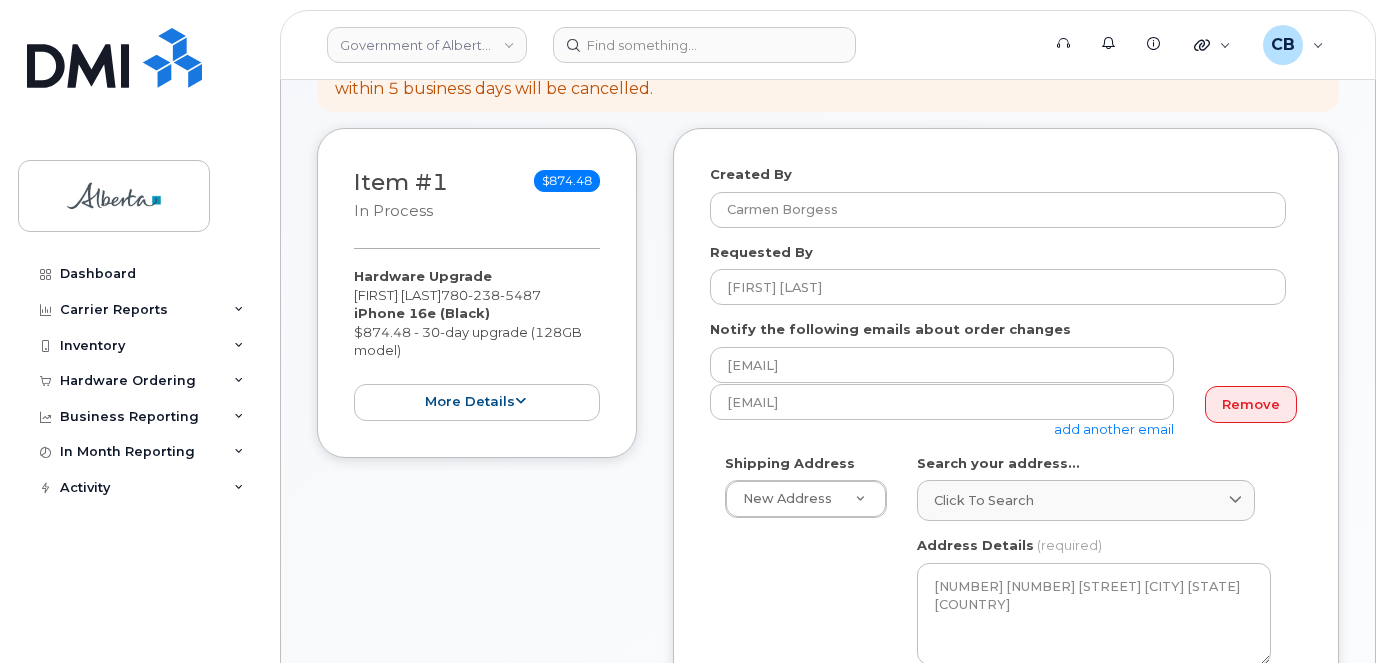 scroll, scrollTop: 212, scrollLeft: 0, axis: vertical 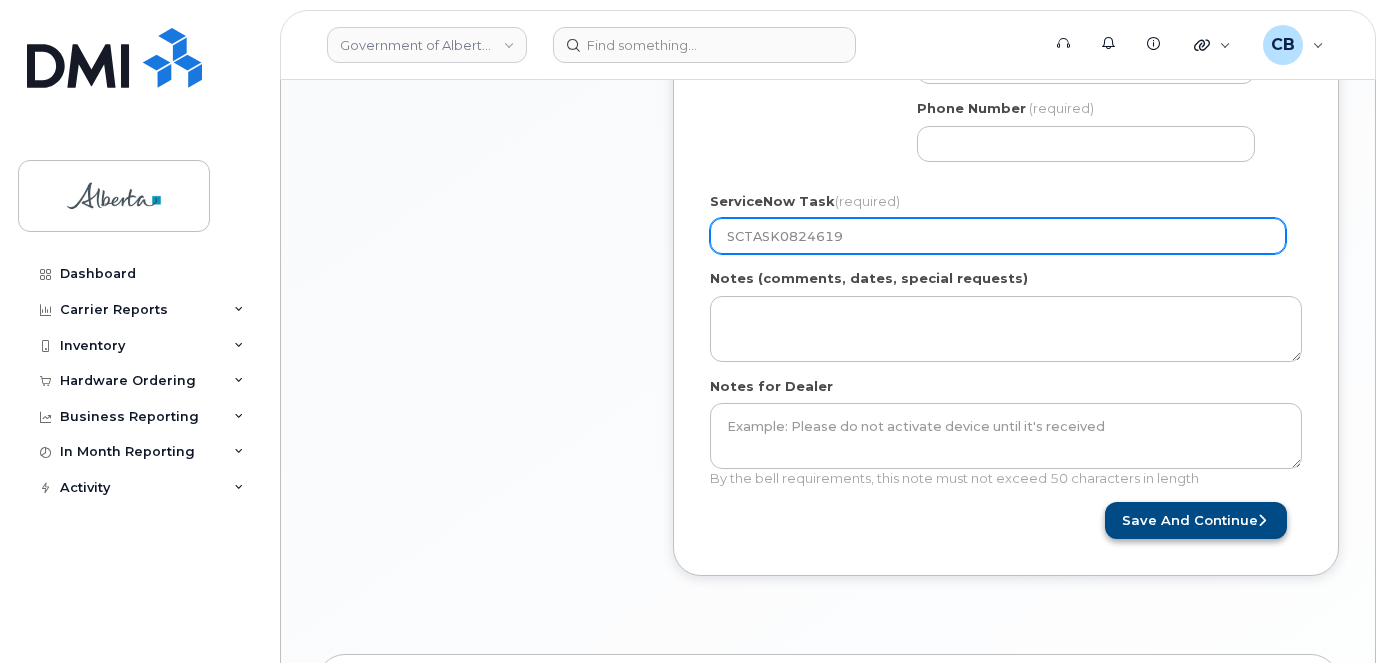 type on "SCTASK0824619" 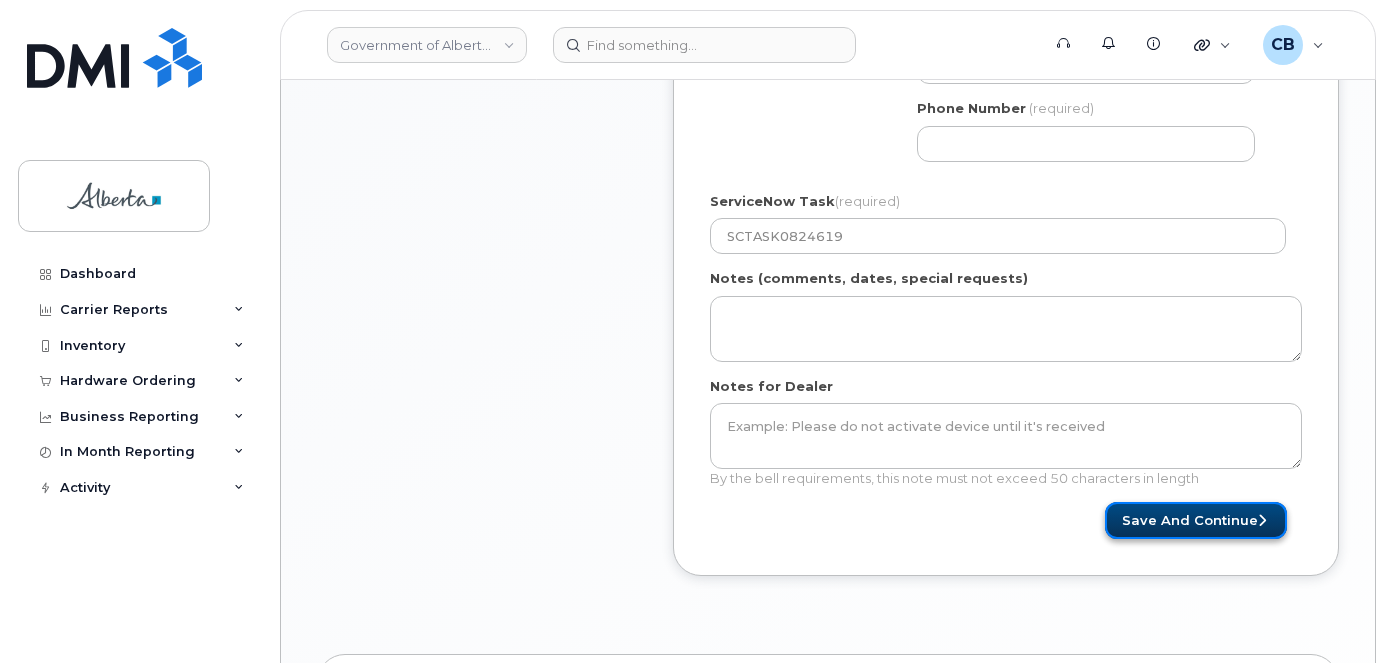 click on "Save and Continue" at bounding box center [1196, 520] 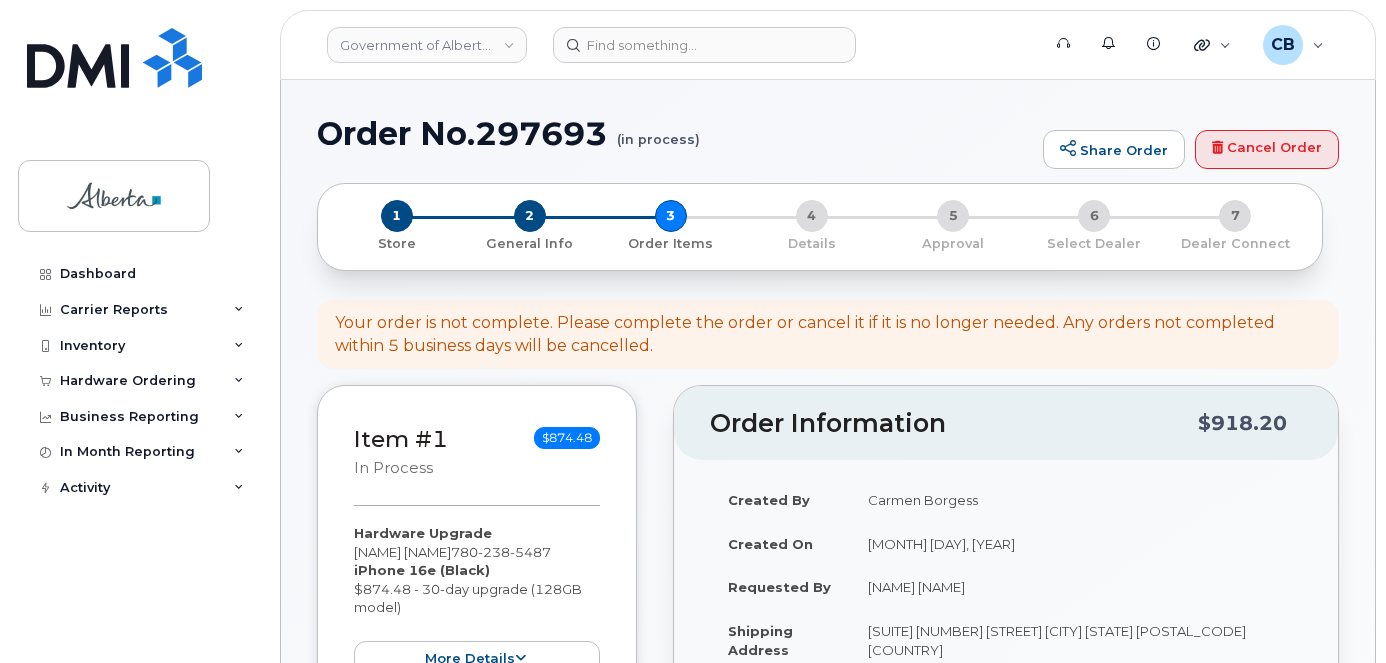 scroll, scrollTop: 0, scrollLeft: 0, axis: both 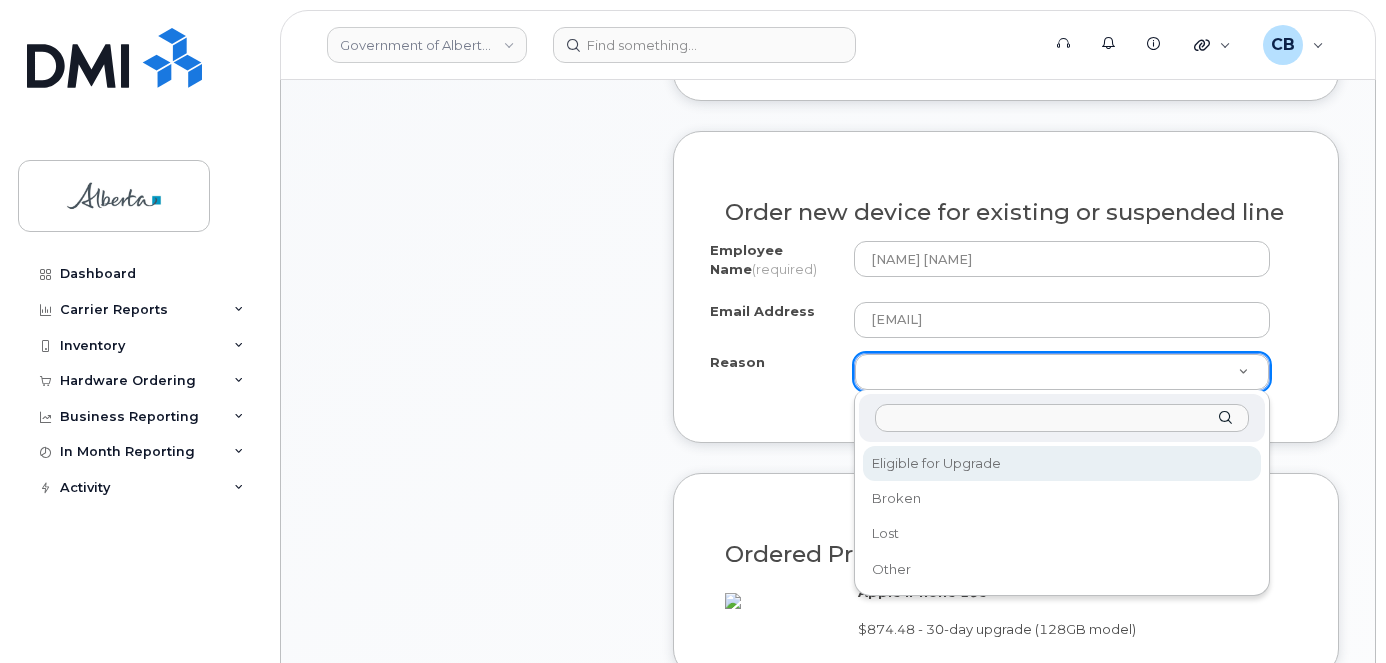select on "eligible_for_upgrade" 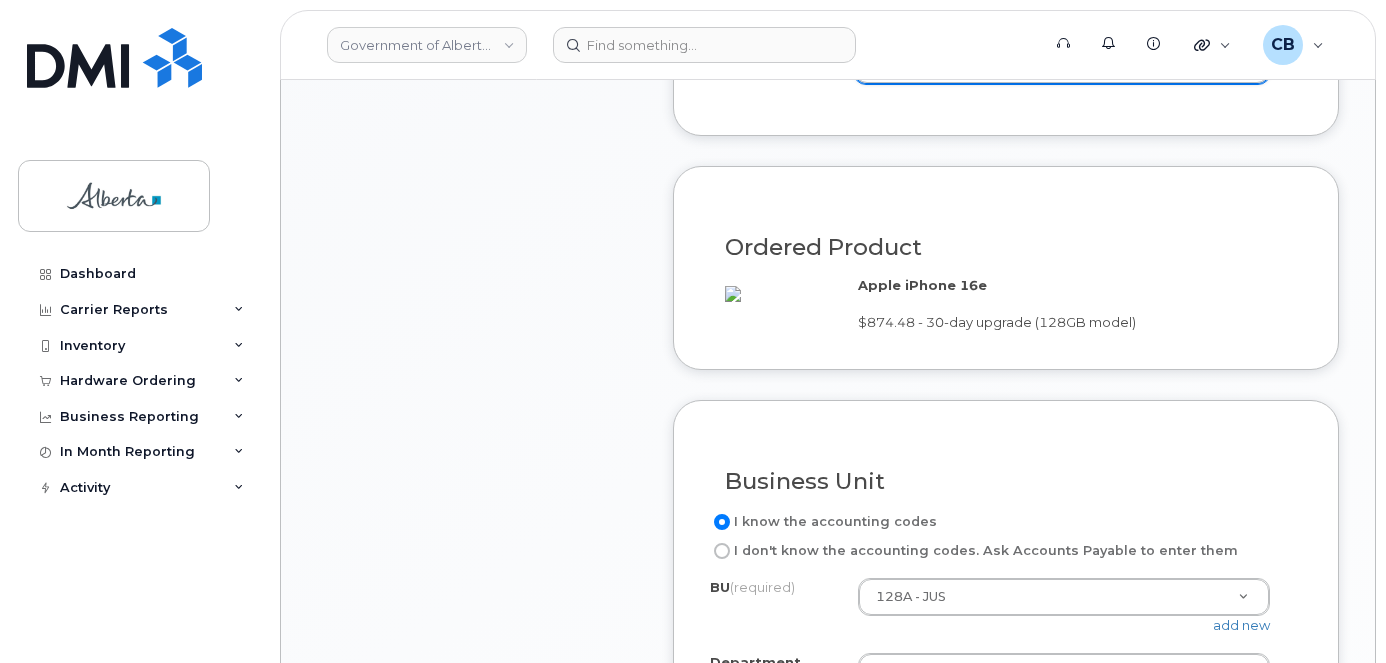 scroll, scrollTop: 1345, scrollLeft: 0, axis: vertical 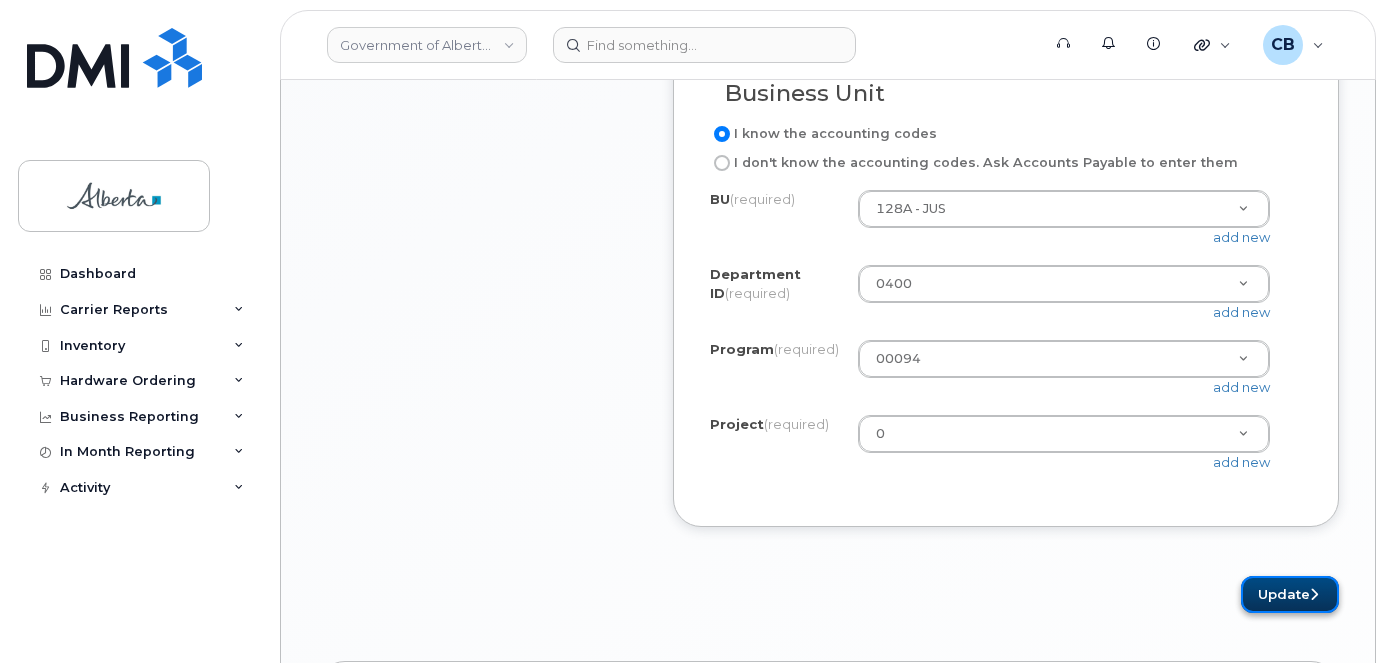 click on "Update" at bounding box center [1290, 594] 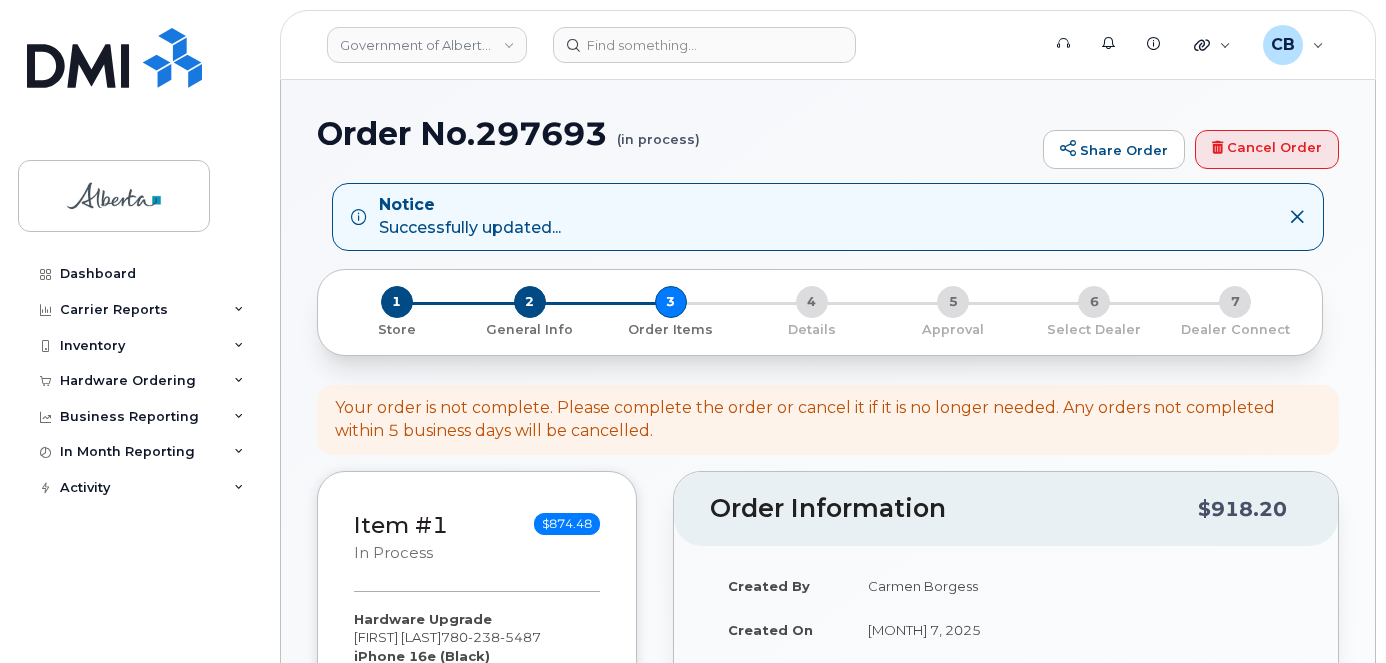 scroll, scrollTop: 0, scrollLeft: 0, axis: both 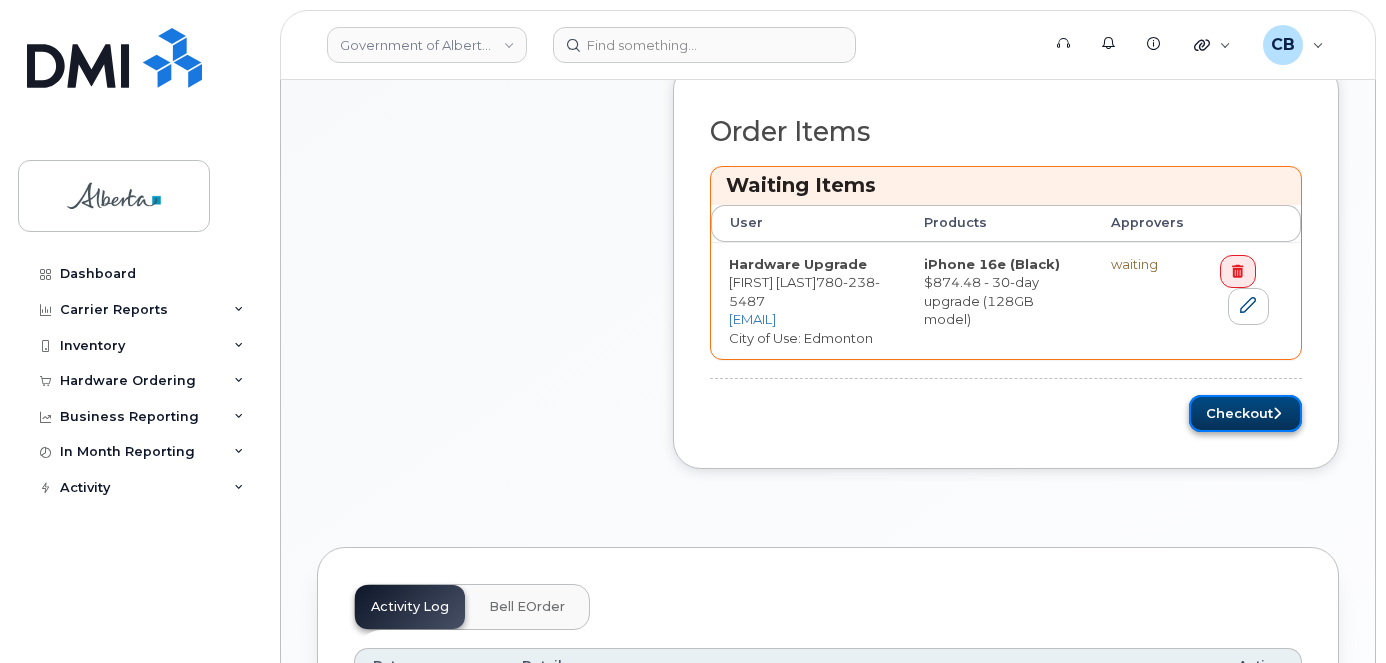 click on "Checkout" at bounding box center (1245, 413) 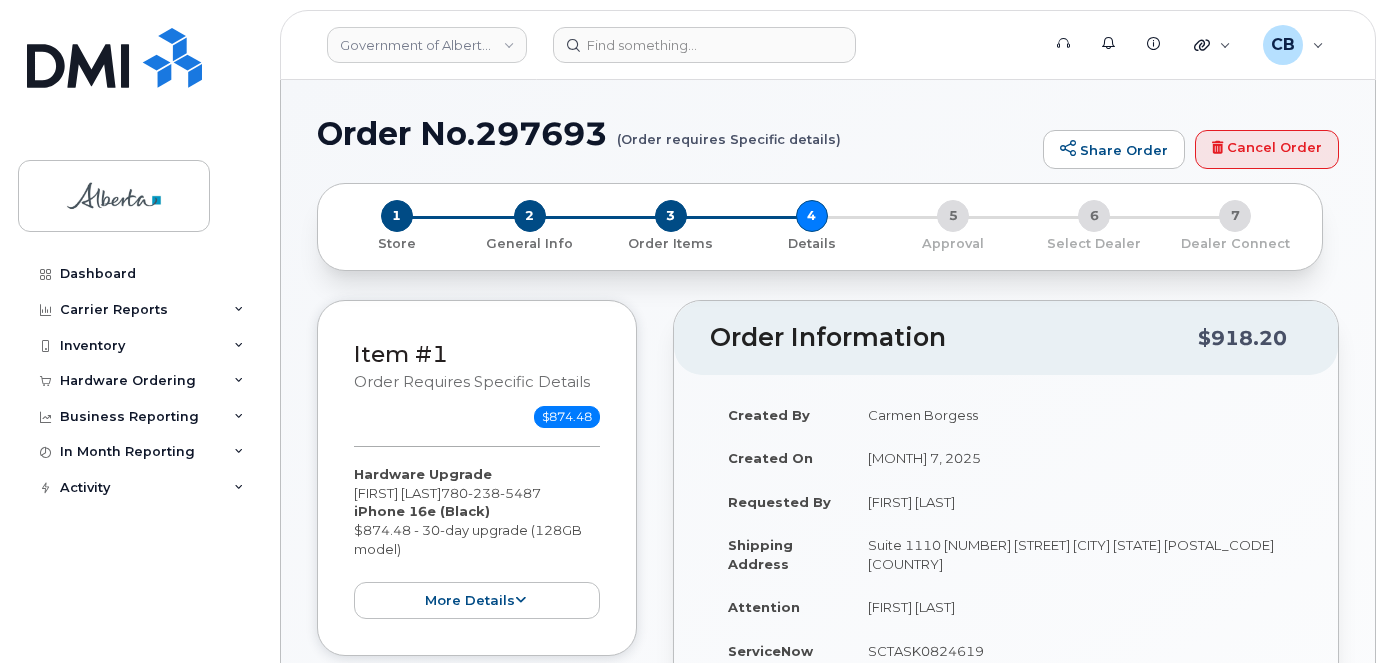 select 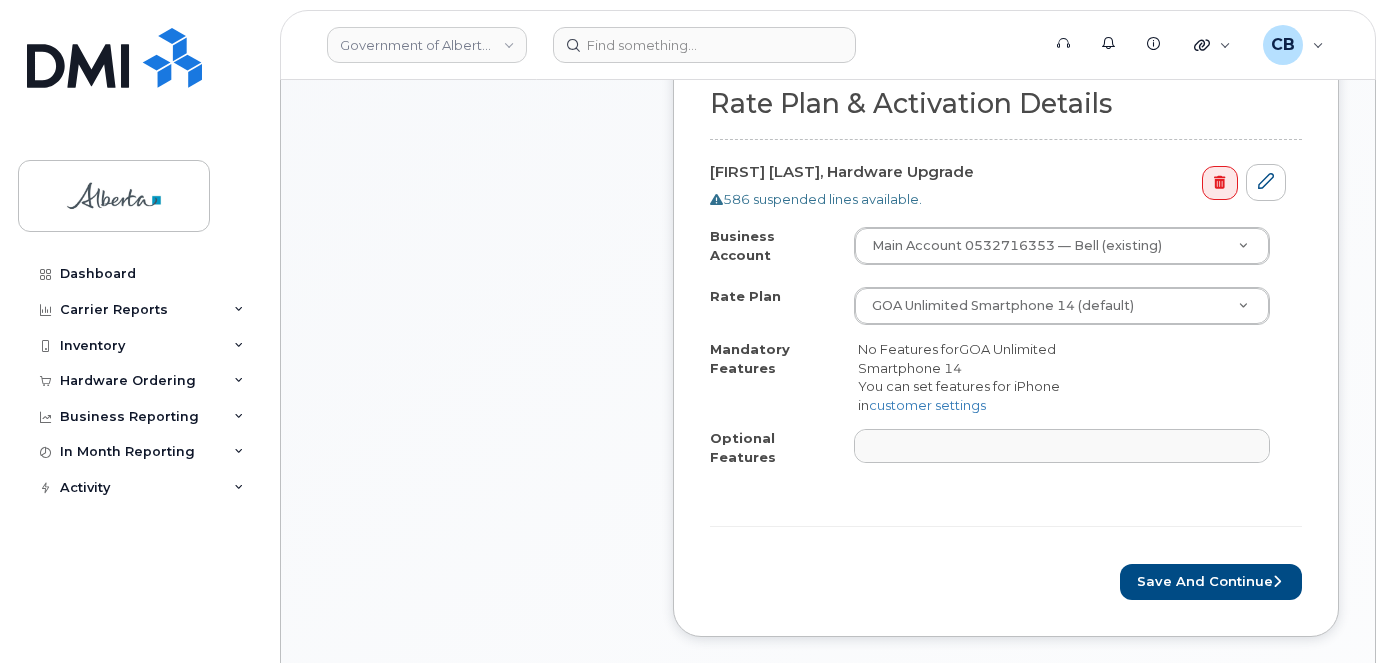 scroll, scrollTop: 741, scrollLeft: 0, axis: vertical 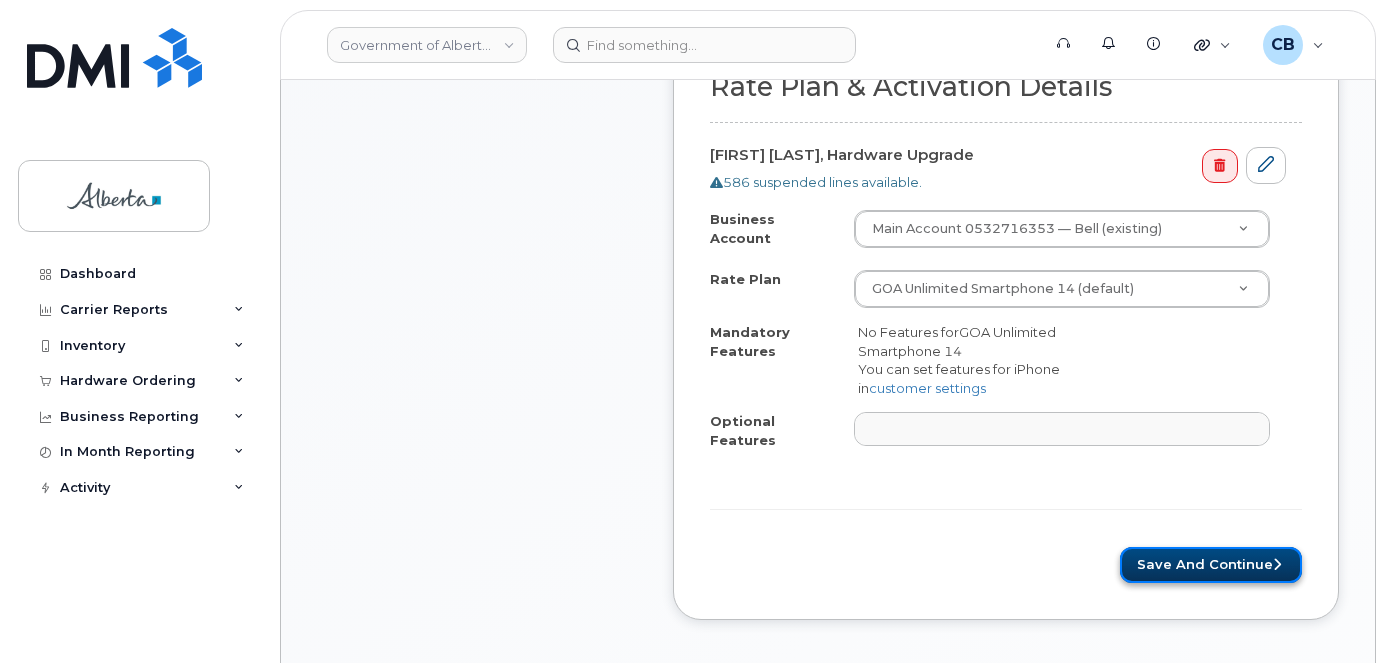 click on "Save and Continue" at bounding box center (1211, 565) 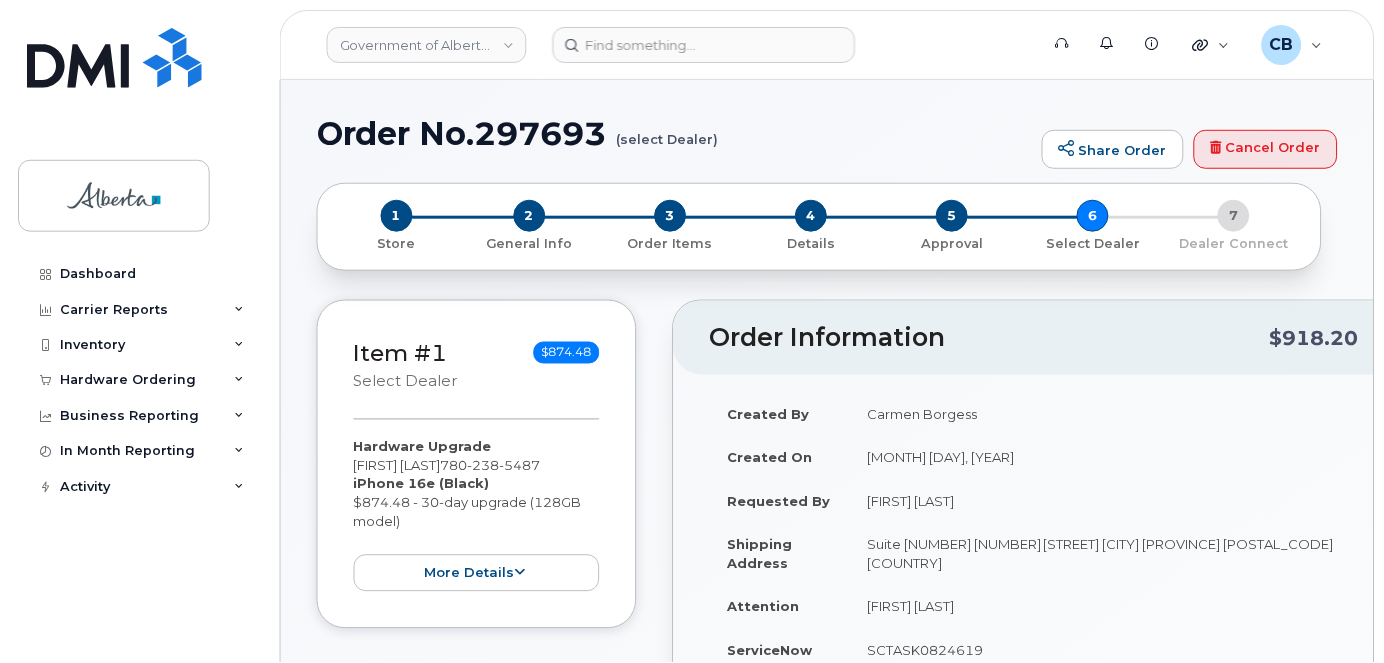 scroll, scrollTop: 0, scrollLeft: 0, axis: both 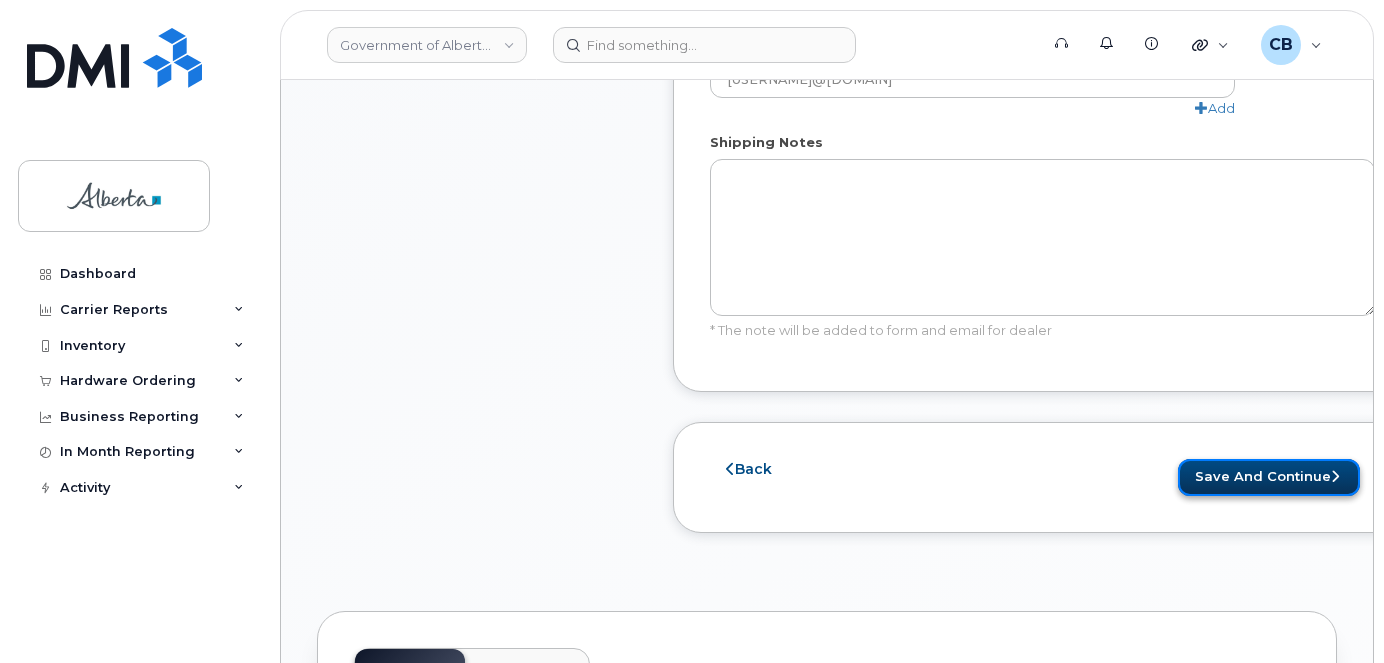 click on "Save and Continue" at bounding box center (1269, 477) 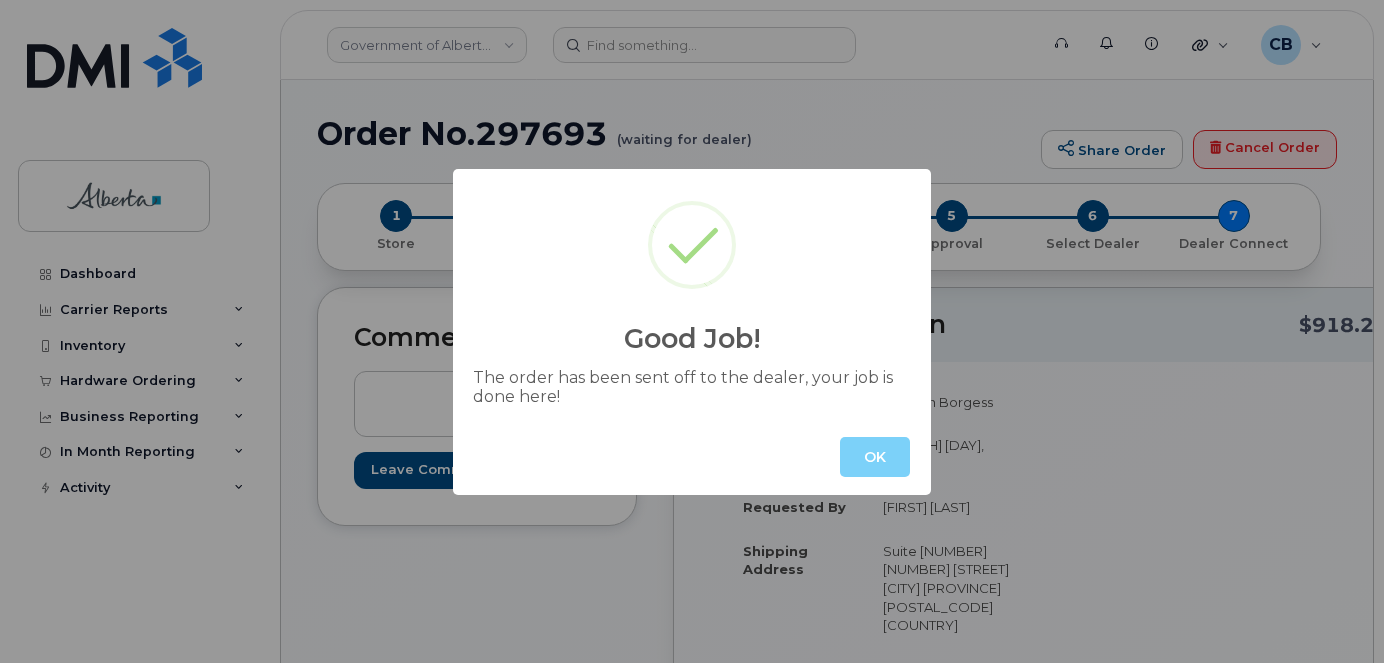 scroll, scrollTop: 0, scrollLeft: 0, axis: both 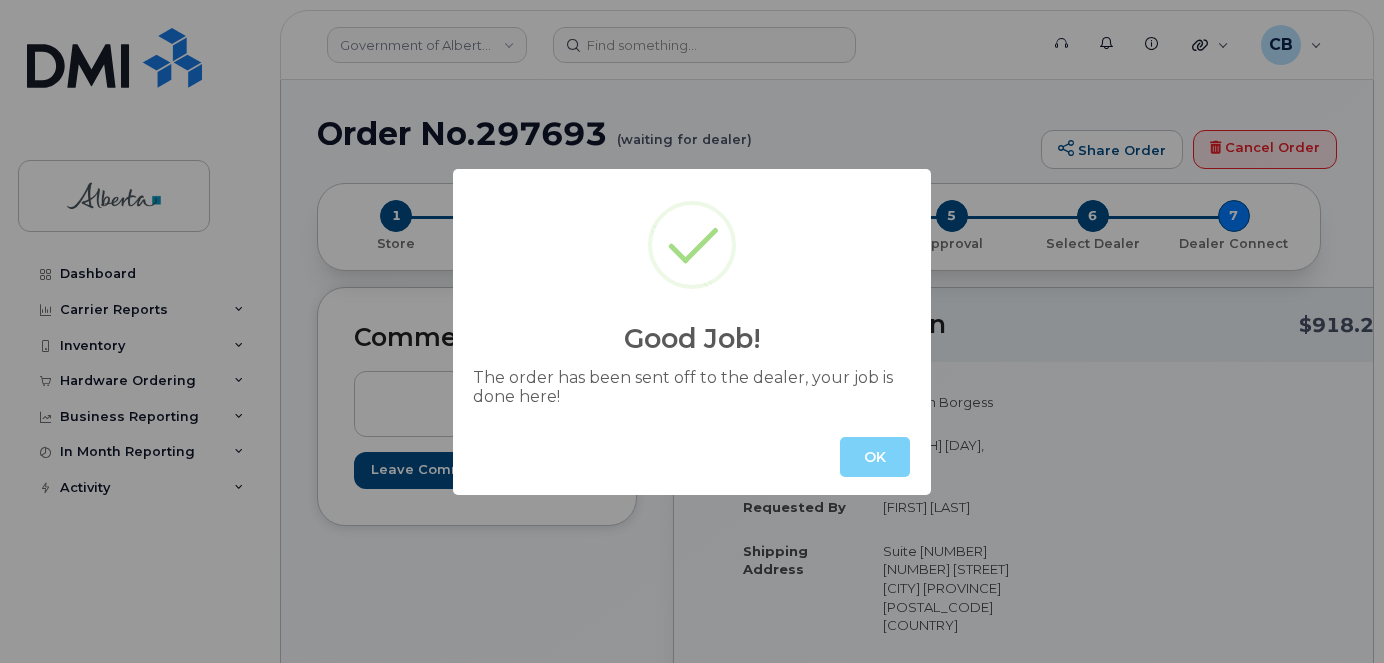 click on "OK" at bounding box center (875, 457) 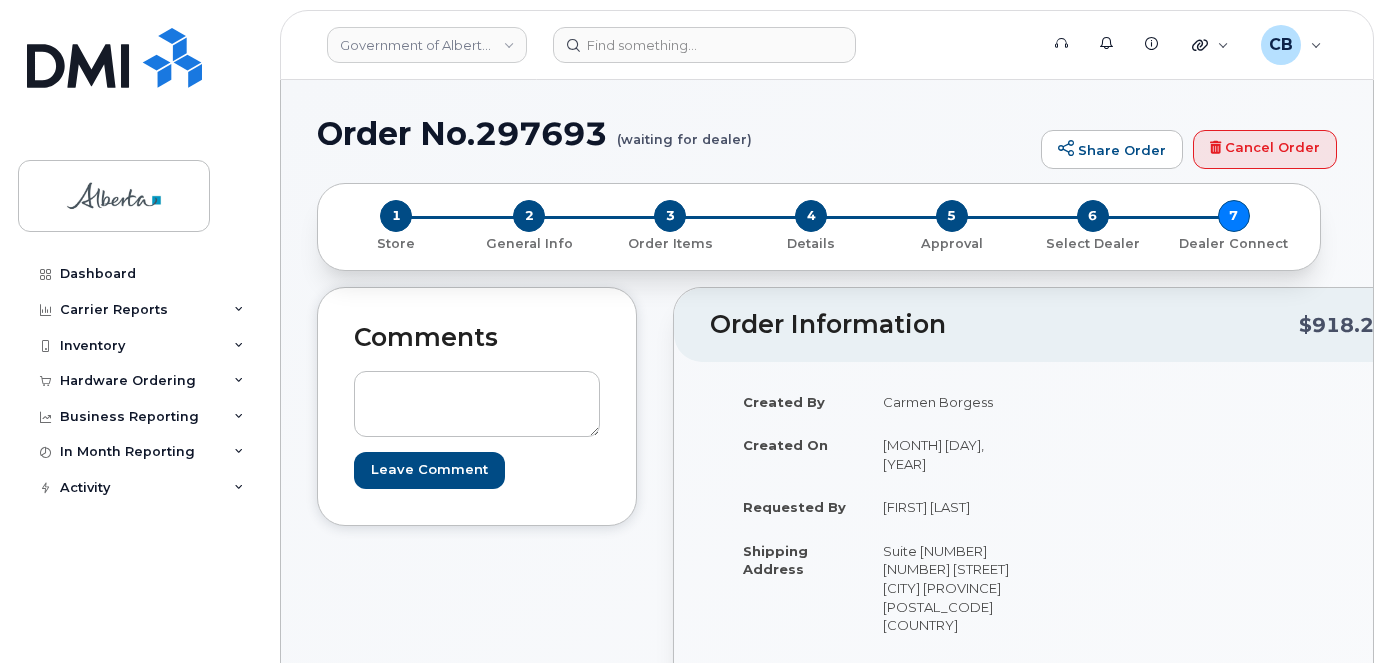 click on "Order No.297693
(waiting for dealer)" at bounding box center (674, 133) 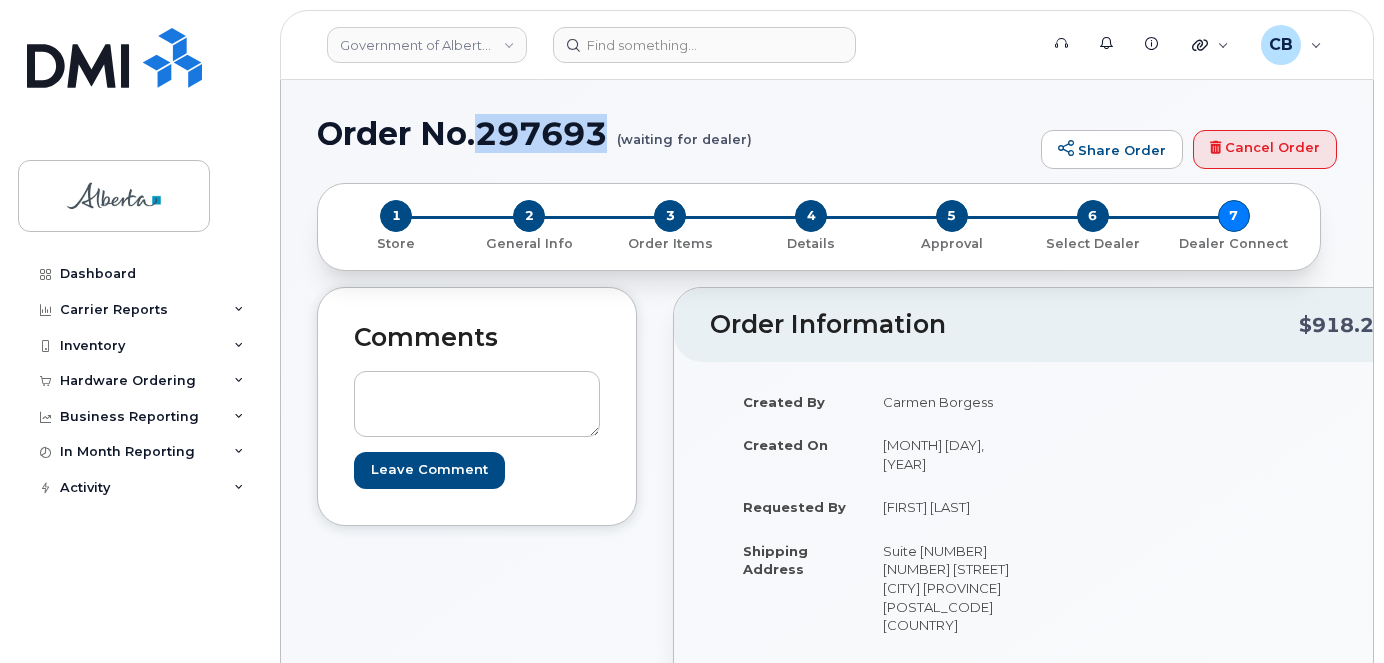 click on "Order No.297693
(waiting for dealer)" at bounding box center (674, 133) 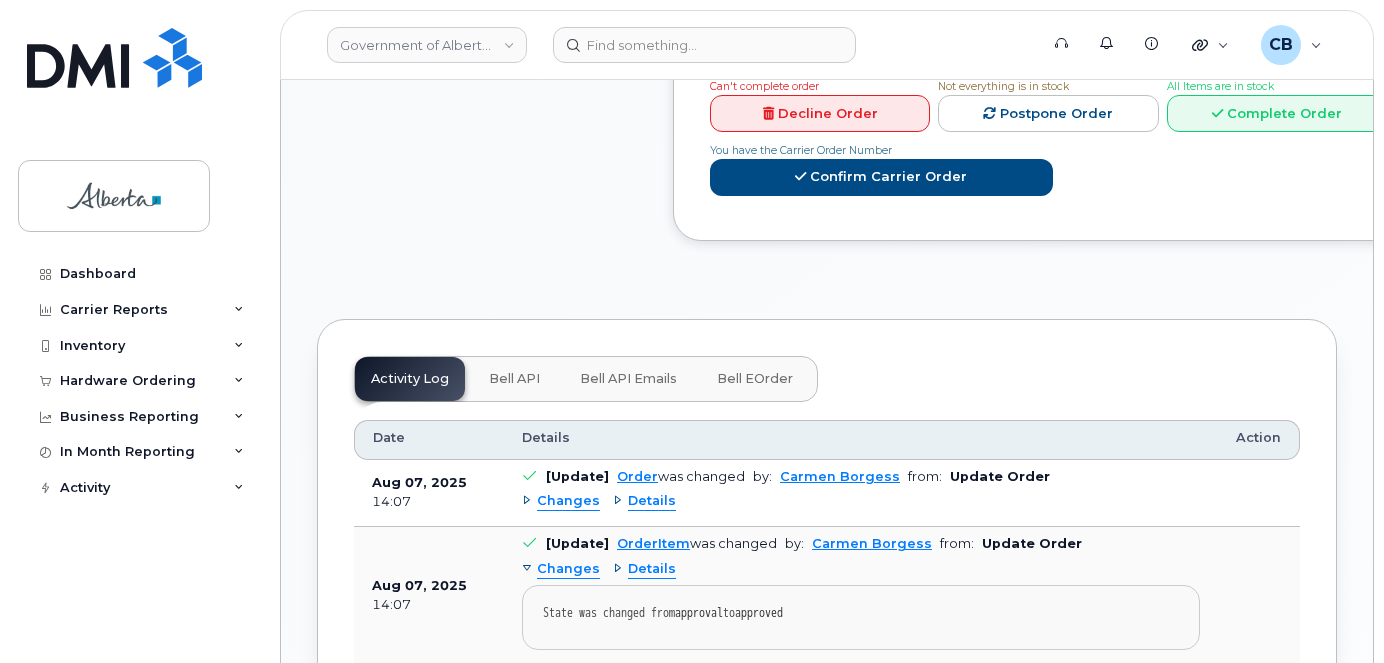 scroll, scrollTop: 1190, scrollLeft: 0, axis: vertical 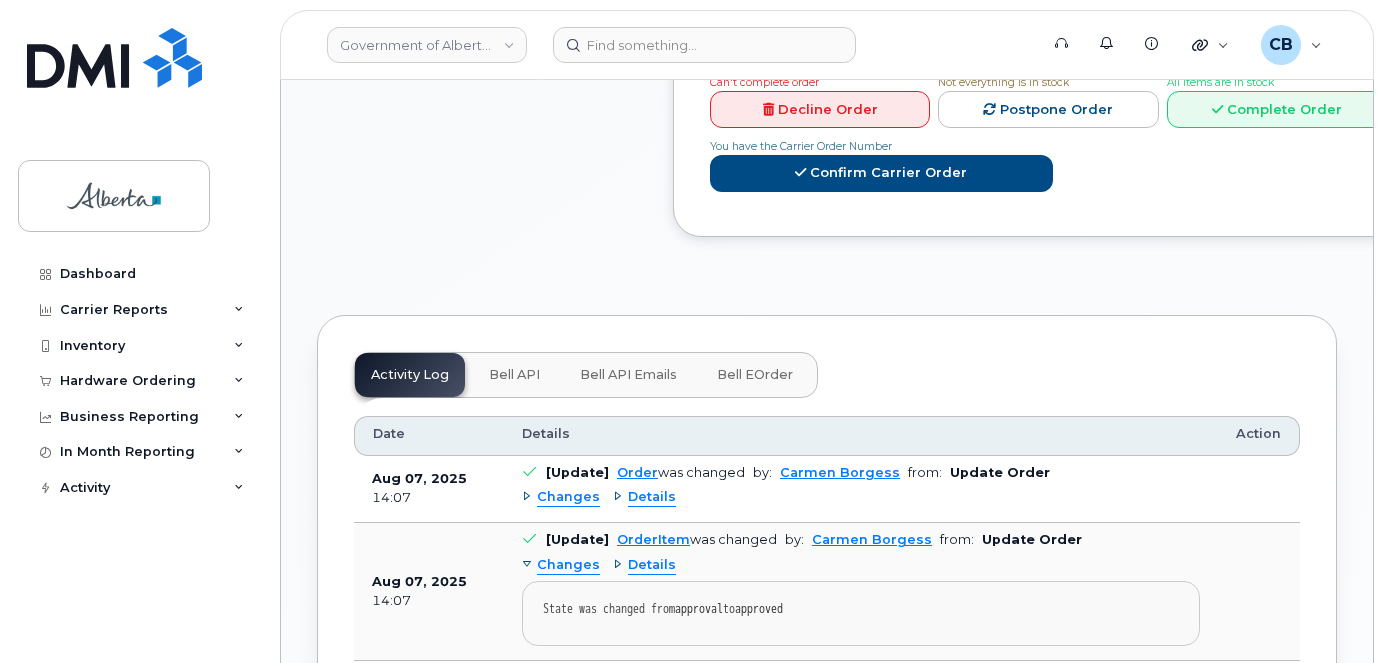 click on "Bell API" at bounding box center (514, 375) 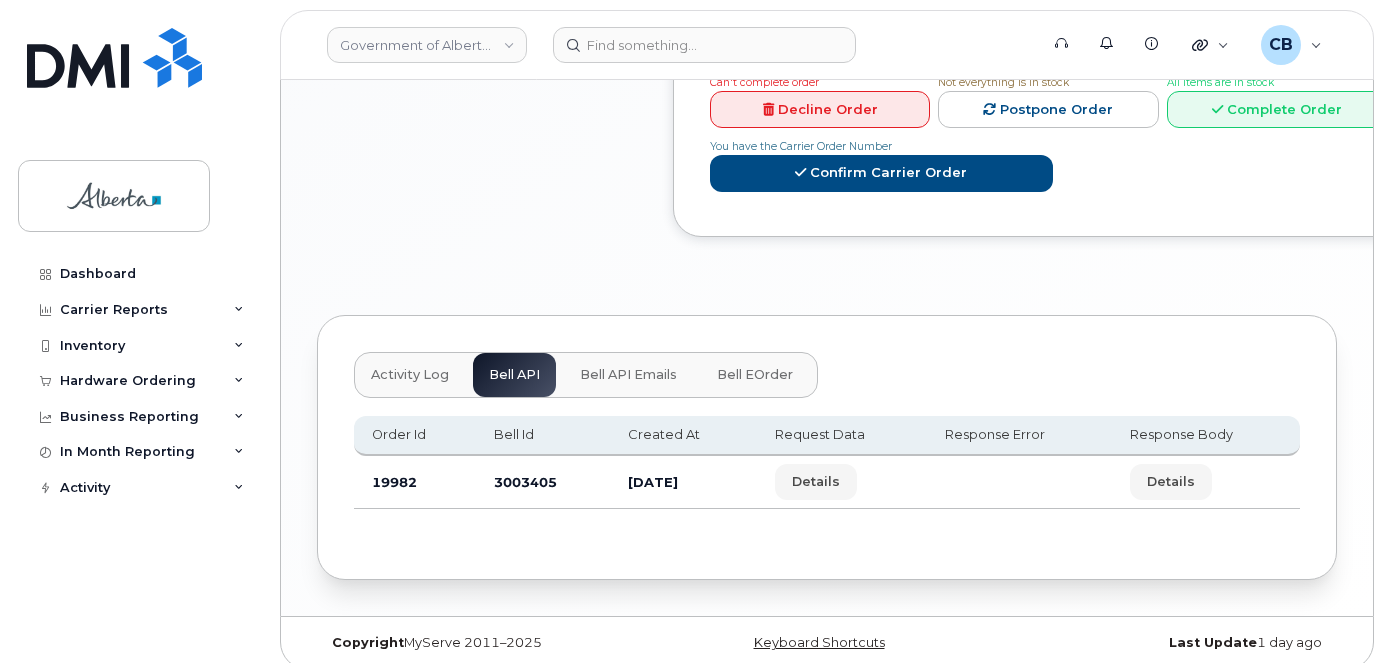 scroll, scrollTop: 1087, scrollLeft: 0, axis: vertical 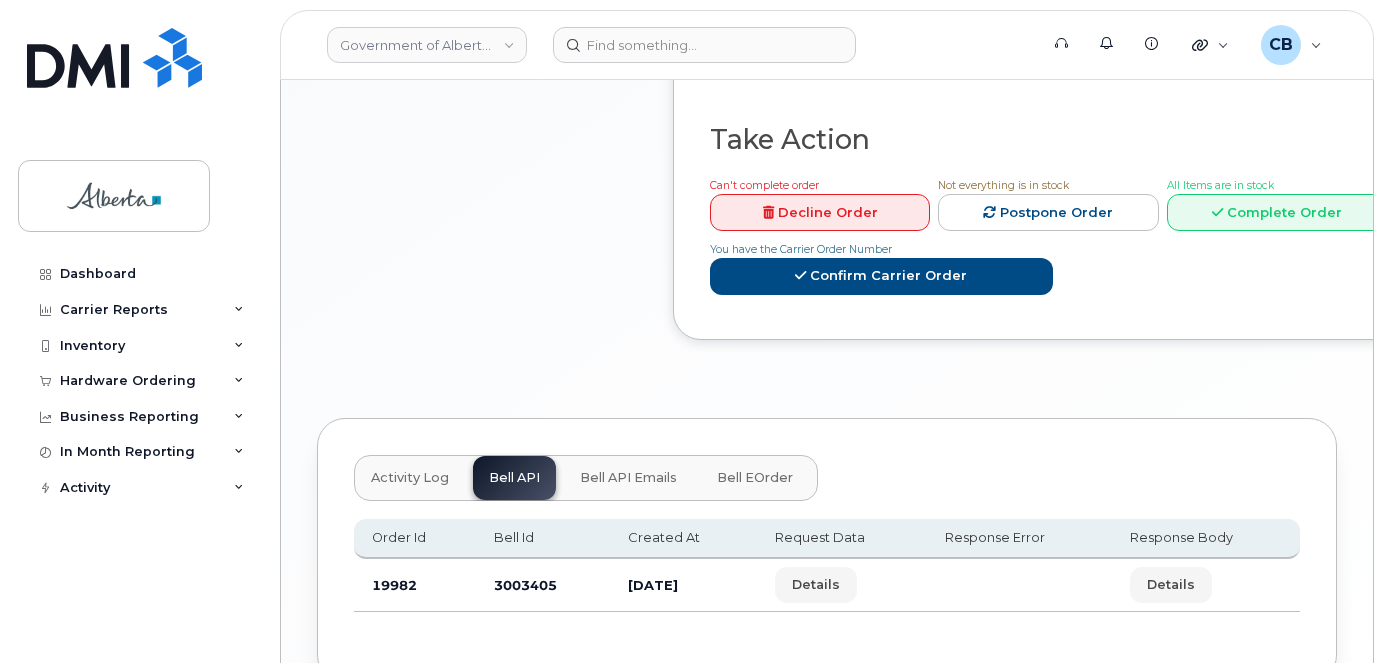click on "3003405" at bounding box center (543, 585) 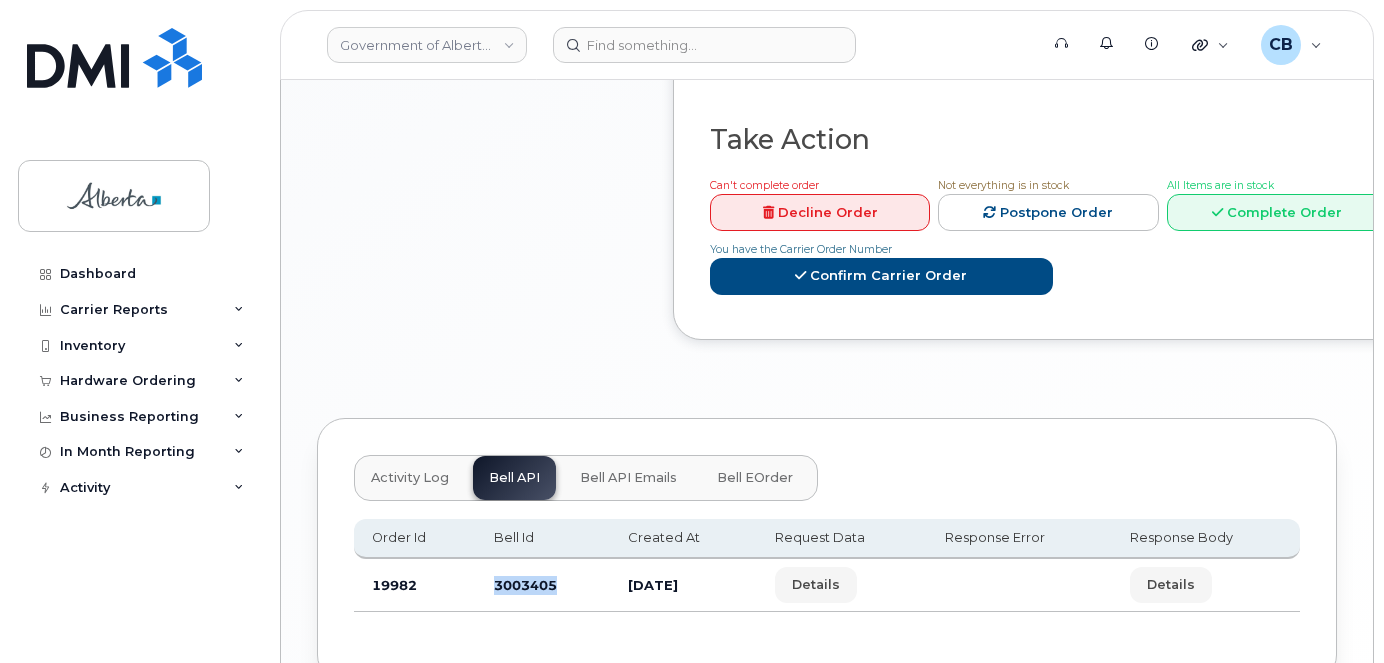 click on "3003405" at bounding box center (543, 585) 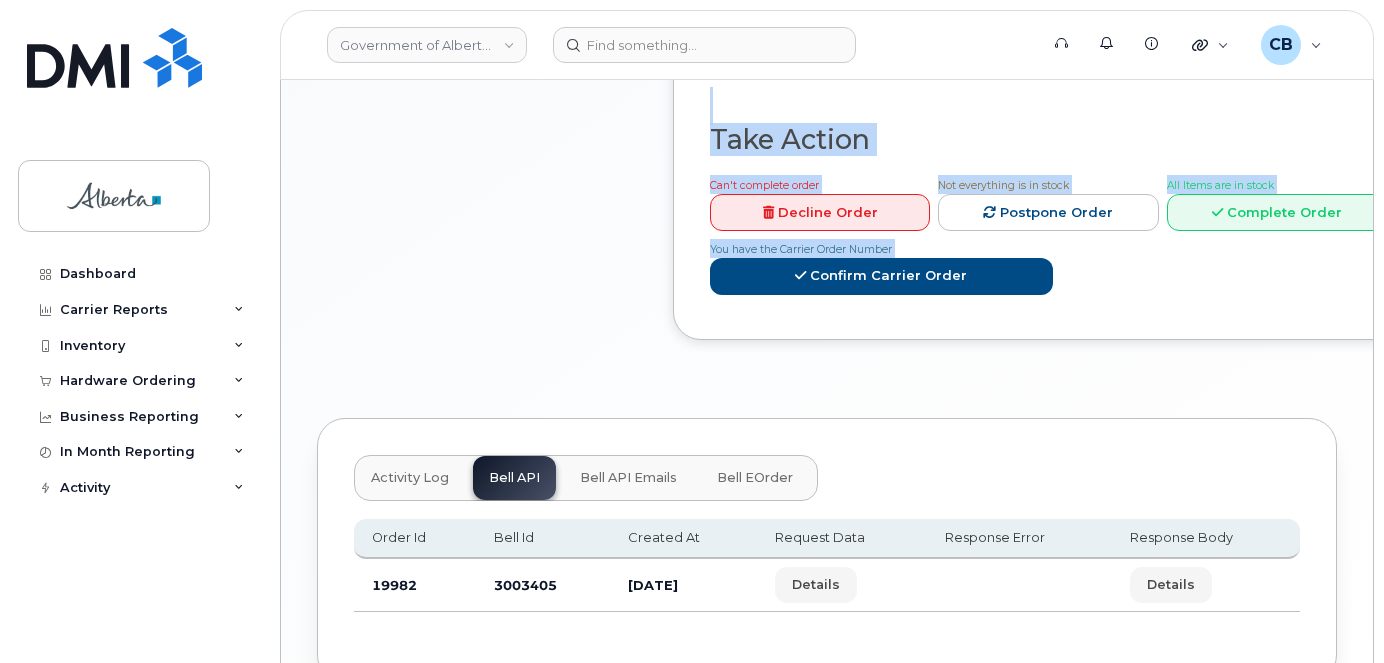 drag, startPoint x: 1383, startPoint y: 446, endPoint x: 1379, endPoint y: 76, distance: 370.0216 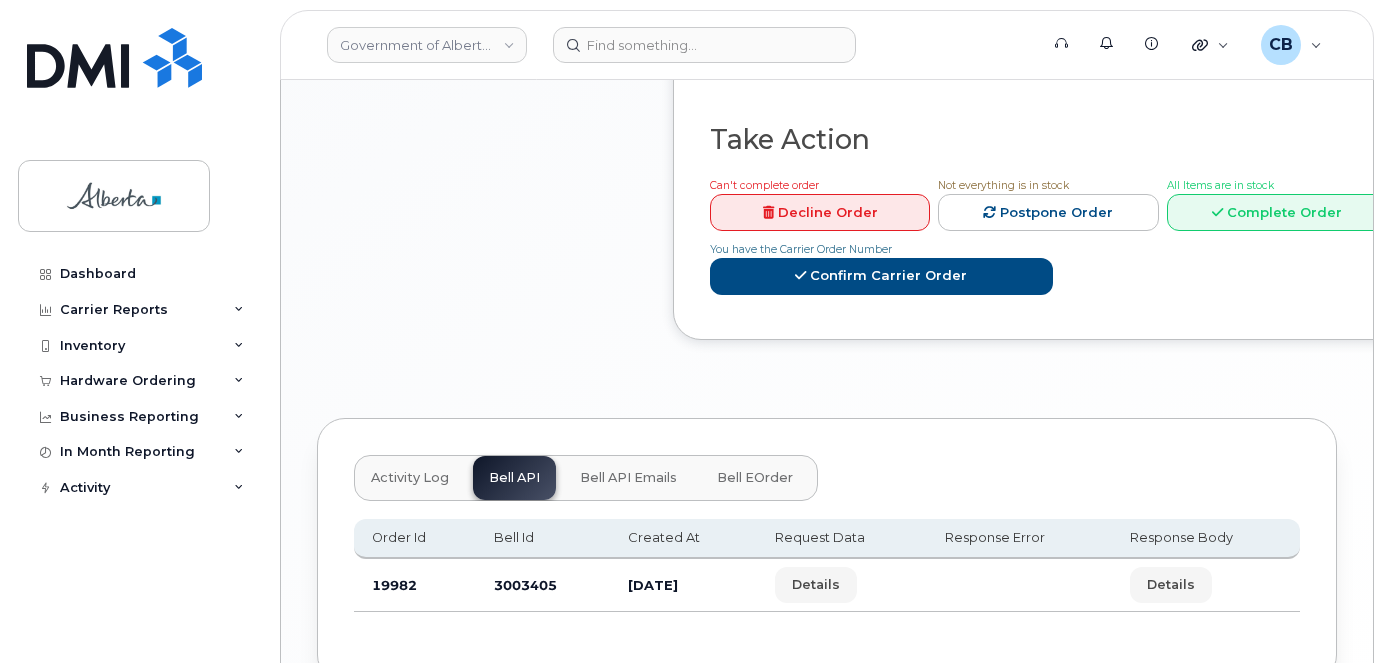 drag, startPoint x: 442, startPoint y: 180, endPoint x: 480, endPoint y: 152, distance: 47.201694 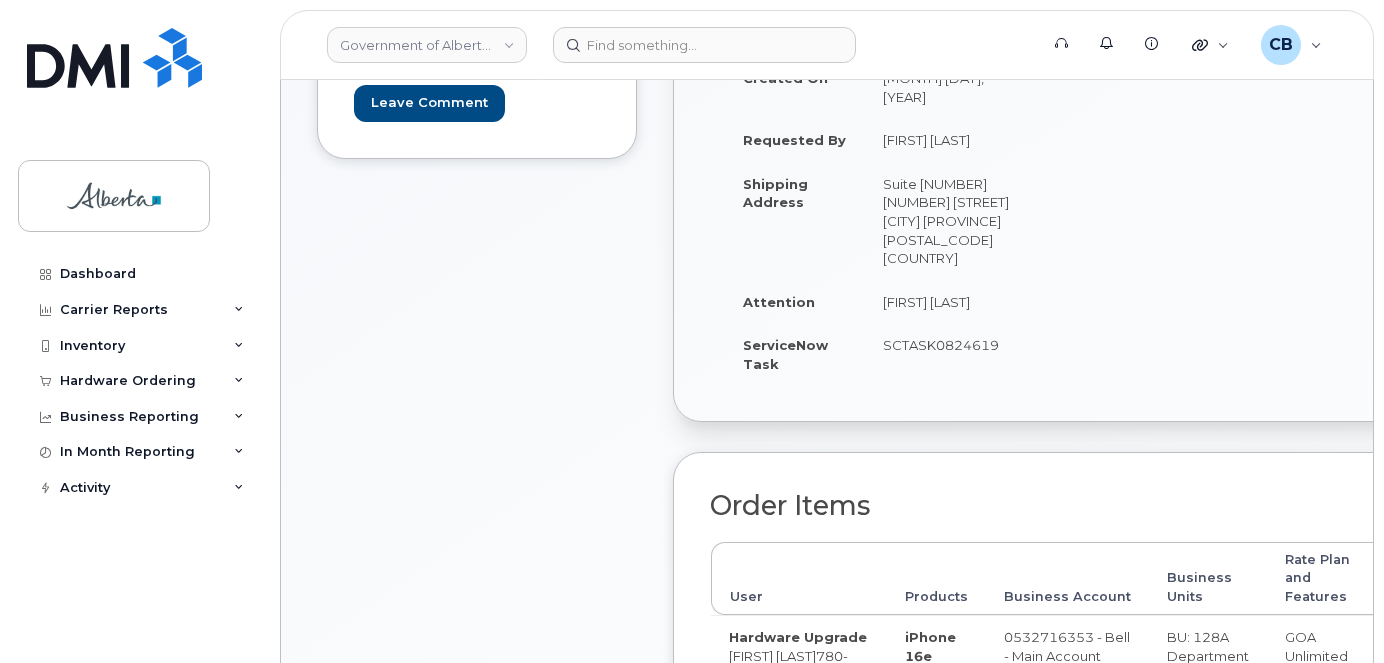 scroll, scrollTop: 0, scrollLeft: 0, axis: both 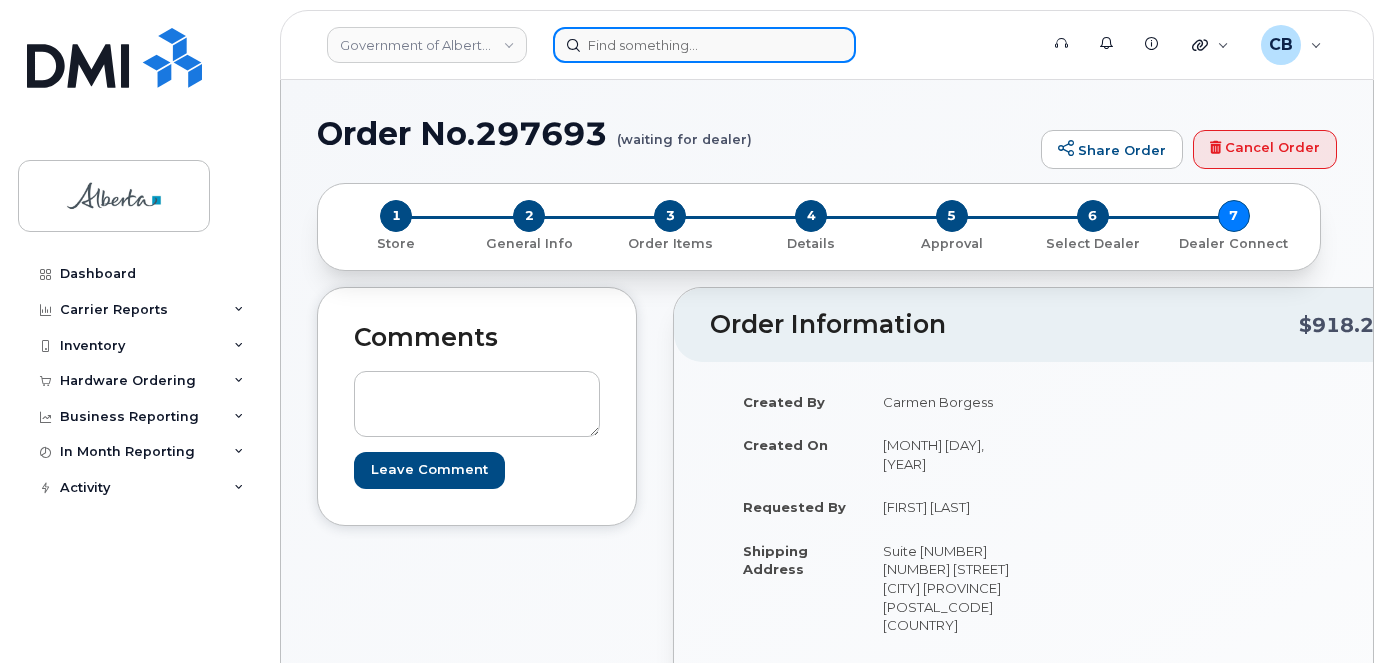 click at bounding box center [704, 45] 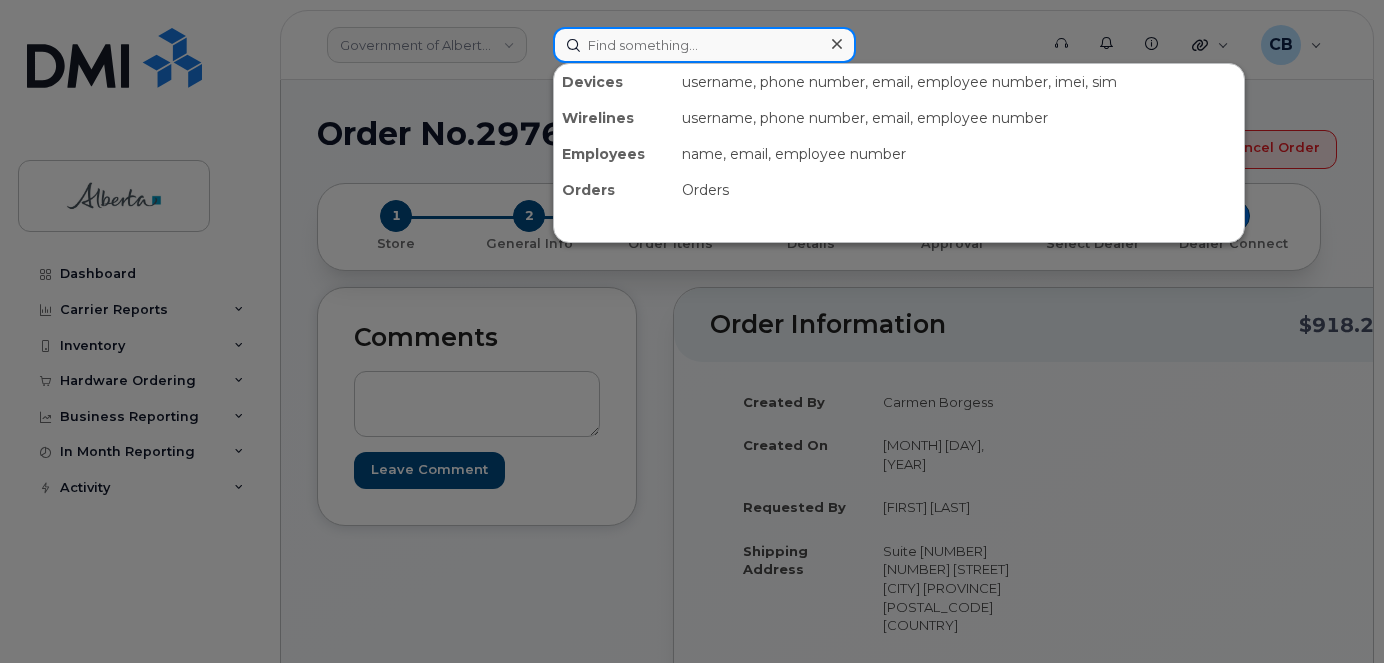paste on "7802385487" 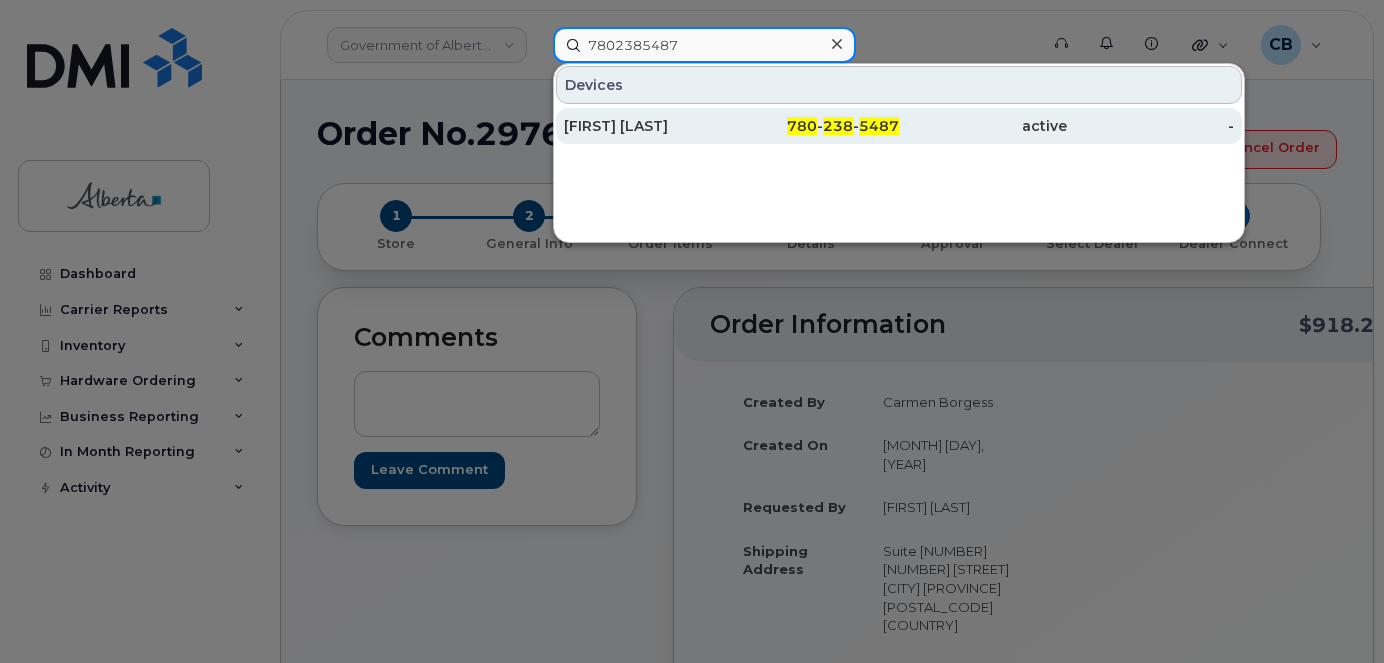 type on "7802385487" 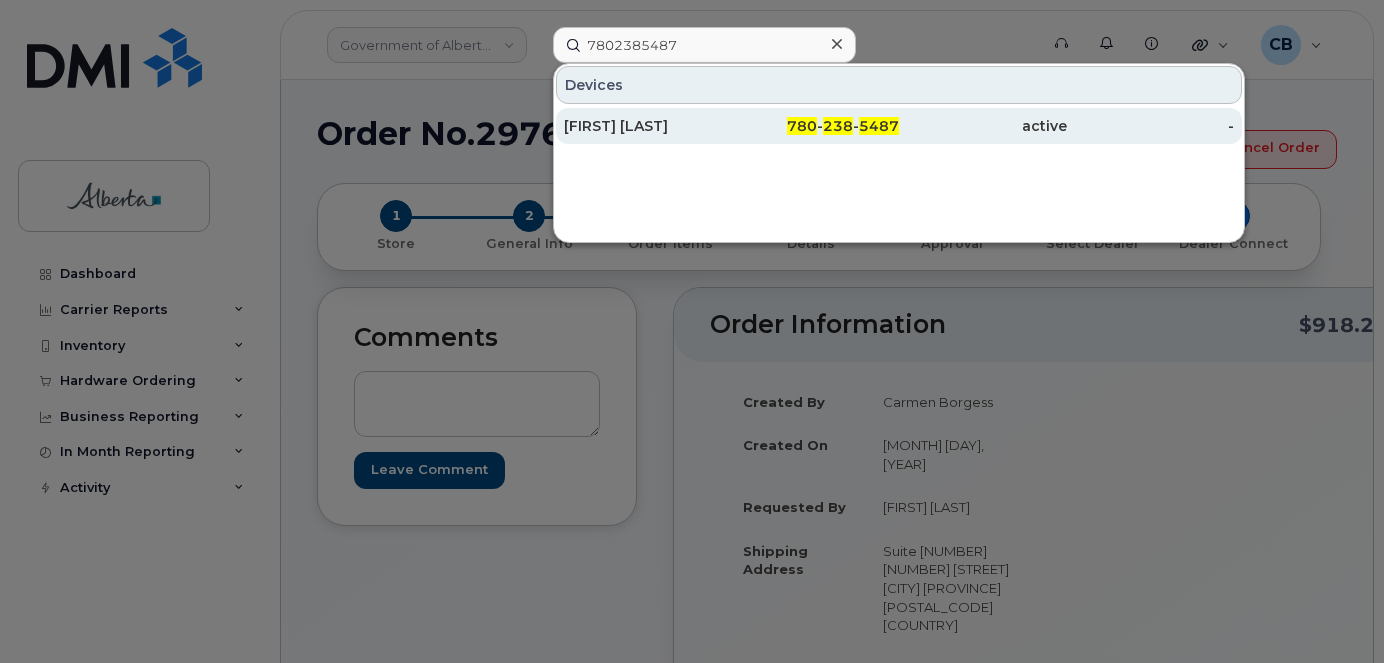 click on "[FIRST] [LAST]" at bounding box center (648, 126) 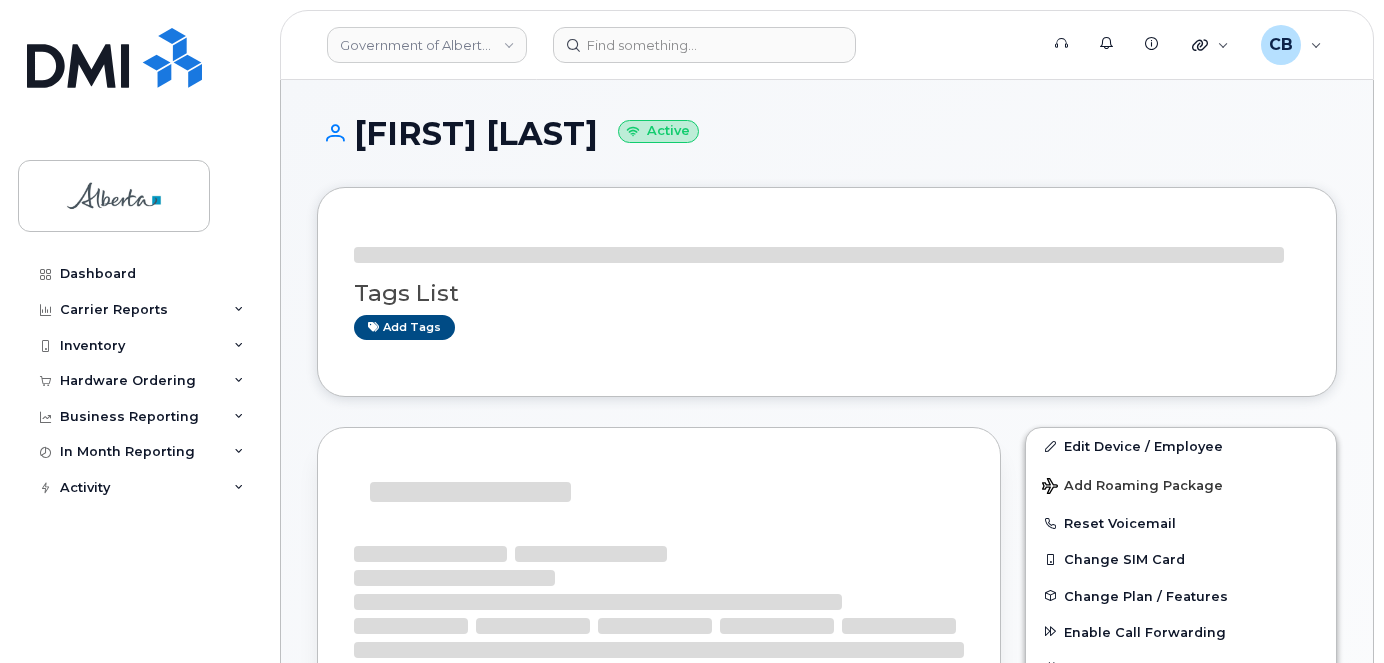 scroll, scrollTop: 0, scrollLeft: 0, axis: both 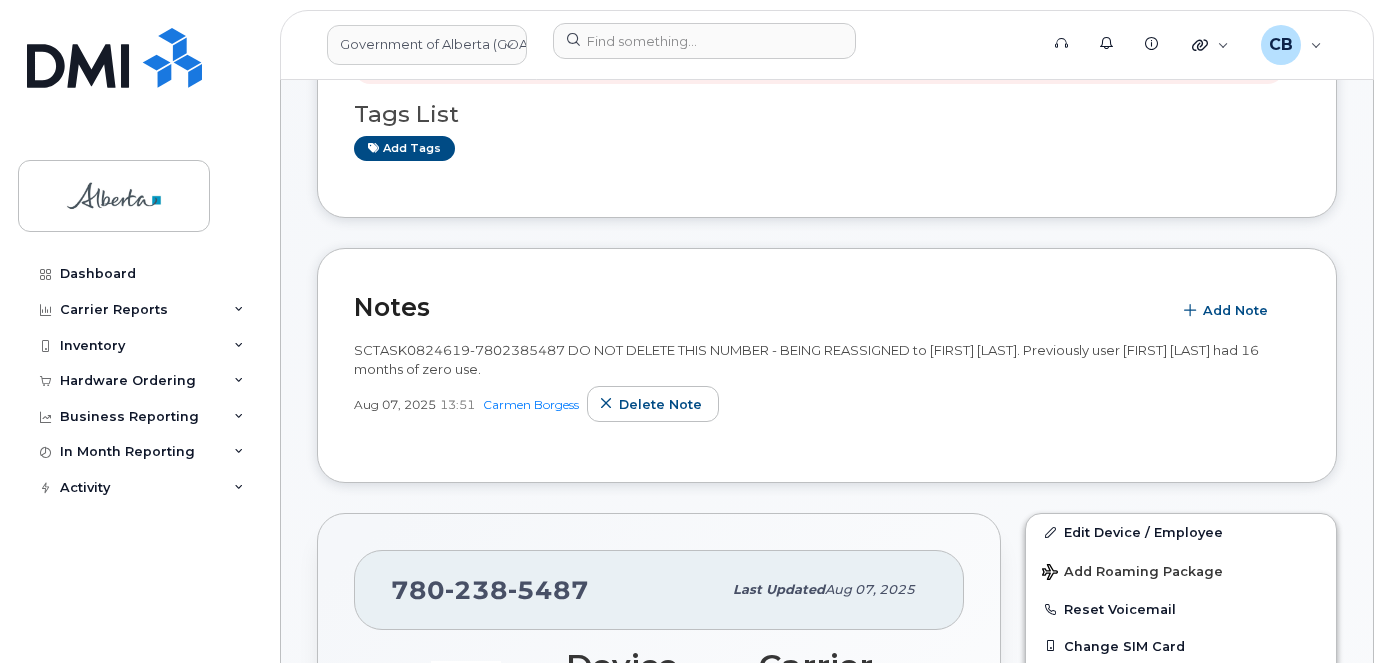 click on "SCTASK0824619-7802385487 DO NOT DELETE THIS NUMBER - BEING REASSIGNED to [FIRST] [LAST]. Previously user [FIRST] [LAST] had 16 months of zero use." at bounding box center [806, 359] 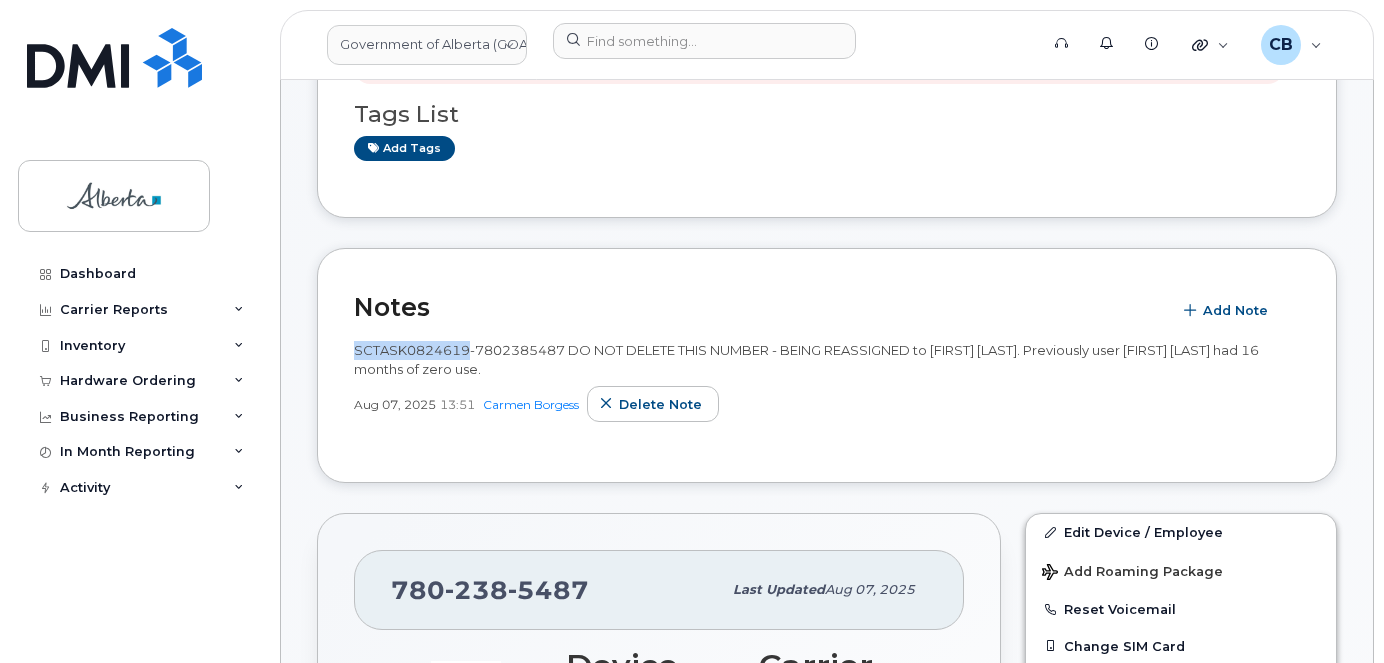 click on "SCTASK0824619-7802385487 DO NOT DELETE THIS NUMBER - BEING REASSIGNED to [FIRST] [LAST]. Previously user [FIRST] [LAST] had 16 months of zero use." at bounding box center [806, 359] 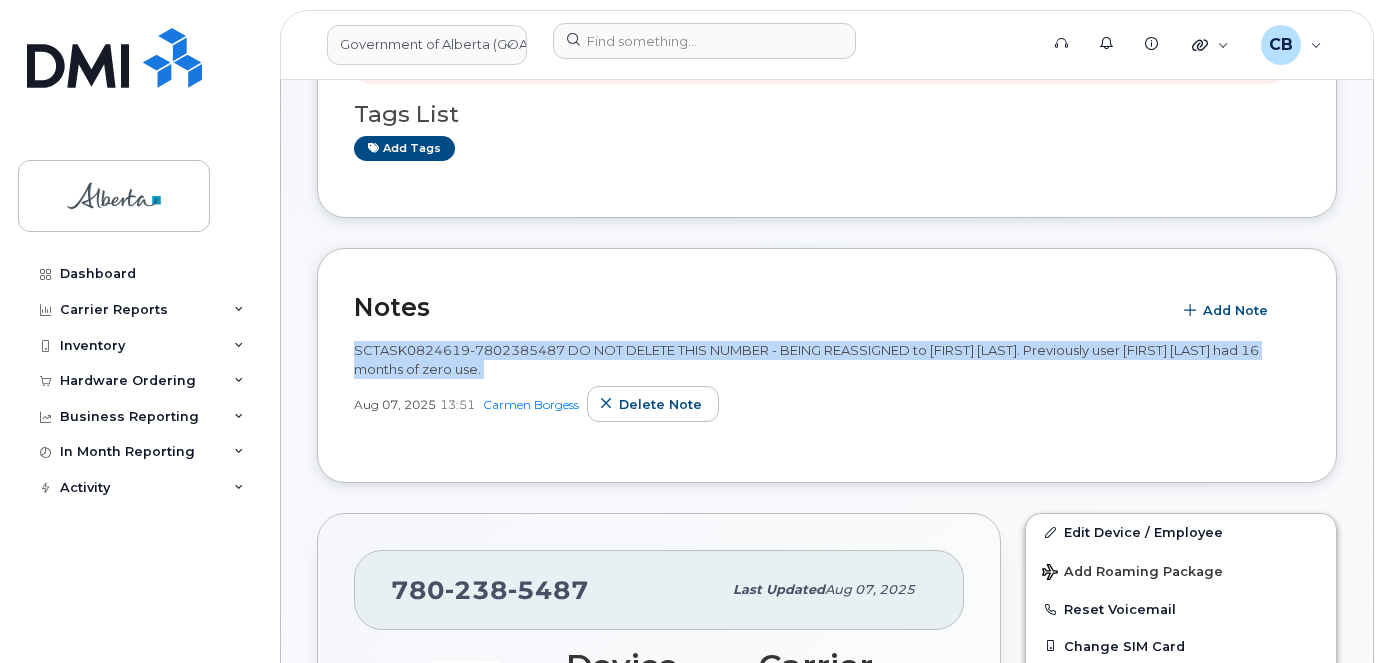 click on "SCTASK0824619-7802385487 DO NOT DELETE THIS NUMBER - BEING REASSIGNED to [FIRST] [LAST]. Previously user [FIRST] [LAST] had 16 months of zero use." at bounding box center (806, 359) 